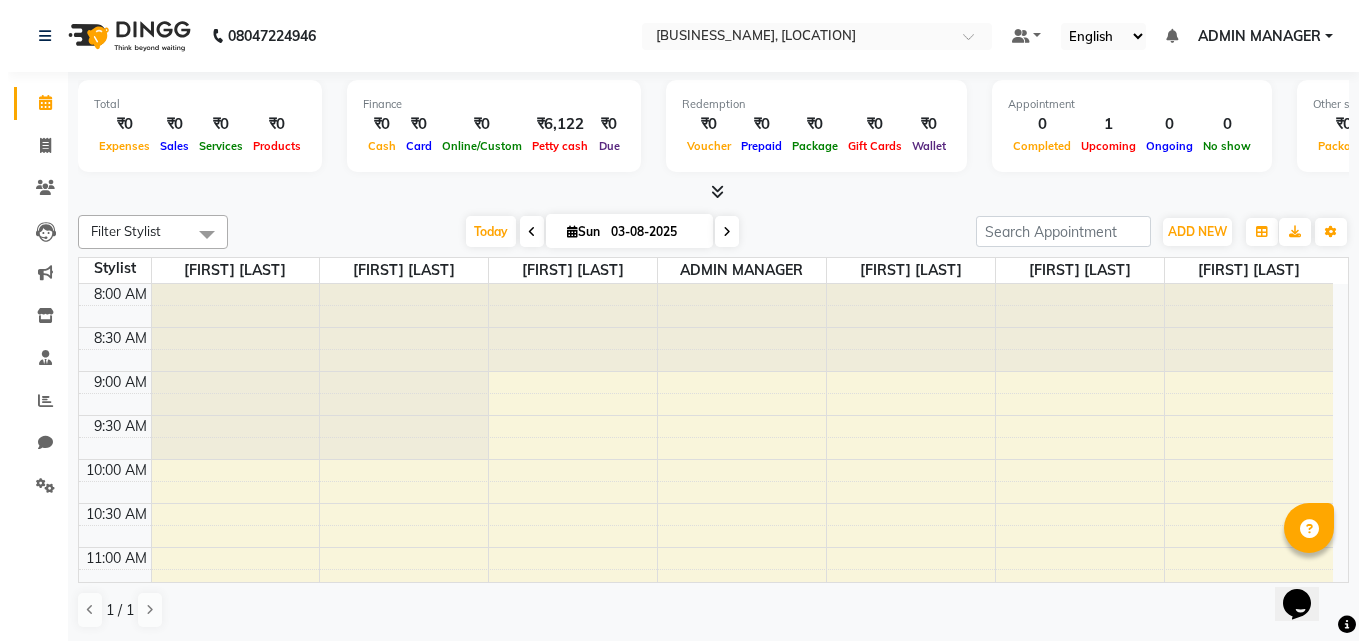 scroll, scrollTop: 0, scrollLeft: 0, axis: both 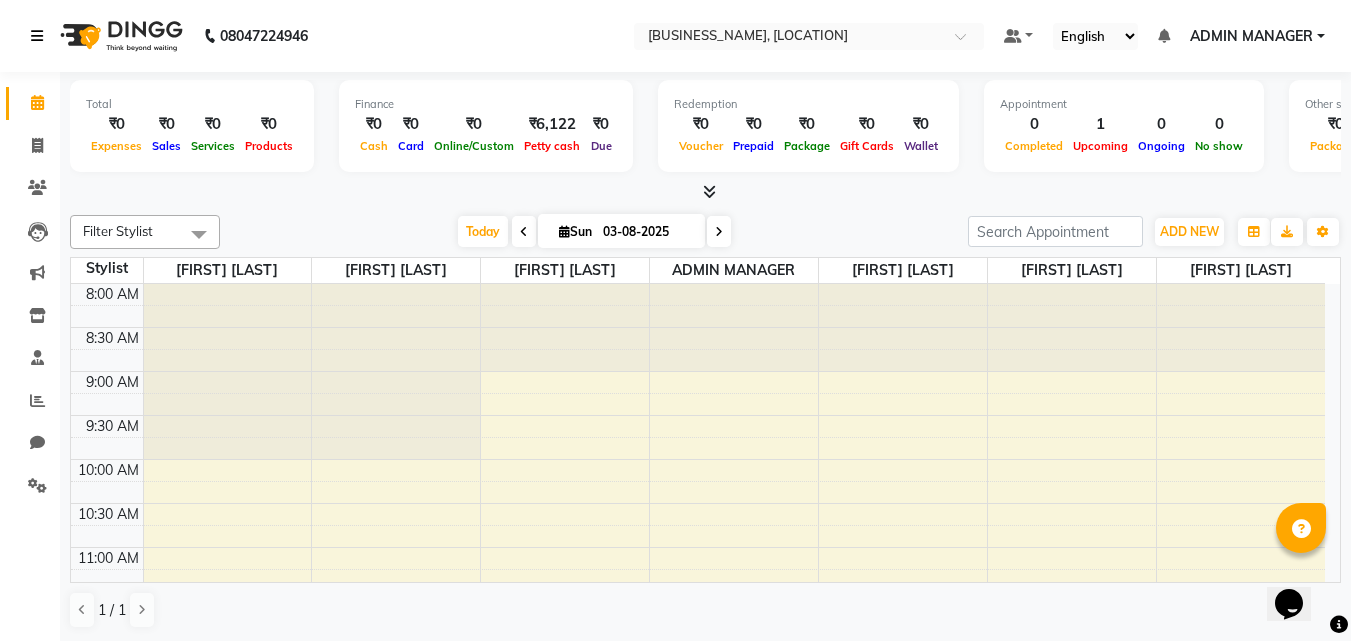 click at bounding box center (37, 36) 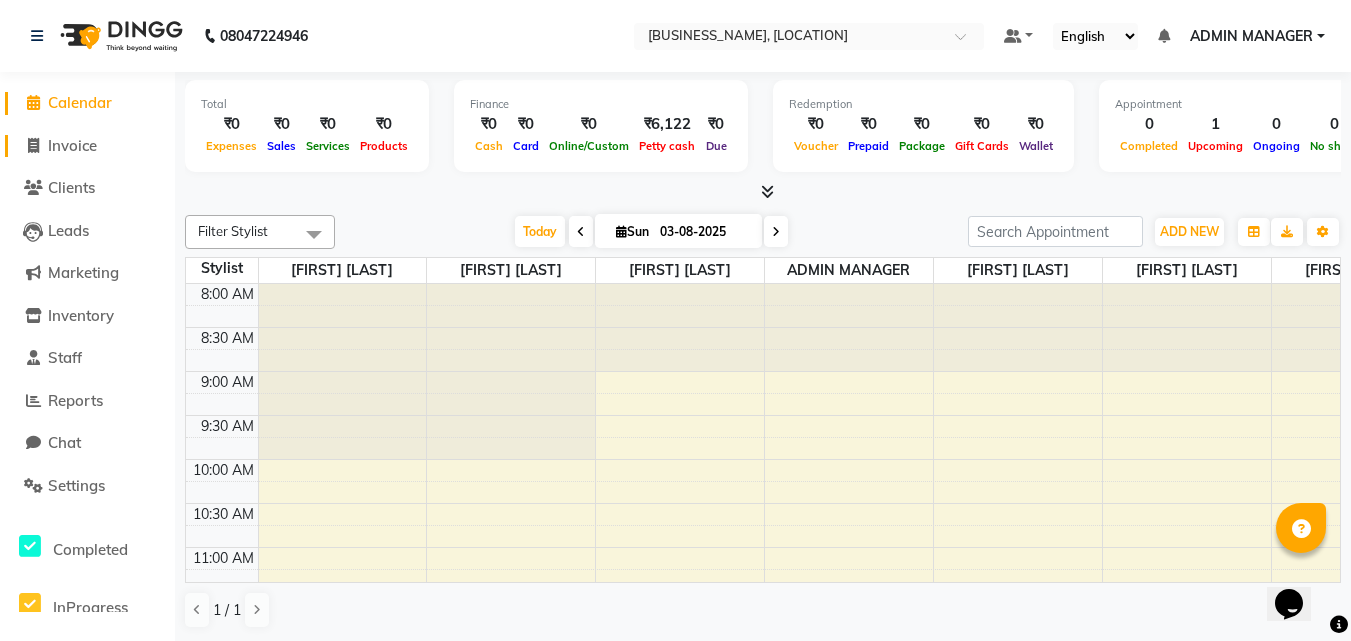 click 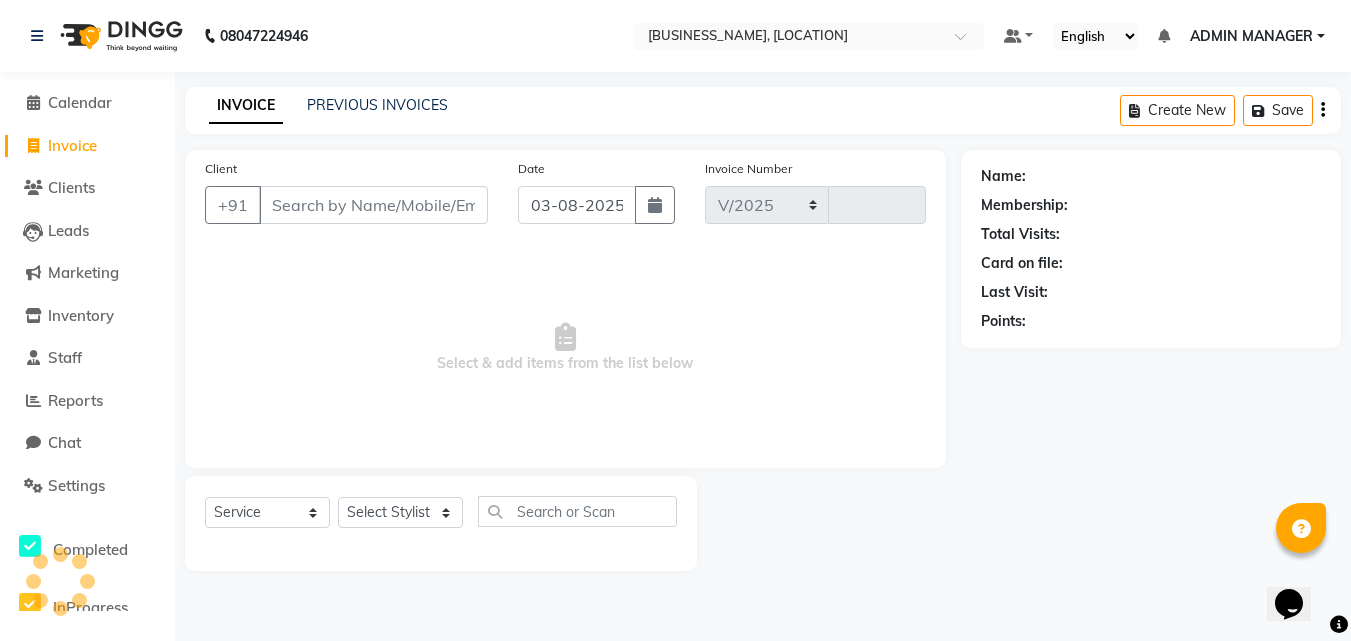 select on "7816" 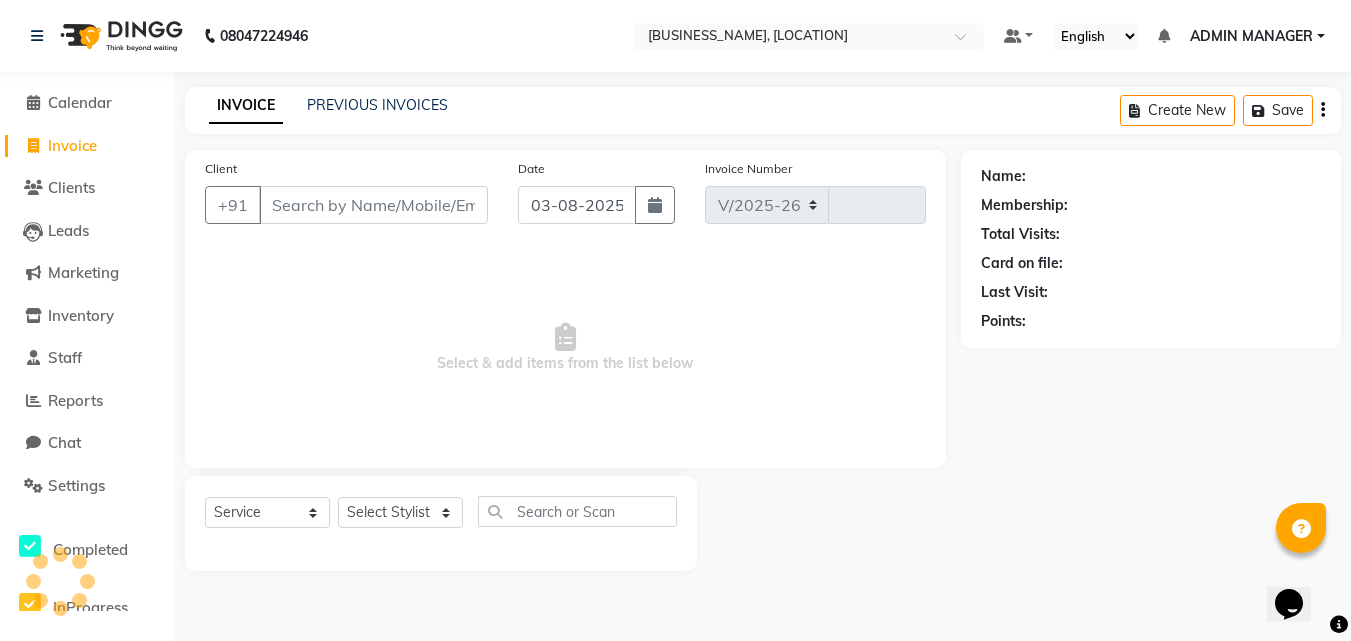 type on "0483" 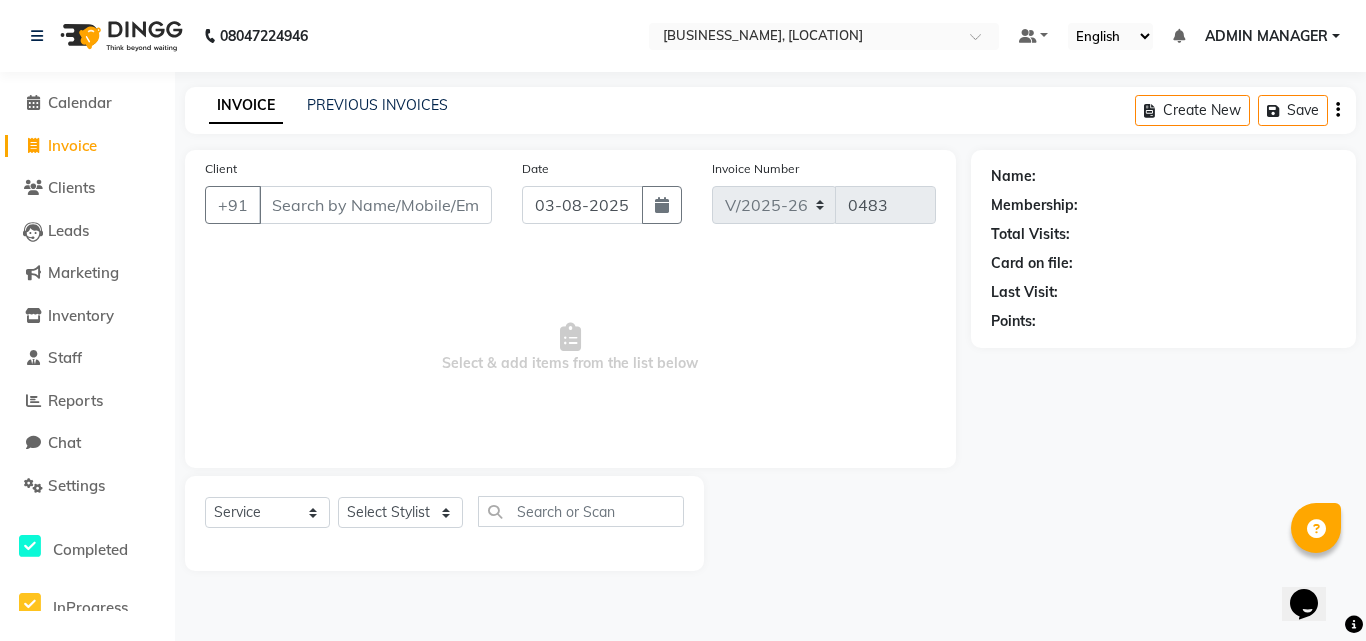 click on "Client" at bounding box center [375, 205] 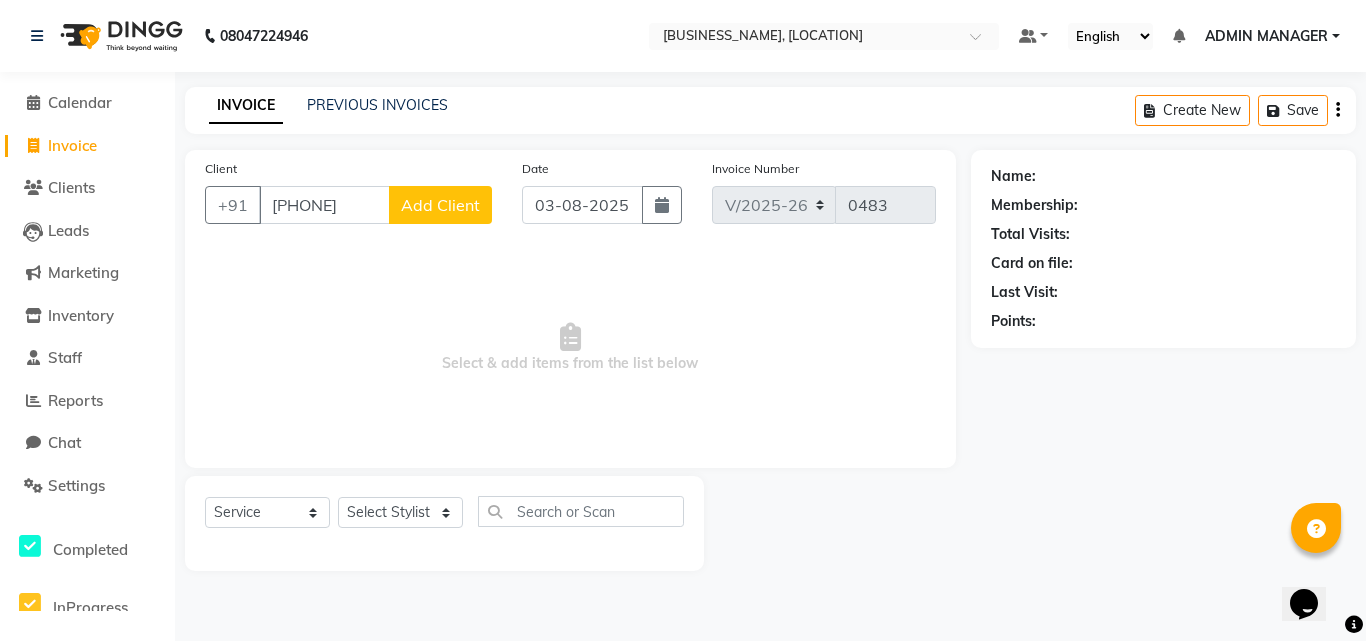 type on "[PHONE]" 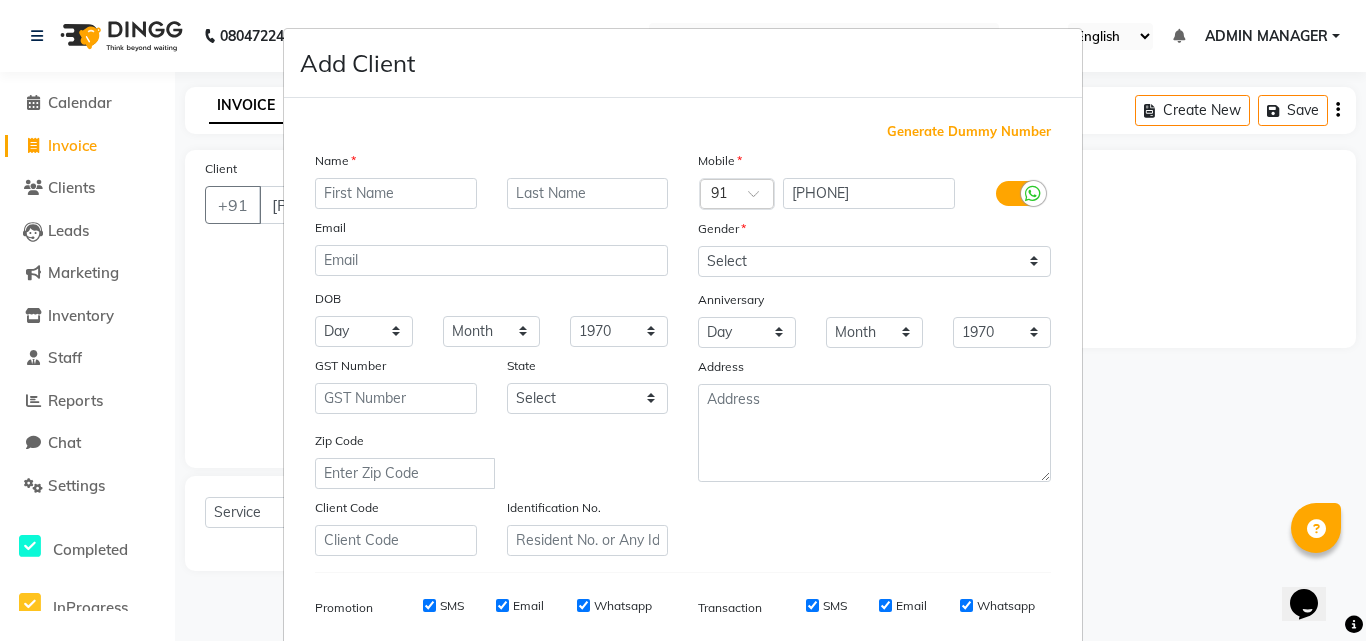 click at bounding box center (396, 193) 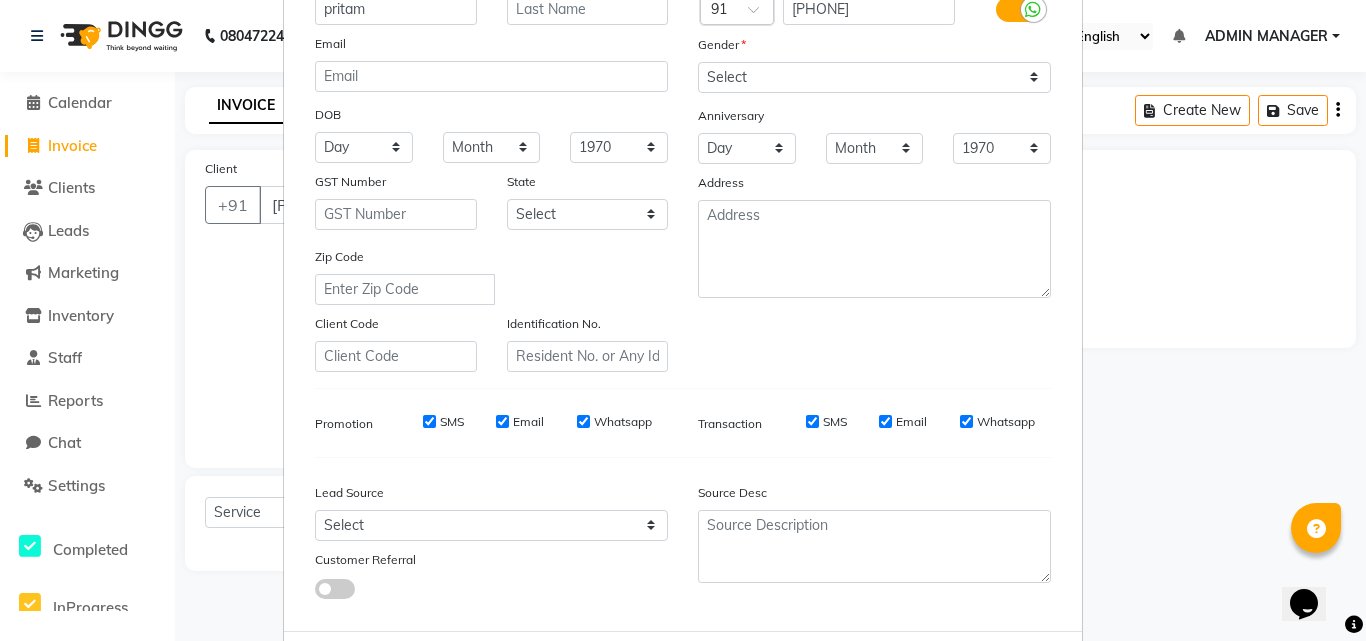 scroll, scrollTop: 282, scrollLeft: 0, axis: vertical 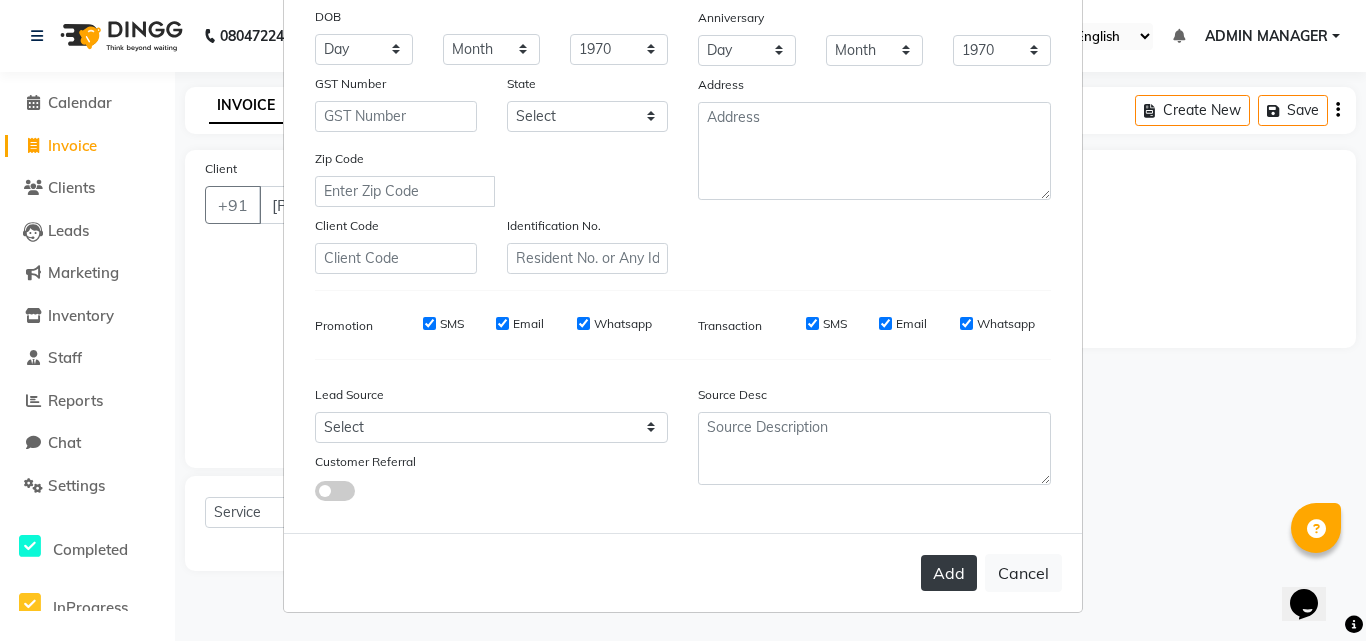 type on "pritam" 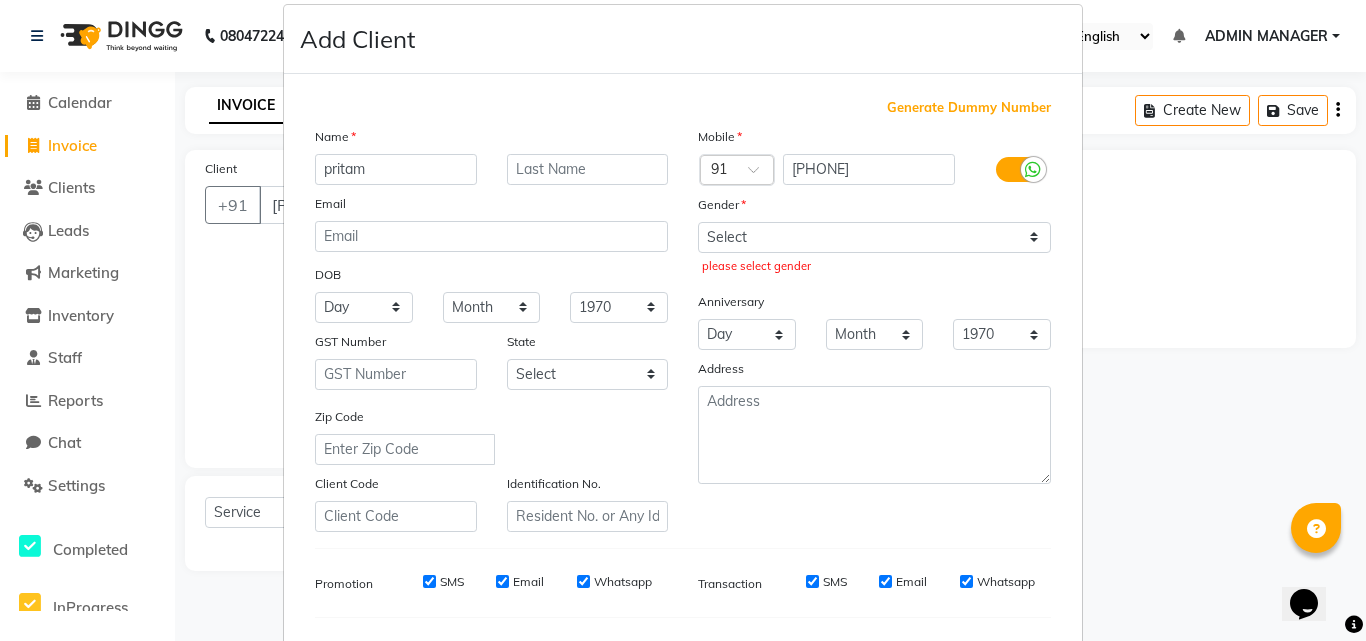 scroll, scrollTop: 0, scrollLeft: 0, axis: both 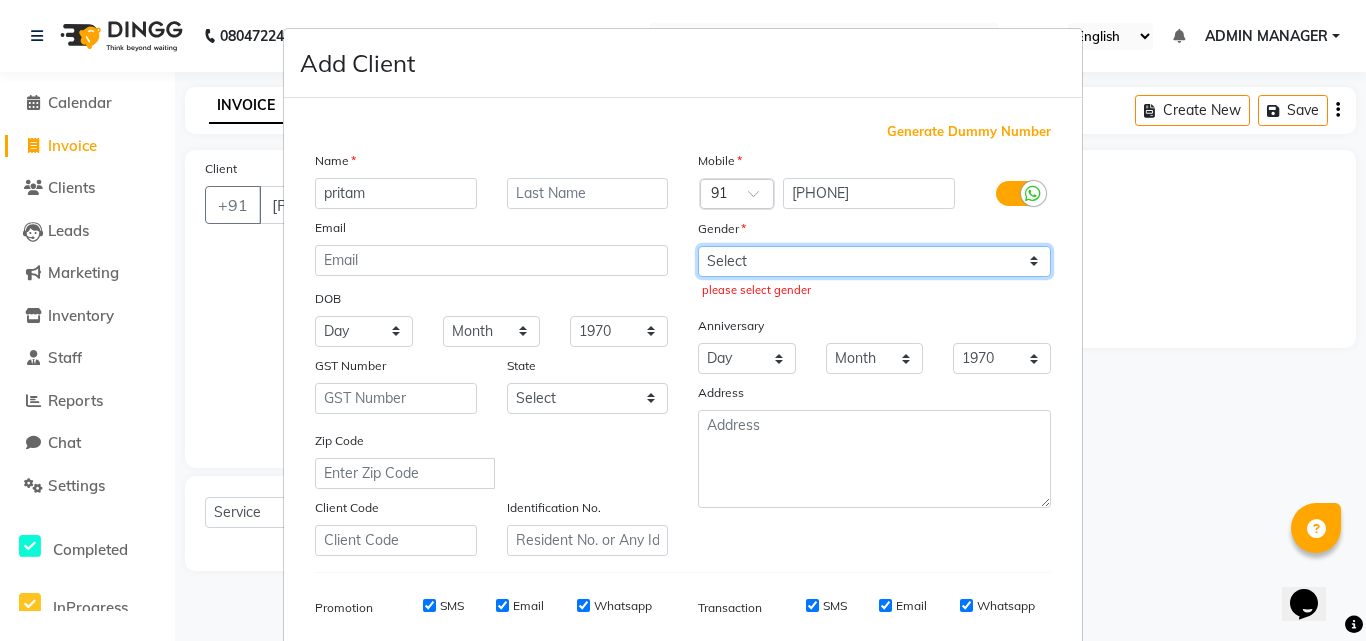 click on "Select Male Female Other Prefer Not To Say" at bounding box center [874, 261] 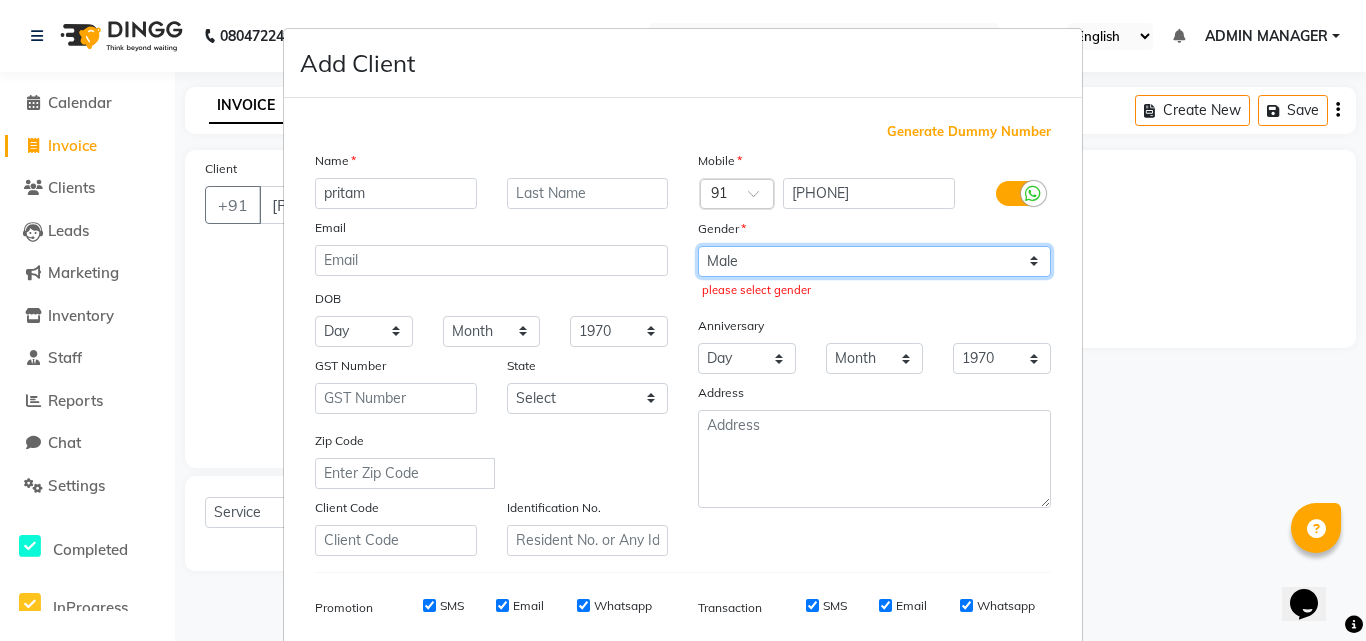 click on "Select Male Female Other Prefer Not To Say" at bounding box center (874, 261) 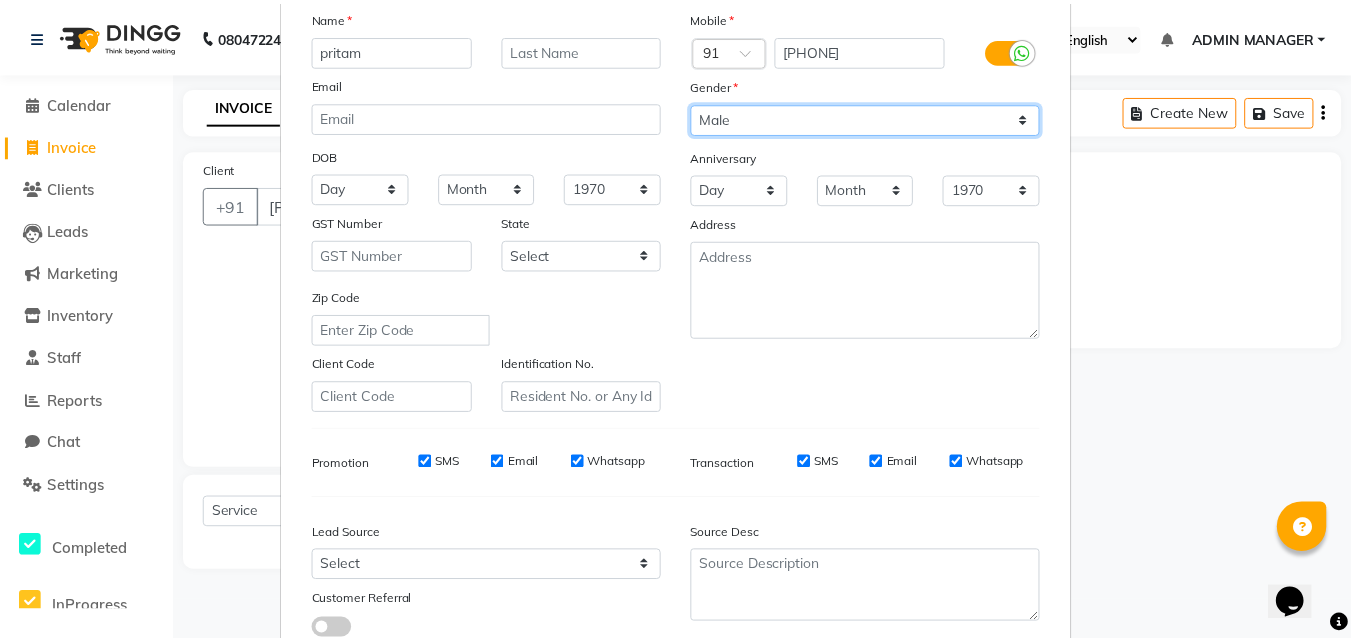 scroll, scrollTop: 282, scrollLeft: 0, axis: vertical 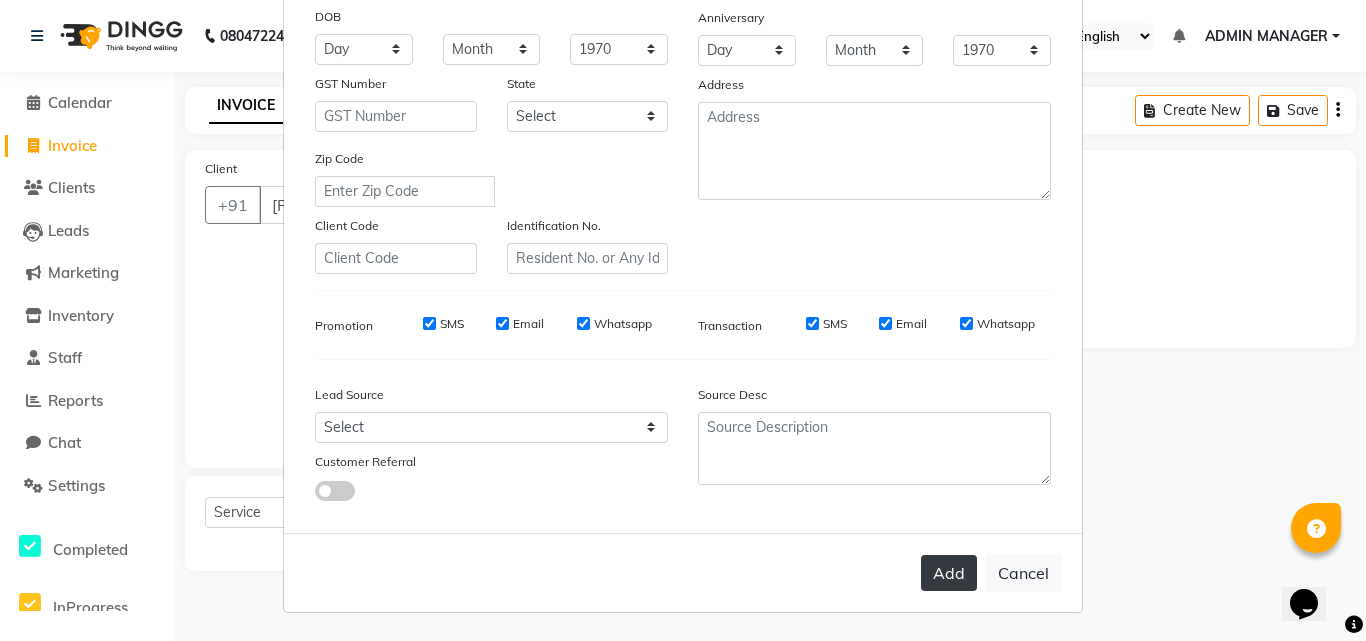click on "Add" at bounding box center [949, 573] 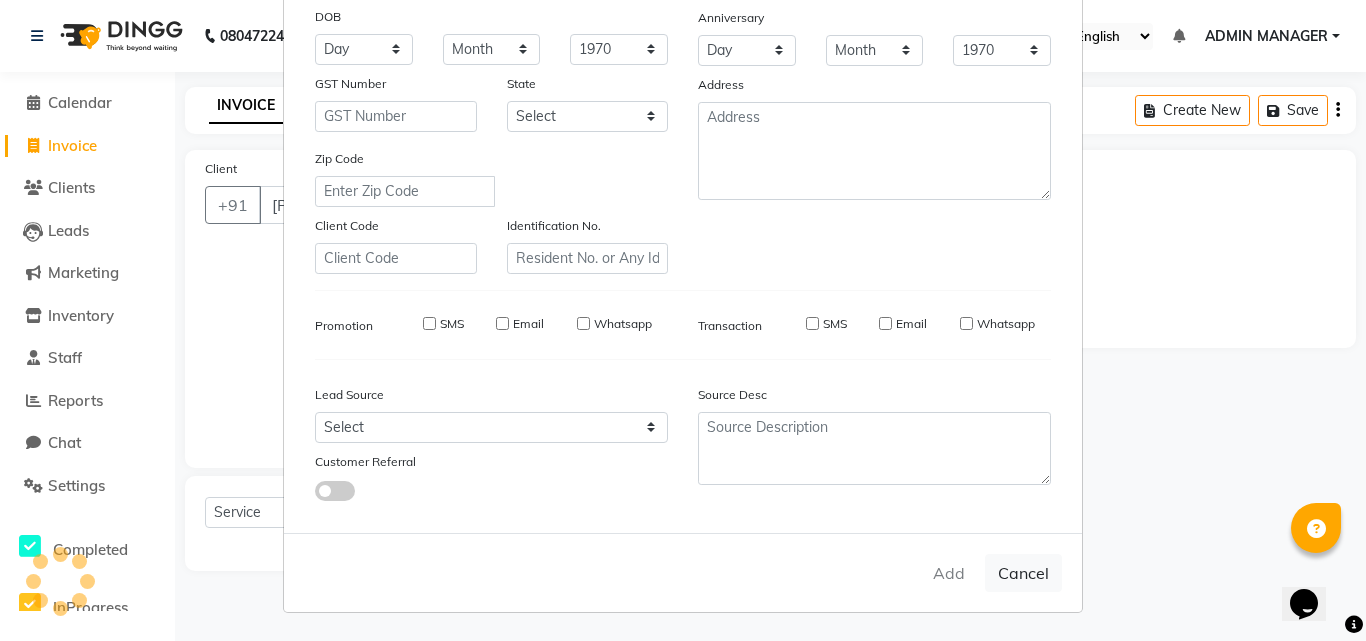 type 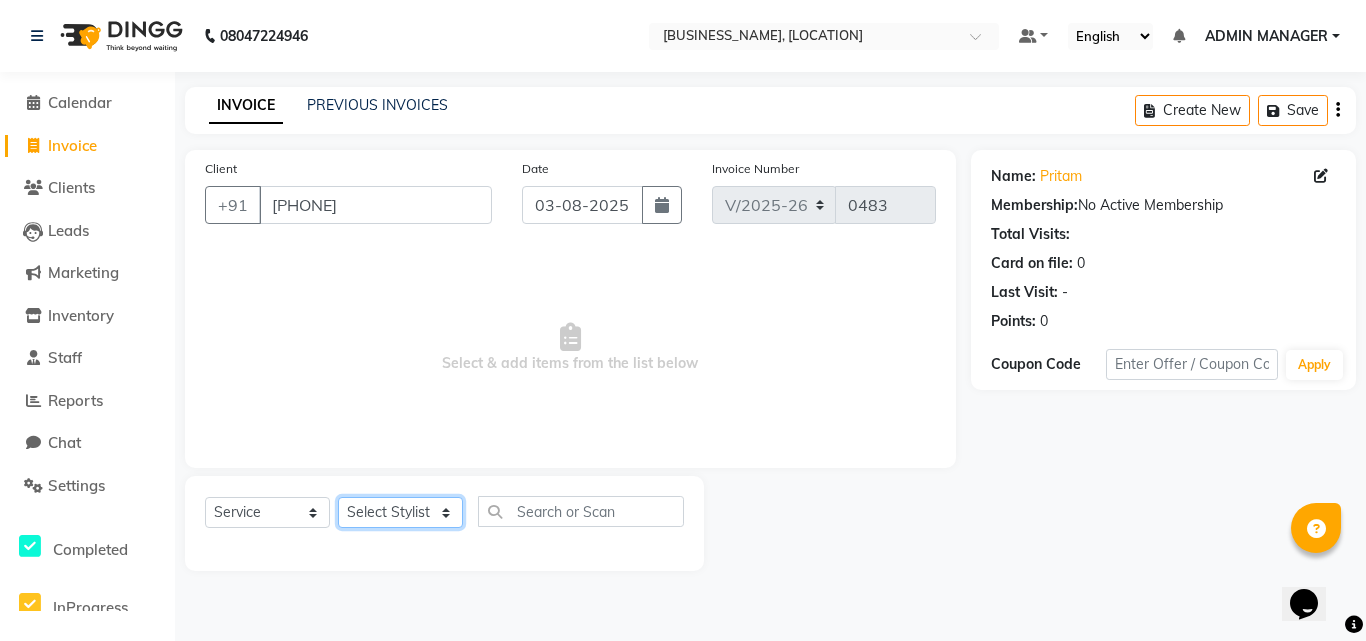click on "Select Stylist [ROLE] [FIRST] [LAST] [FIRST] [LAST] [FIRST] [LAST] [FIRST] [LAST]" 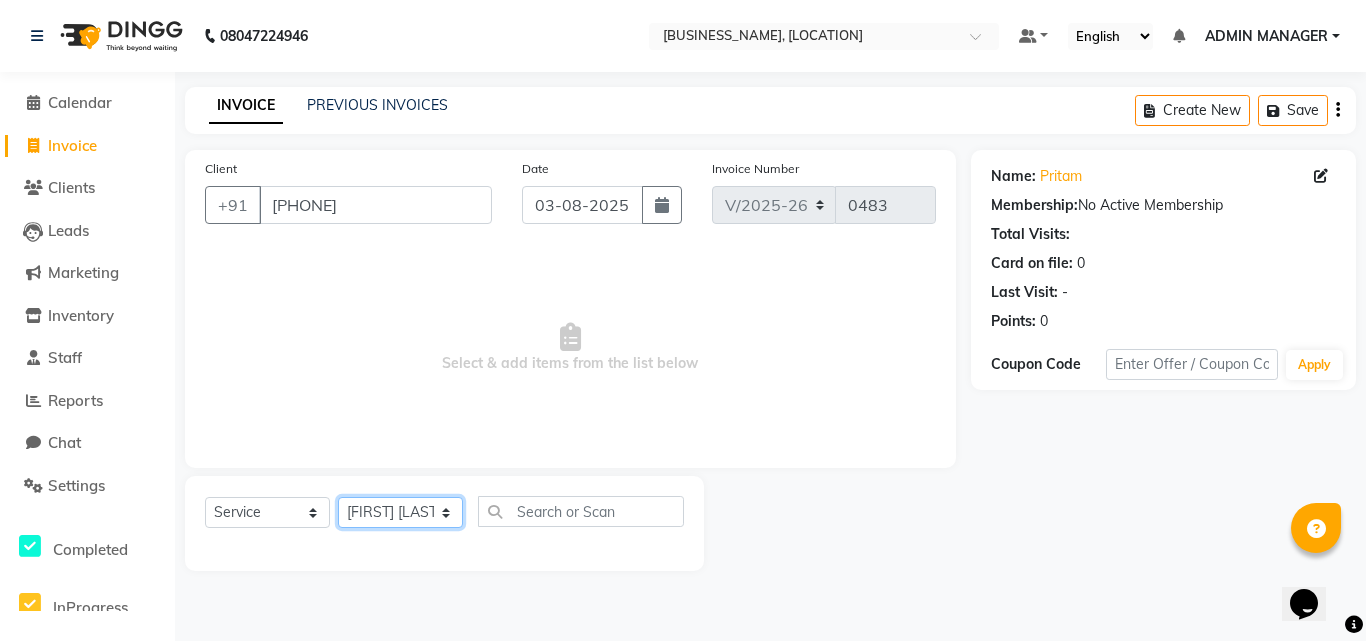 click on "Select Stylist [ROLE] [FIRST] [LAST] [FIRST] [LAST] [FIRST] [LAST] [FIRST] [LAST]" 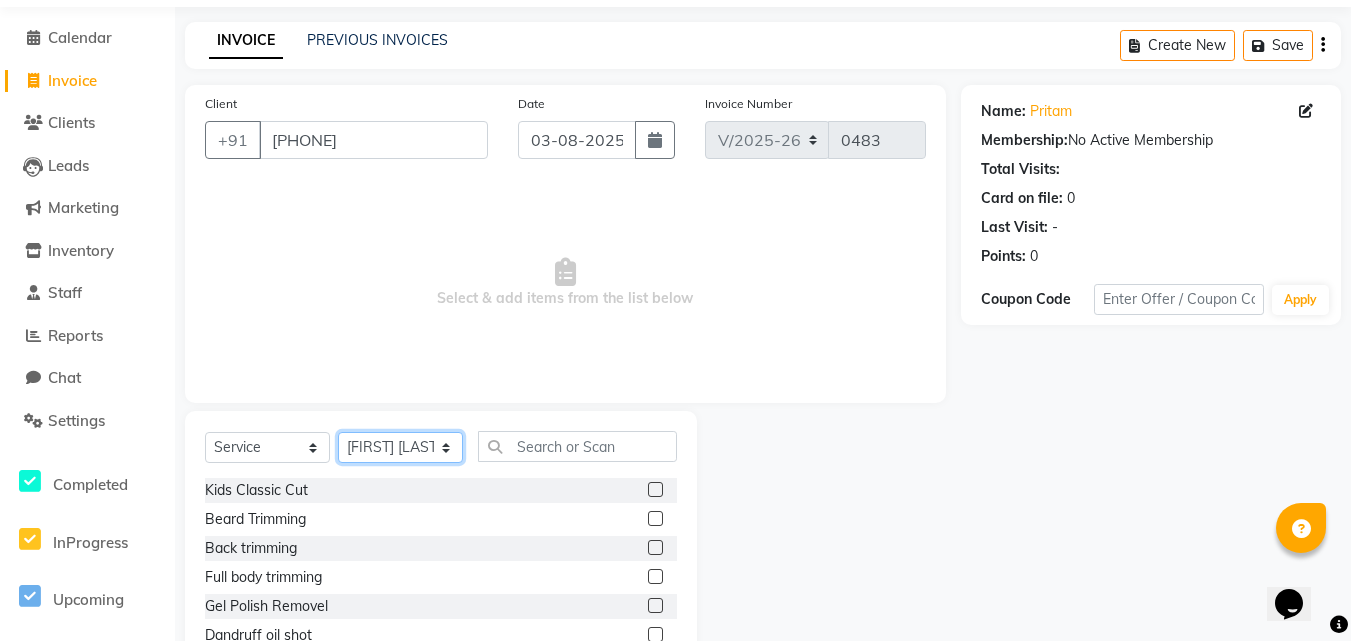 scroll, scrollTop: 100, scrollLeft: 0, axis: vertical 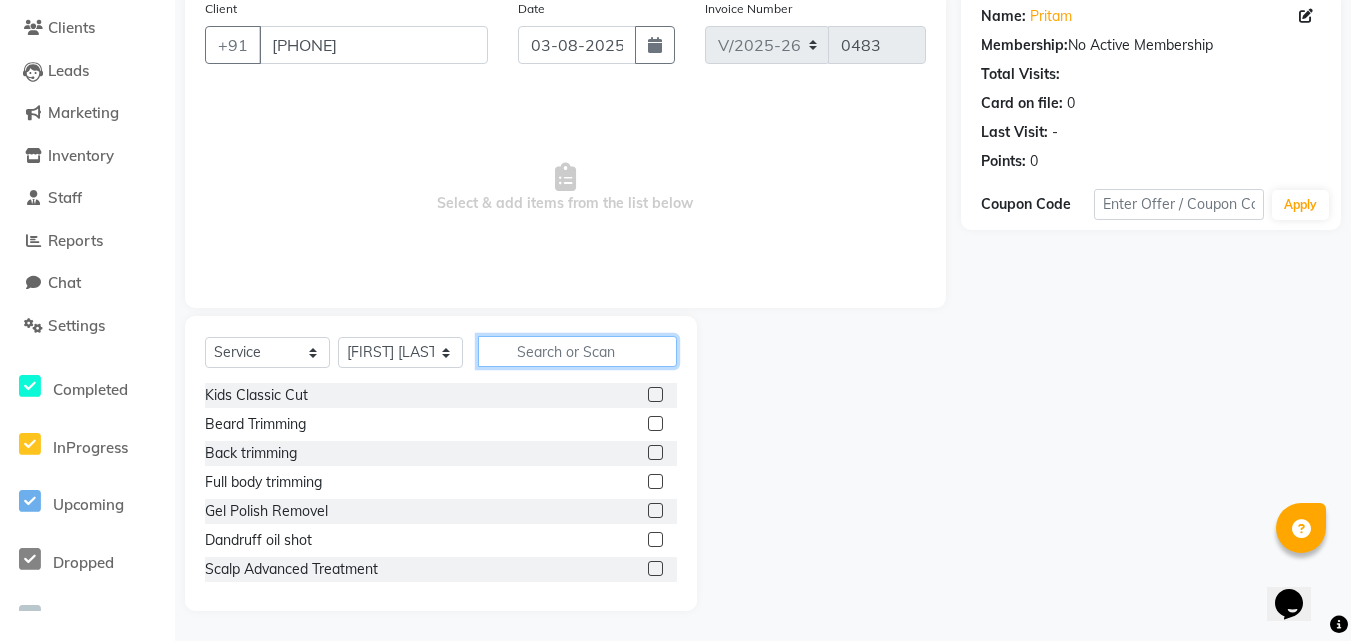 click 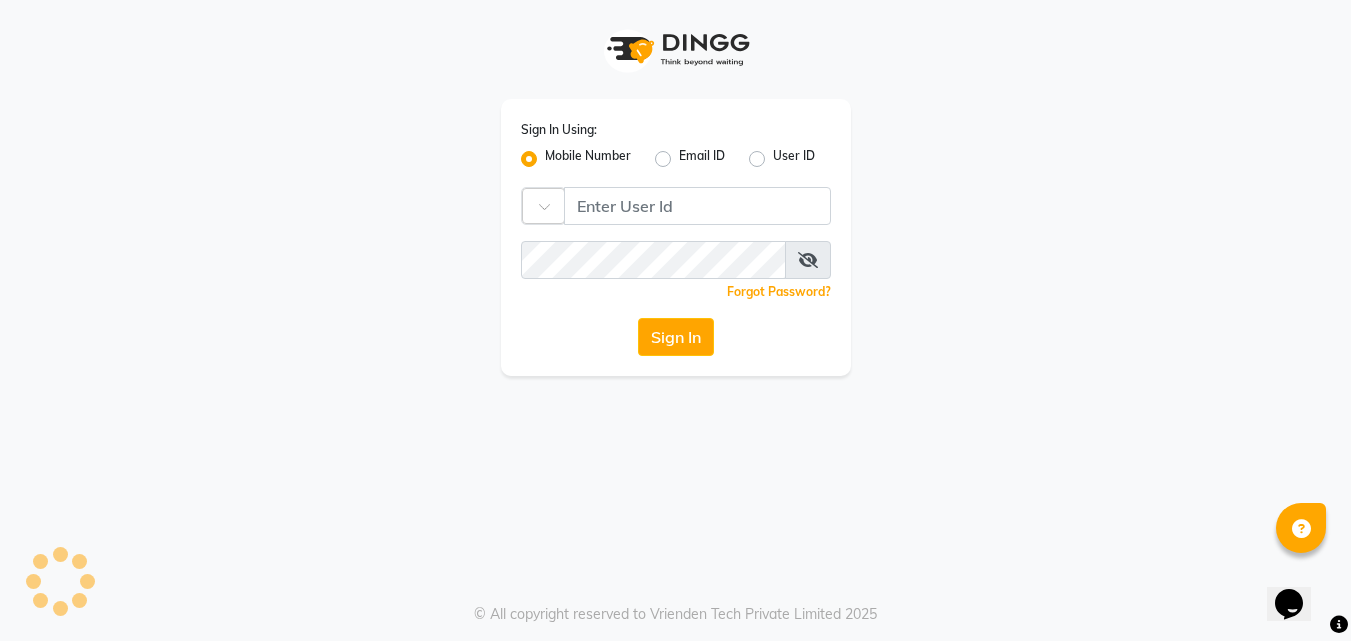 scroll, scrollTop: 0, scrollLeft: 0, axis: both 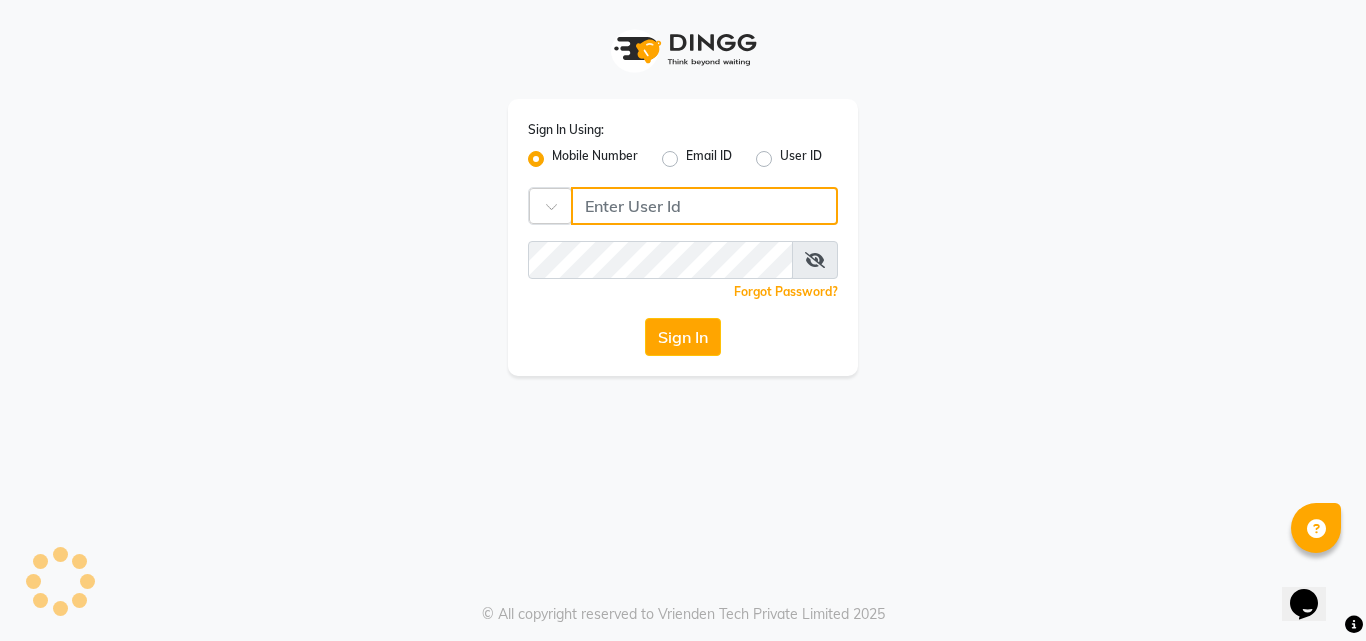 type on "9657515199" 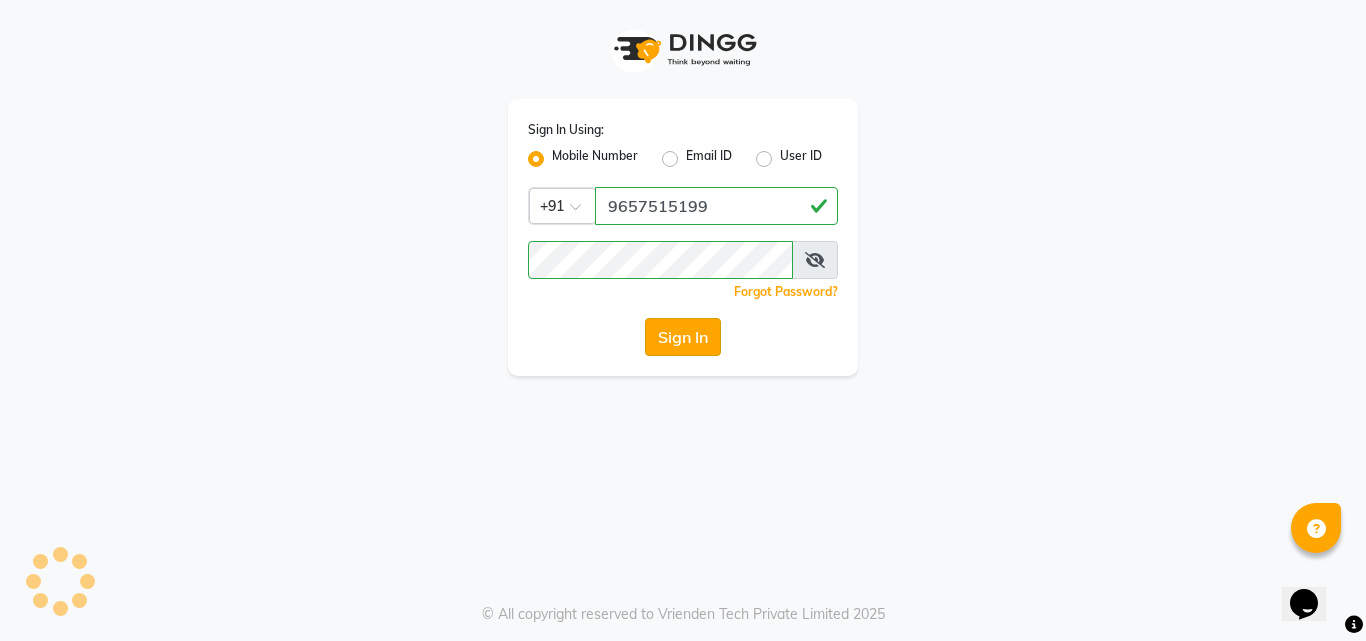click on "Sign In" 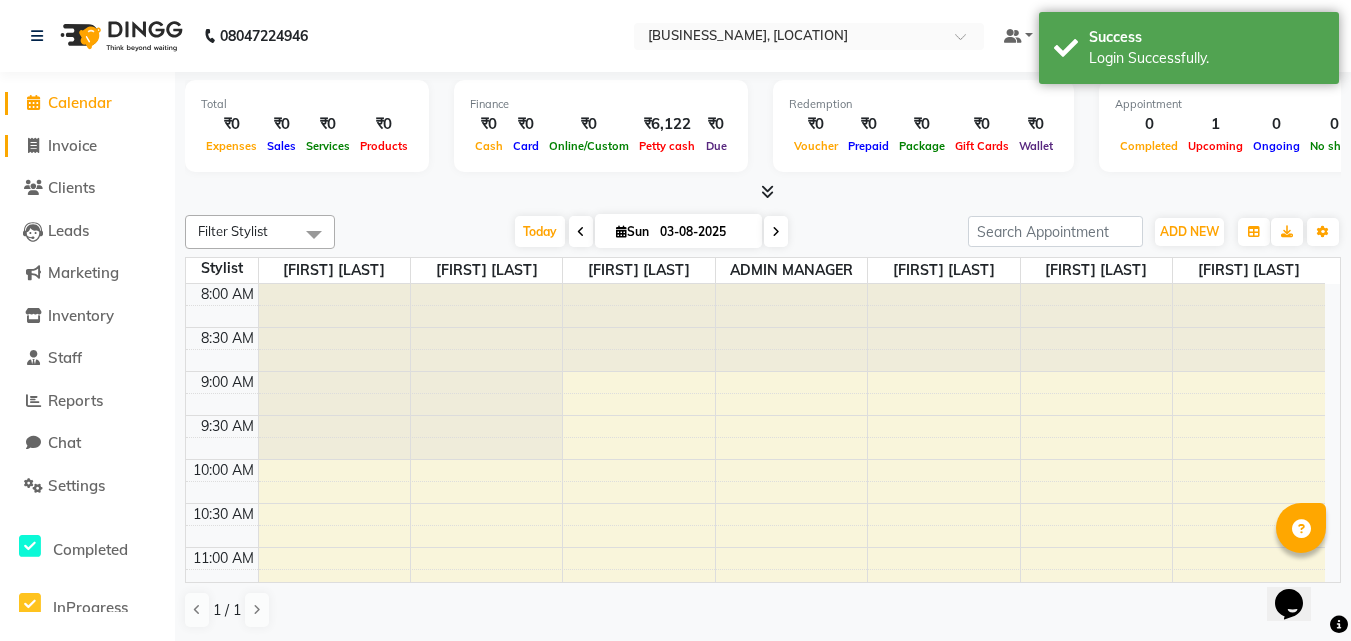 click on "Invoice" 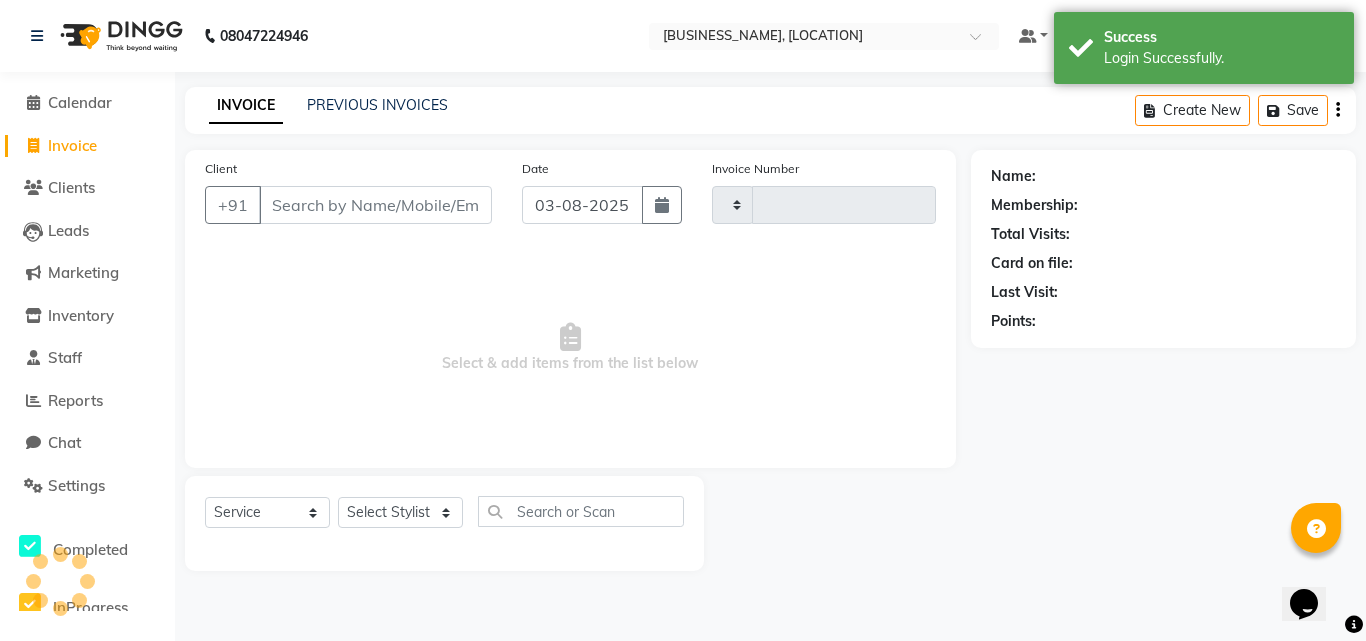 type on "0483" 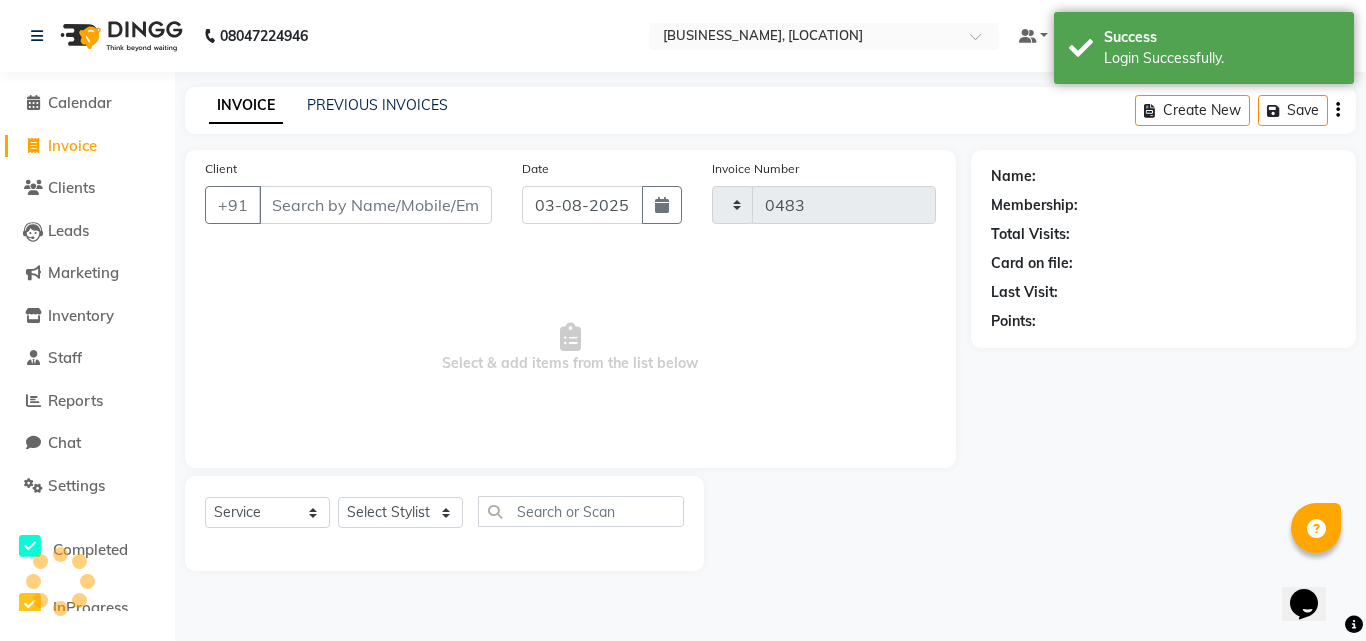 select on "7816" 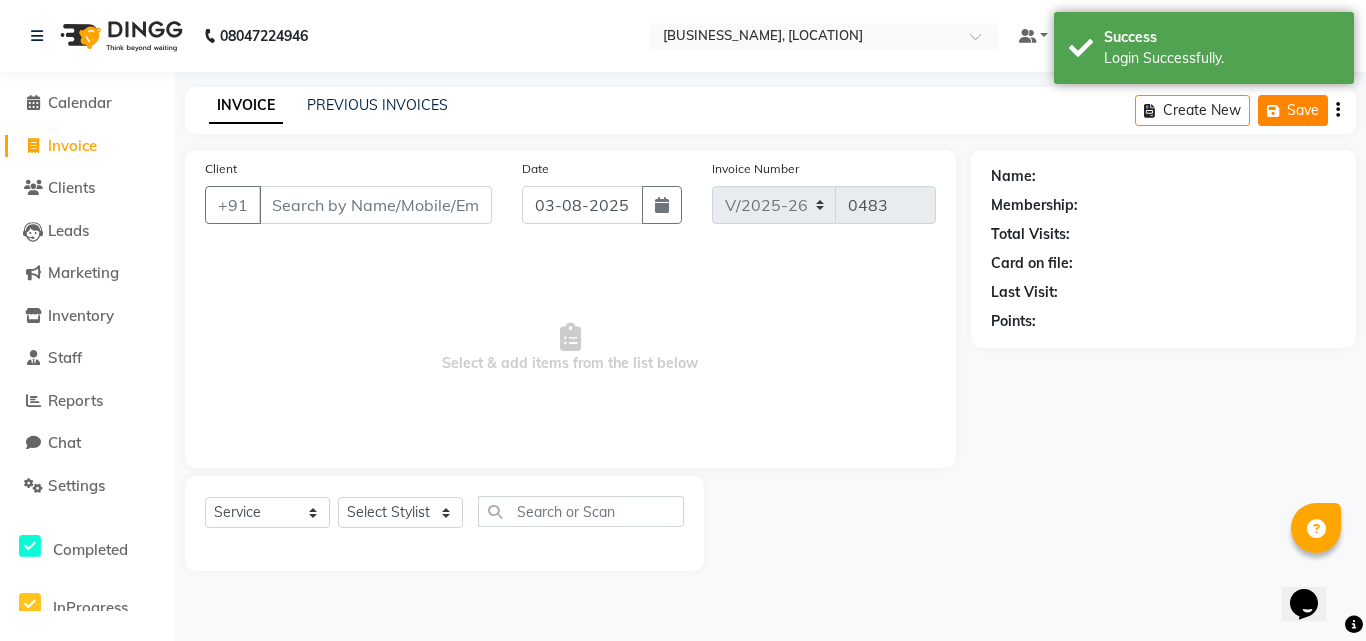 click on "Save" 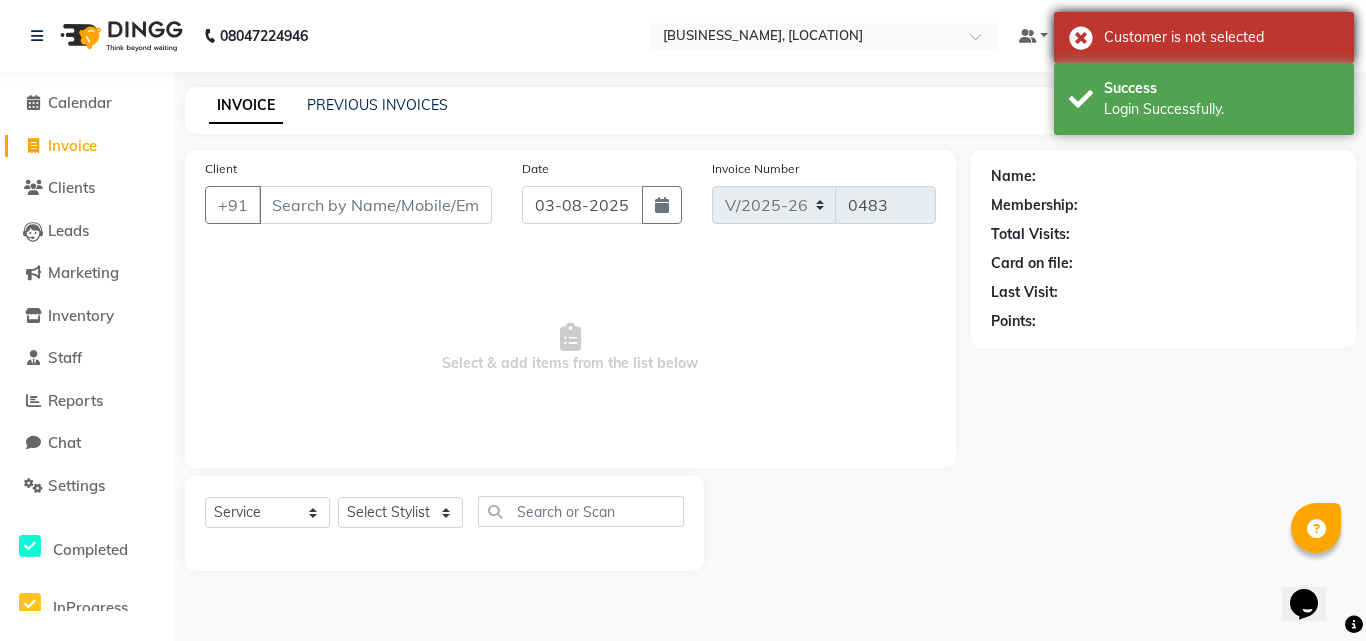 drag, startPoint x: 1090, startPoint y: 26, endPoint x: 1091, endPoint y: 41, distance: 15.033297 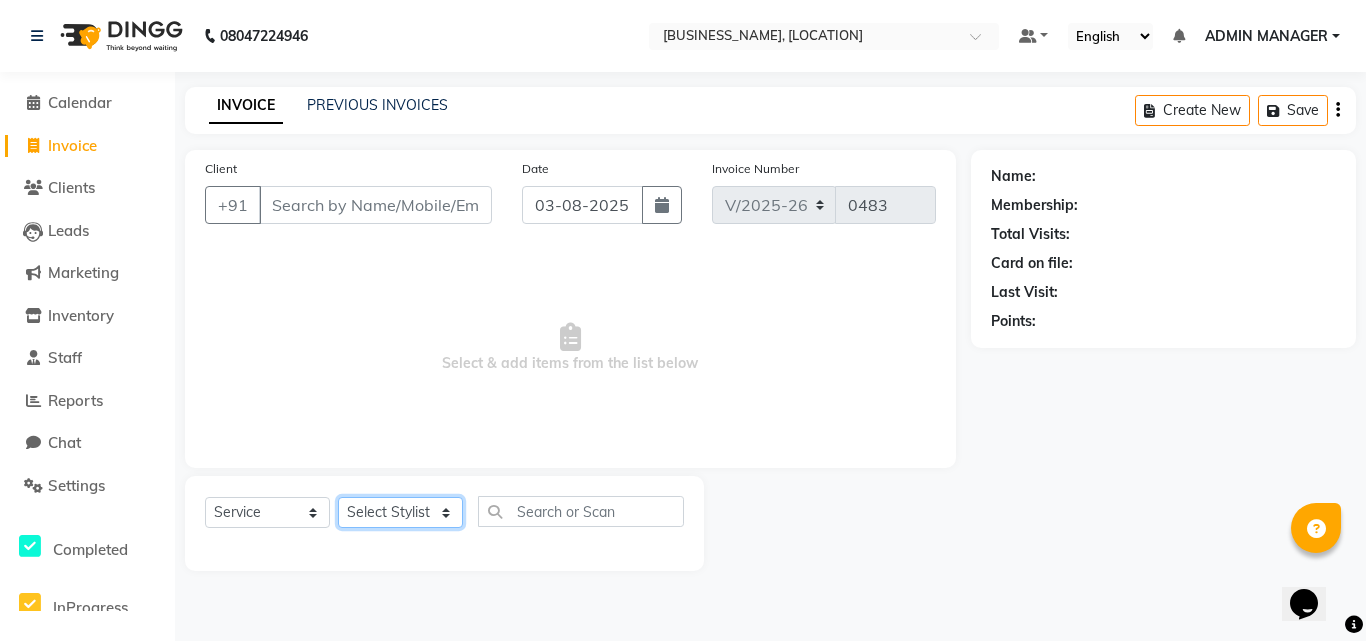 click on "Select Stylist [ROLE] [FIRST] [LAST] [FIRST] [LAST] [FIRST] [LAST] [FIRST] [LAST]" 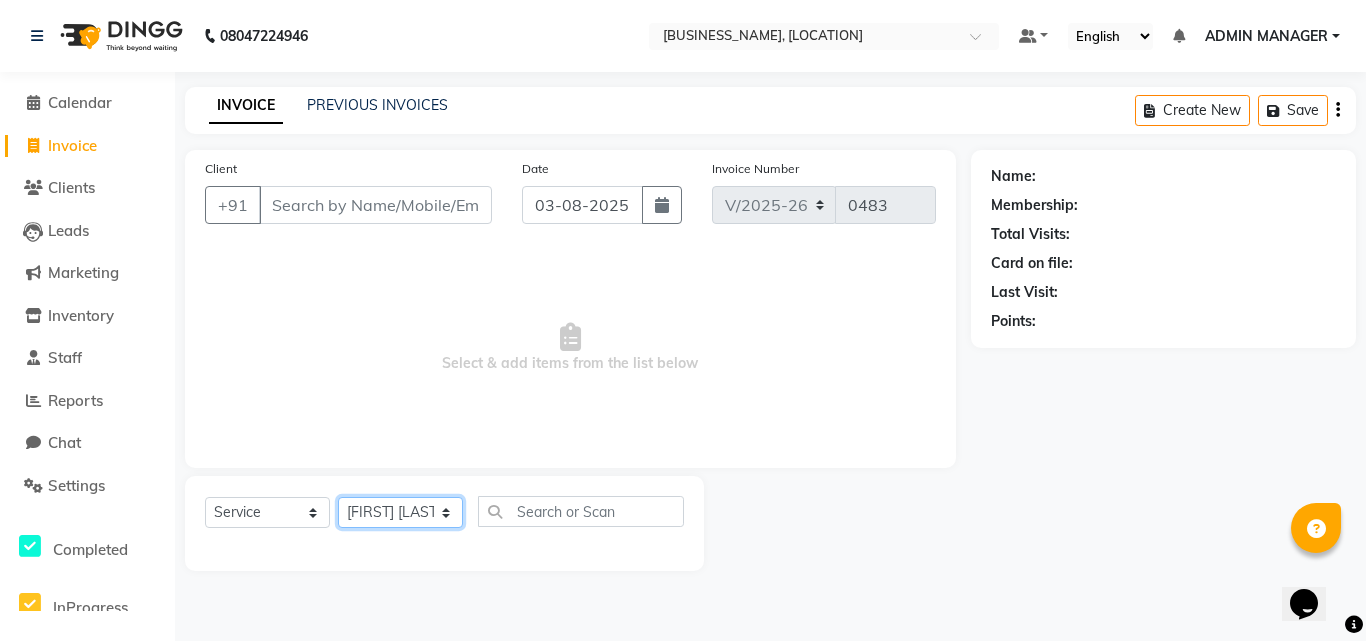 click on "Select Stylist [ROLE] [FIRST] [LAST] [FIRST] [LAST] [FIRST] [LAST] [FIRST] [LAST]" 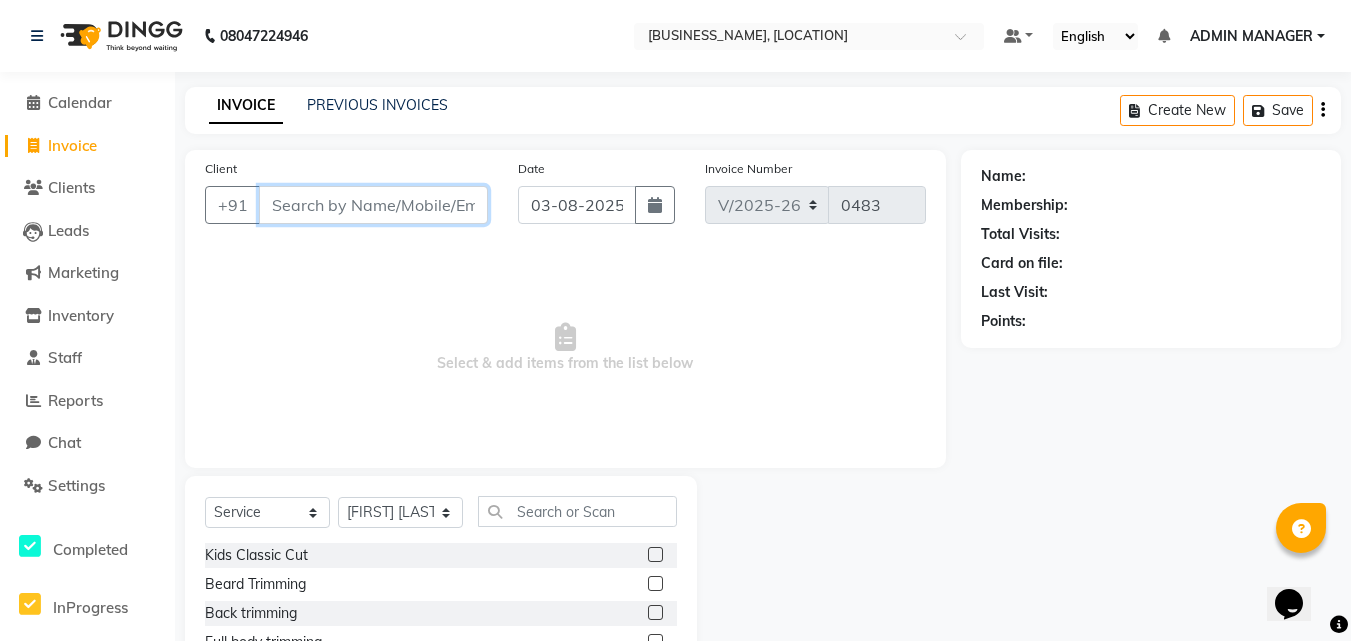 click on "Client" at bounding box center (373, 205) 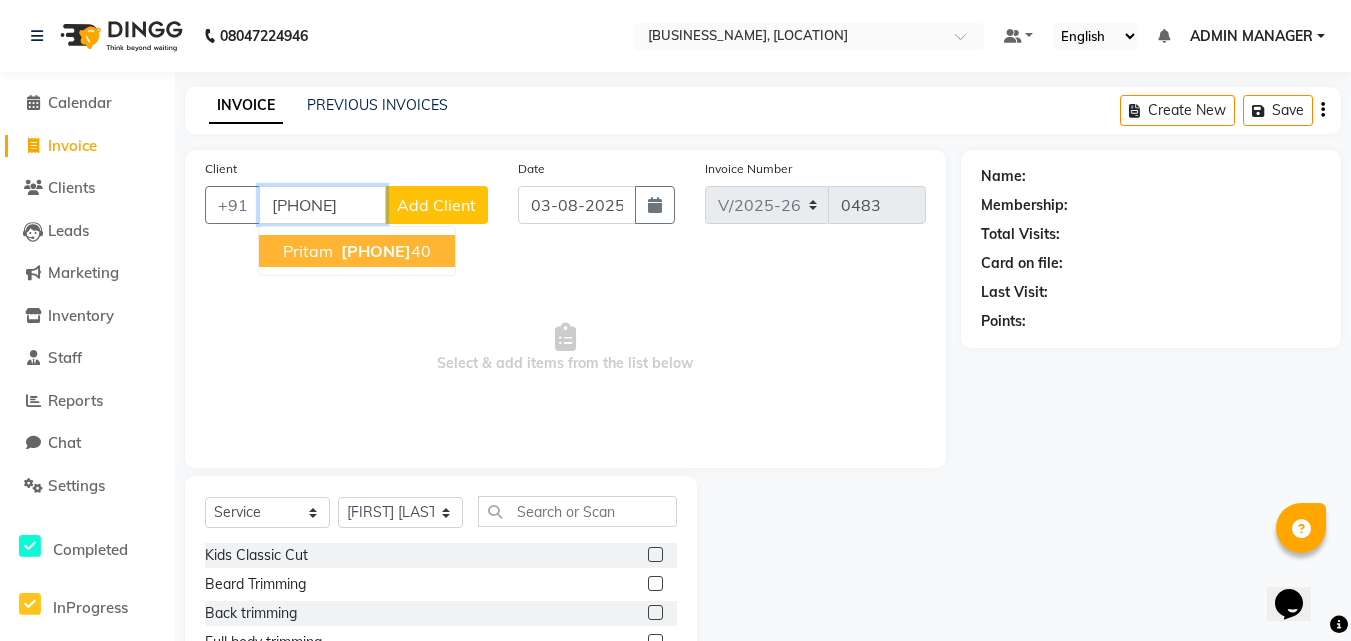 click on "[PHONE]" at bounding box center [384, 251] 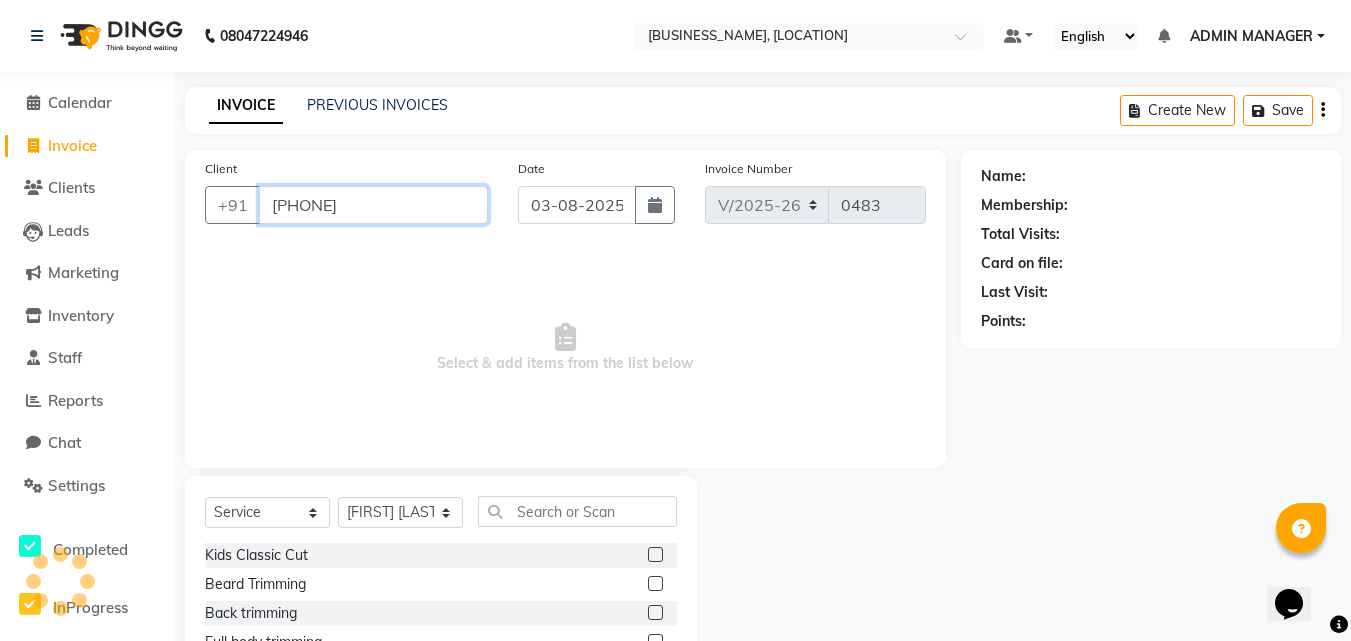 type on "[PHONE]" 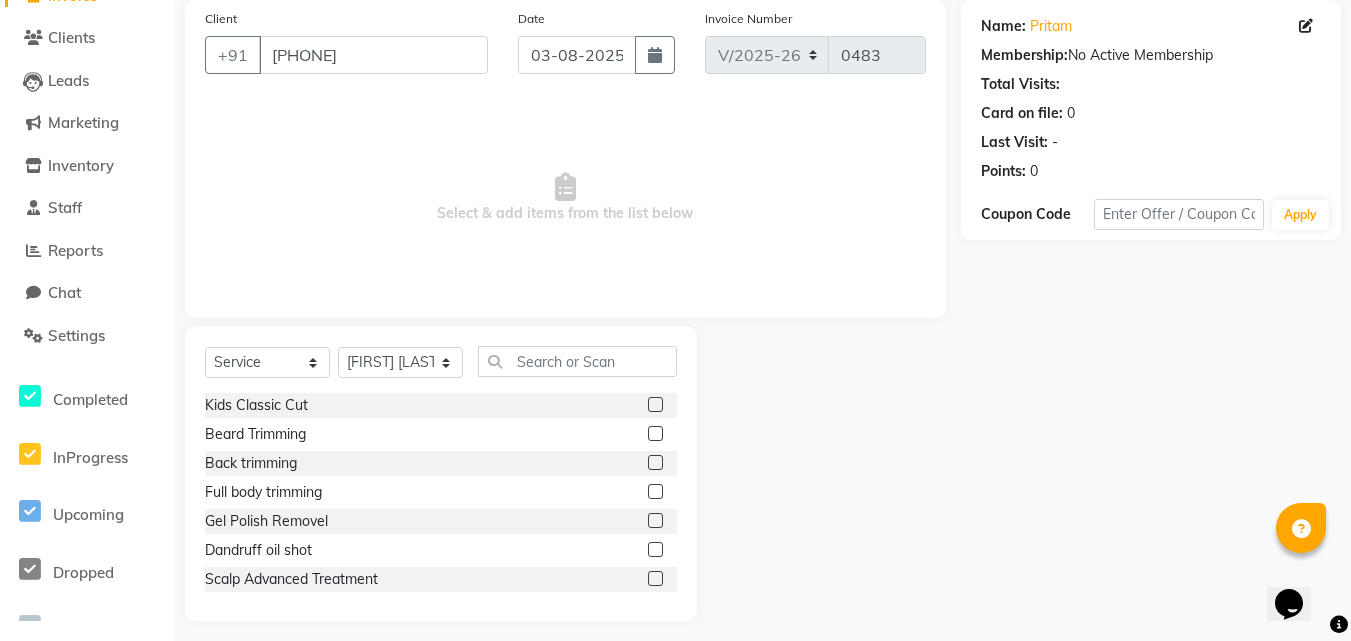 scroll, scrollTop: 160, scrollLeft: 0, axis: vertical 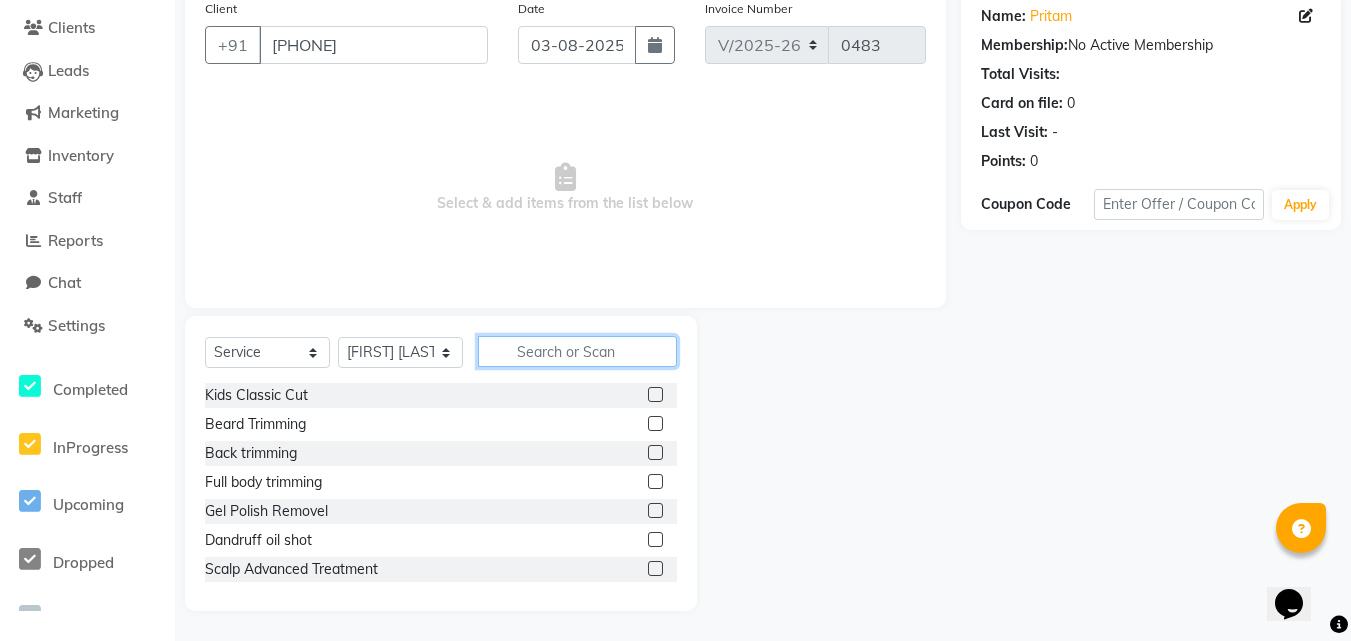 click 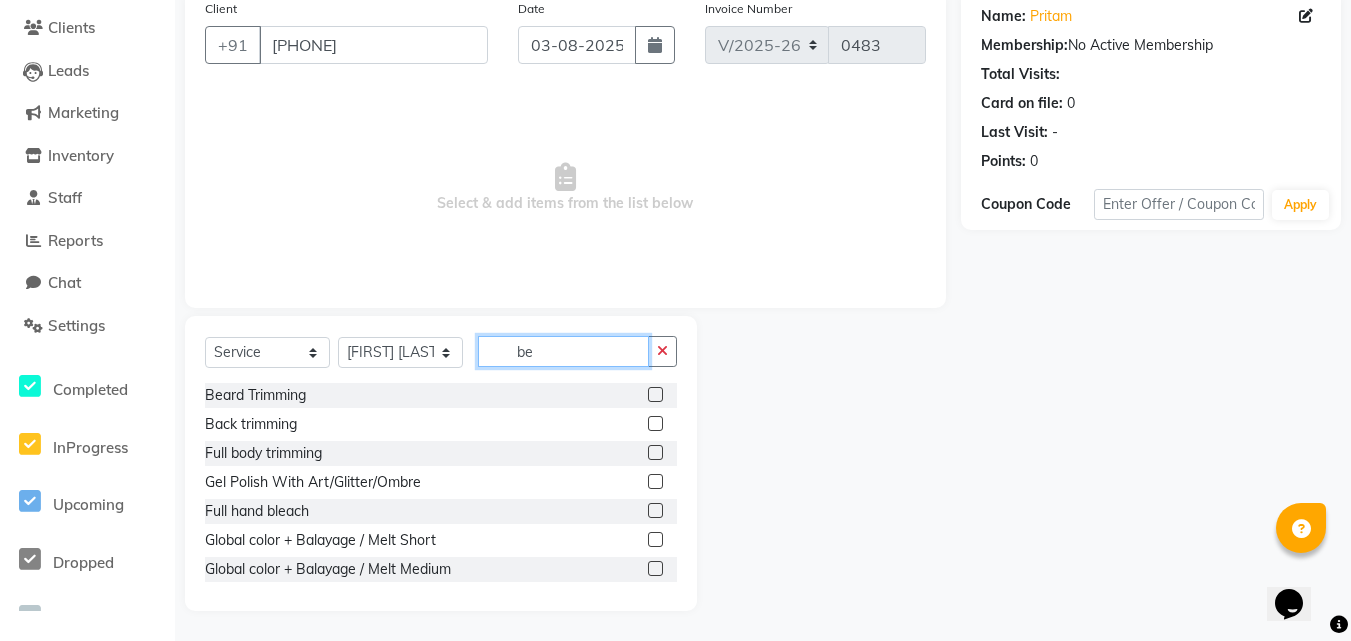 scroll, scrollTop: 76, scrollLeft: 0, axis: vertical 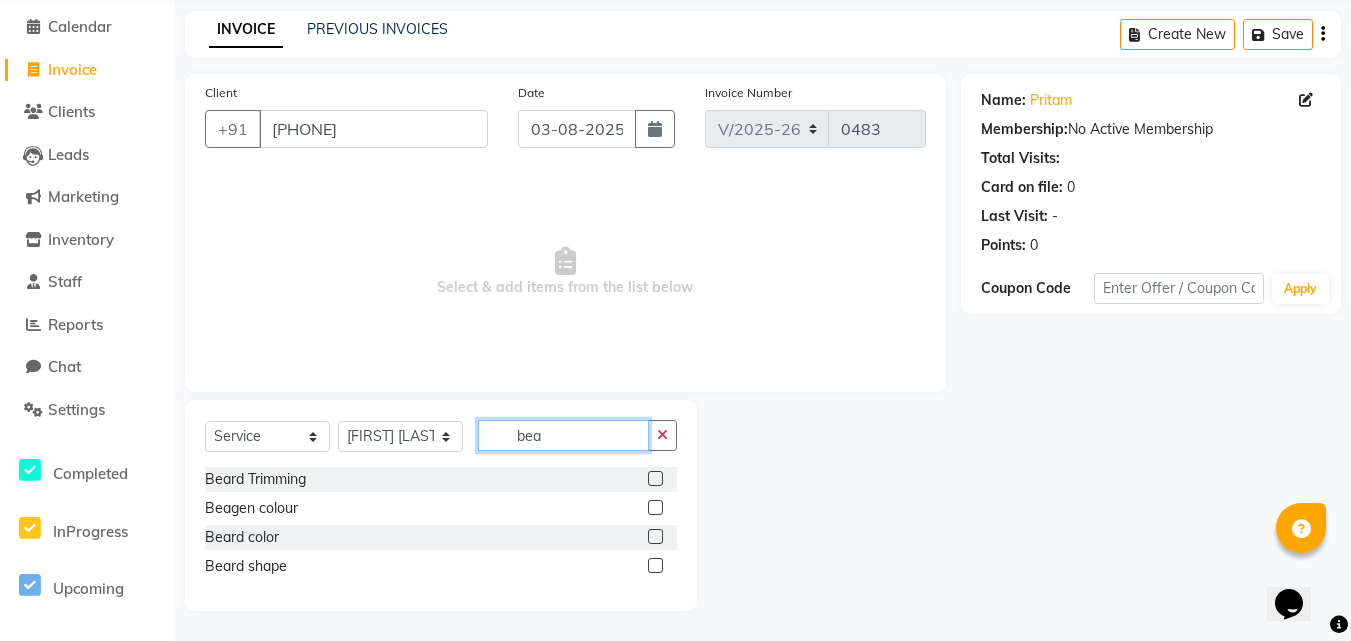 type on "bea" 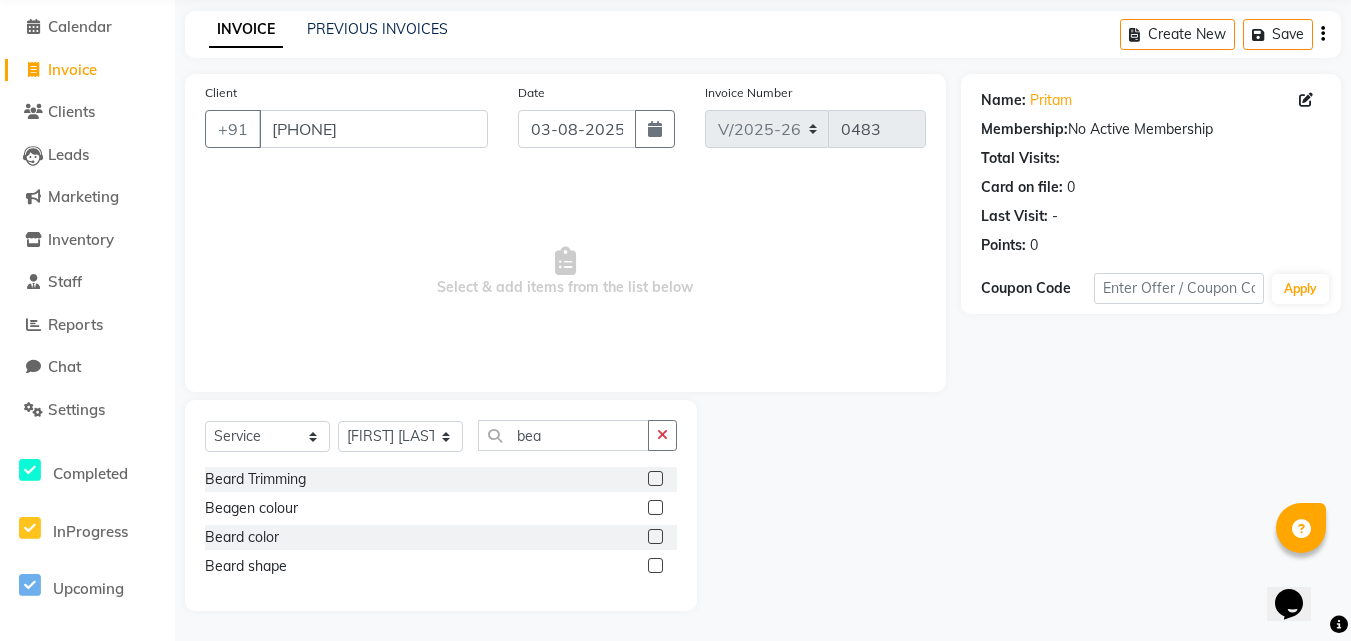 click 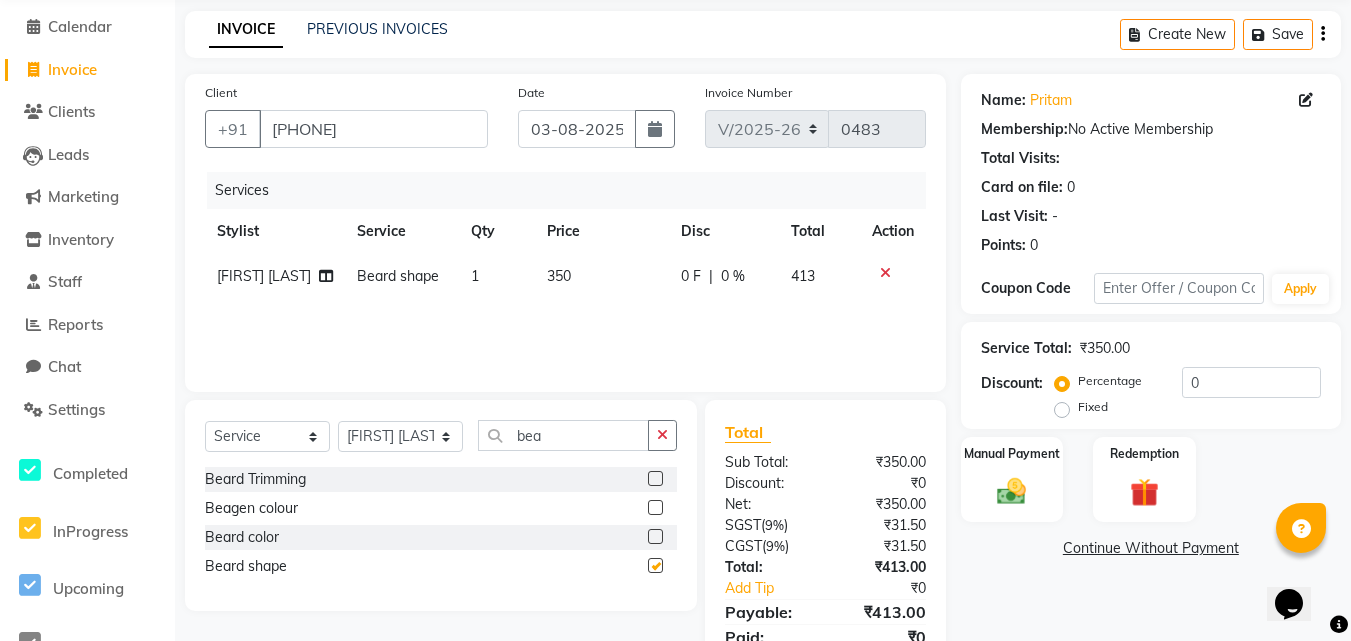checkbox on "false" 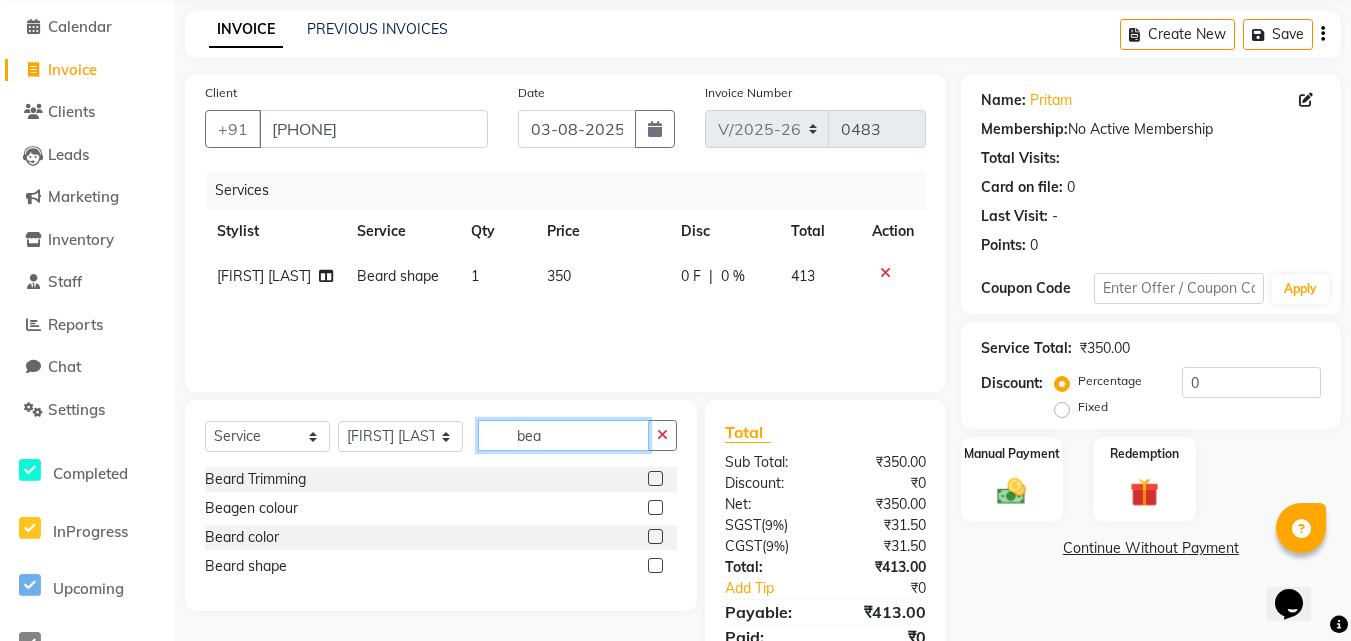 click on "bea" 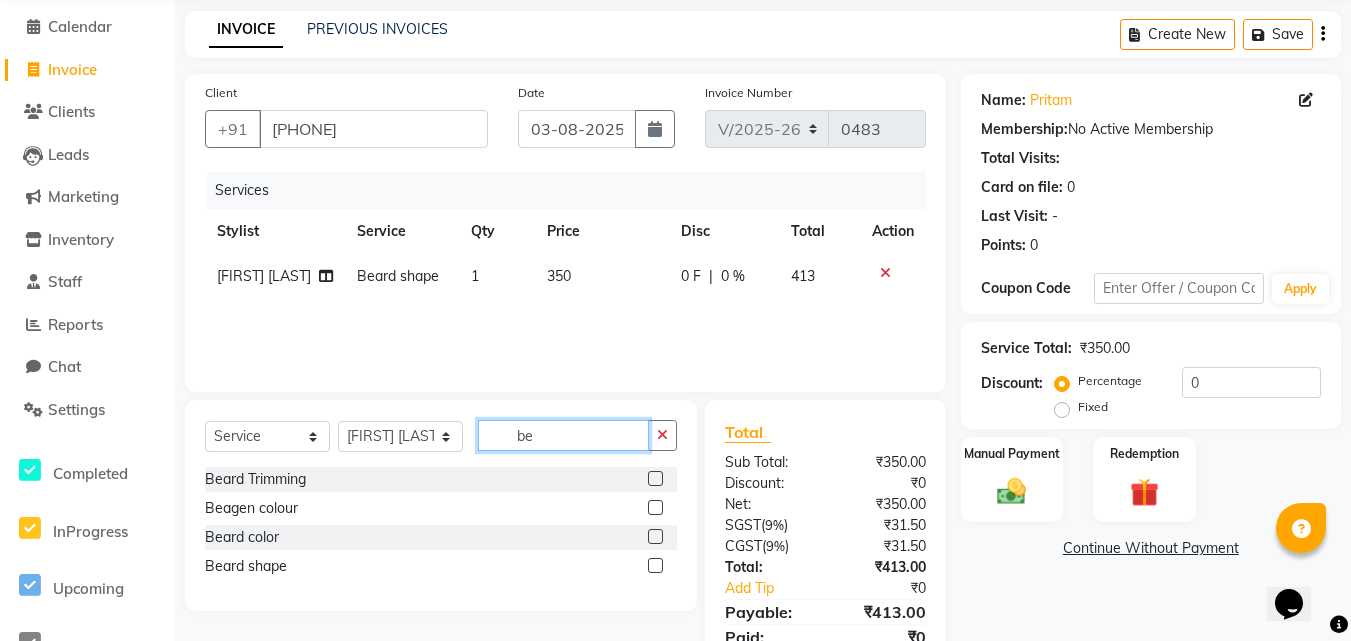 type on "b" 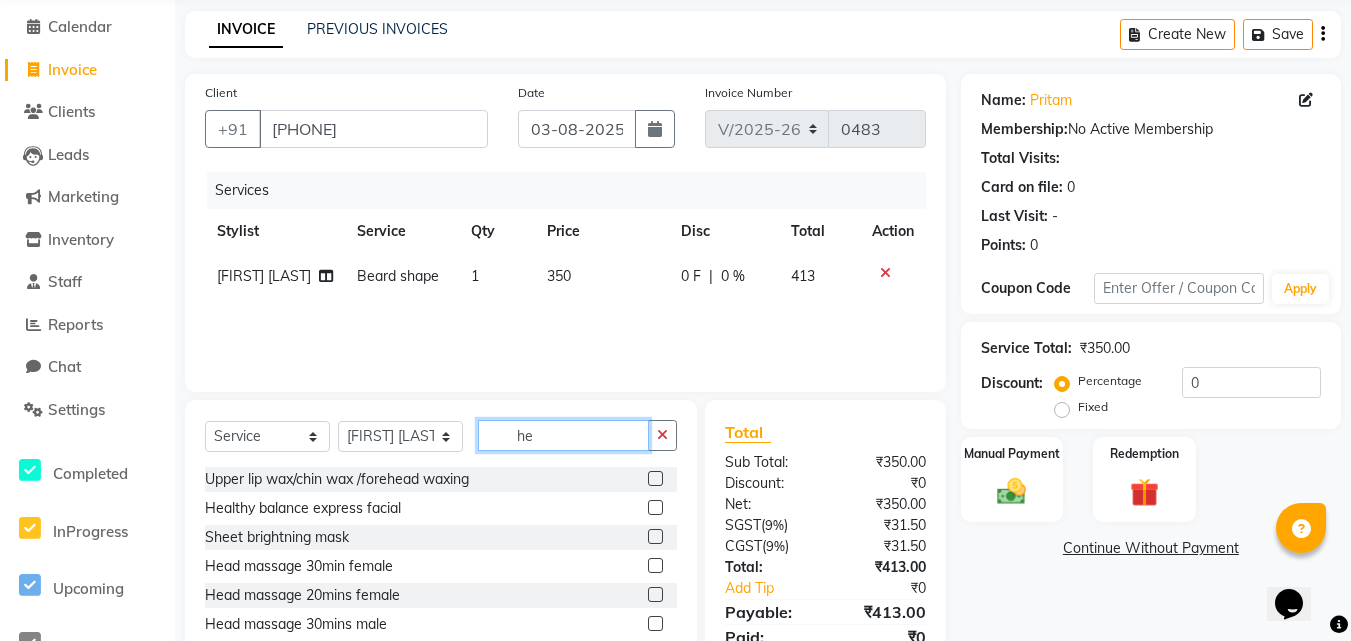 type on "h" 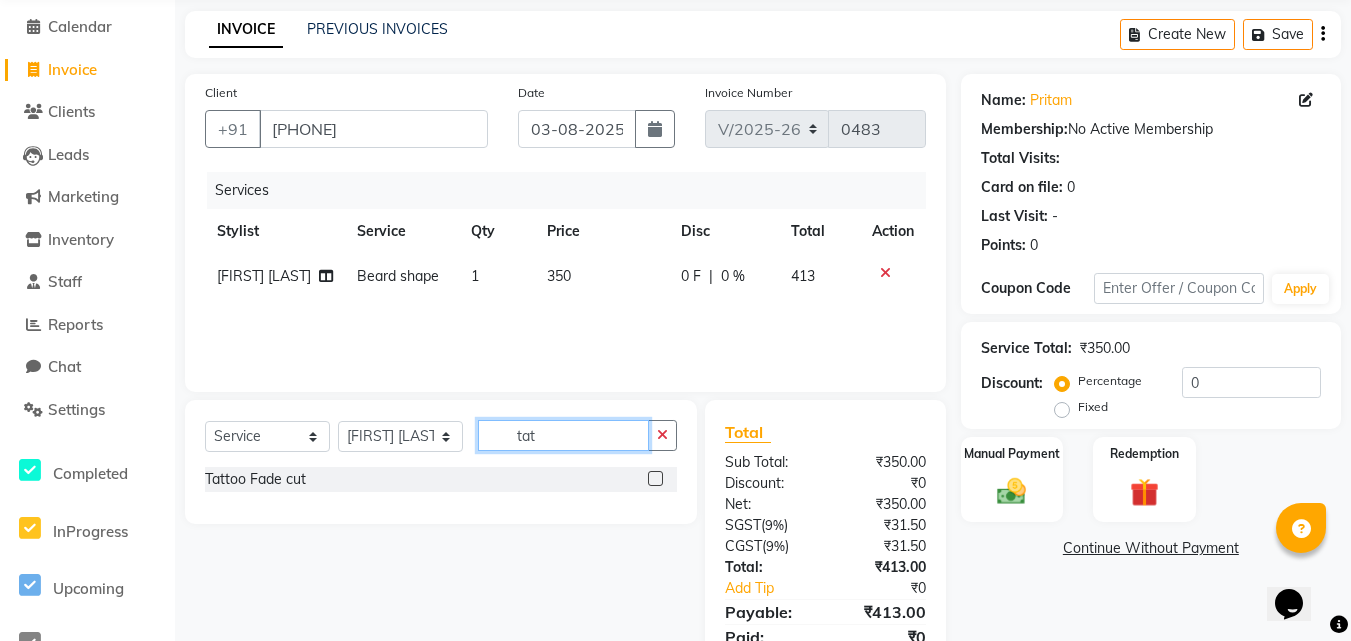 type on "tat" 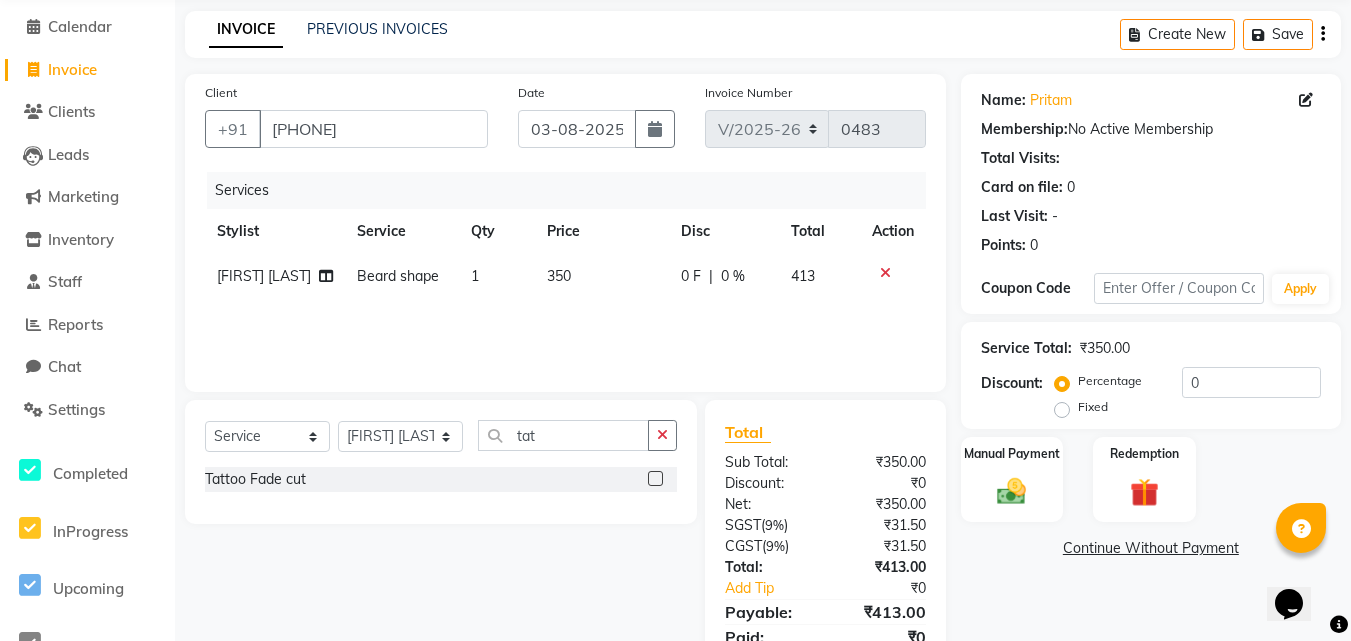 click 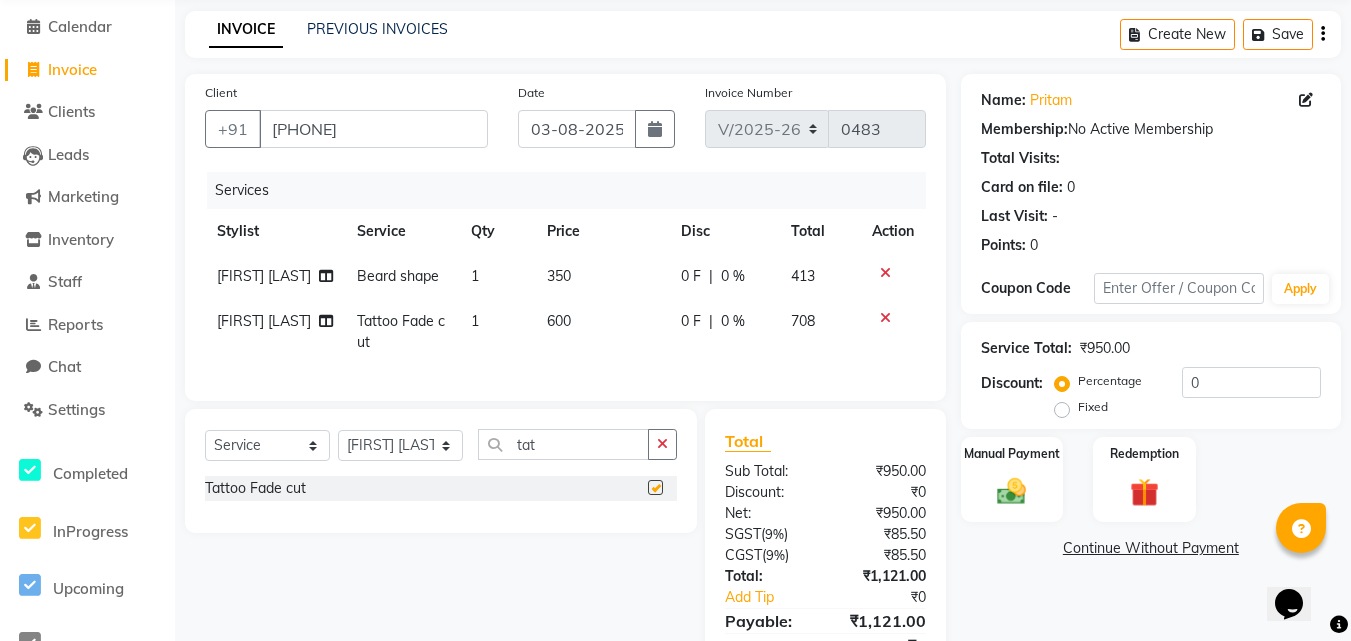 checkbox on "false" 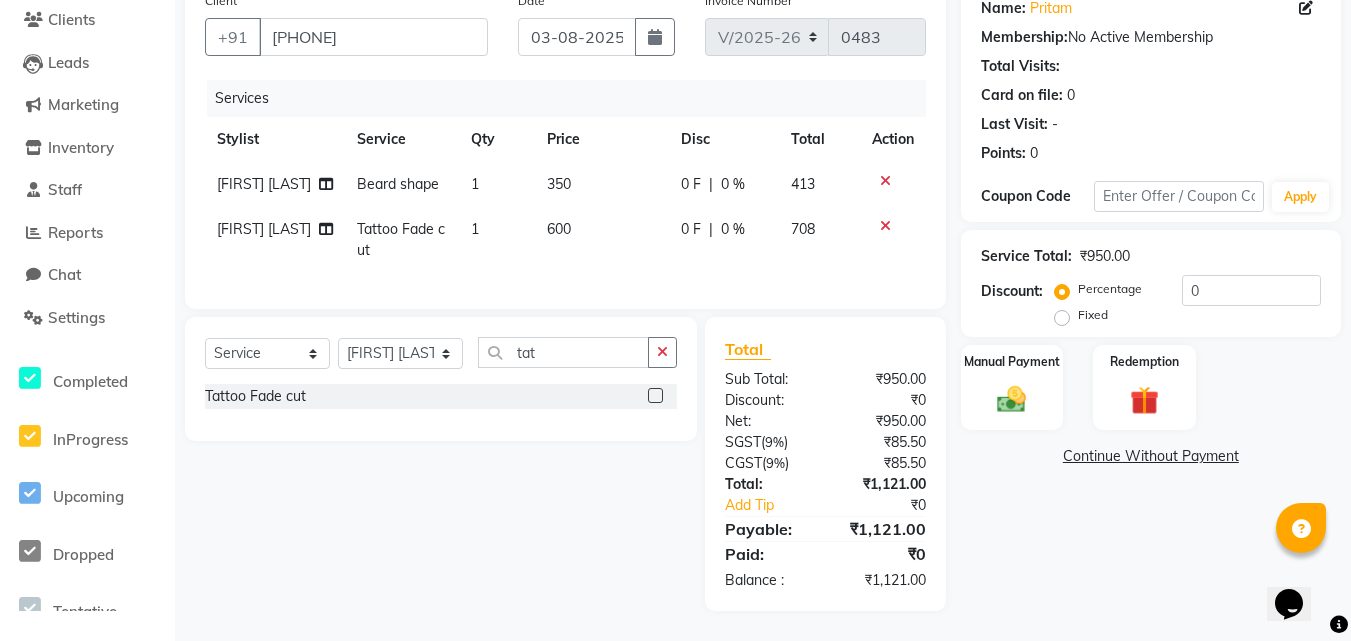 scroll, scrollTop: 183, scrollLeft: 0, axis: vertical 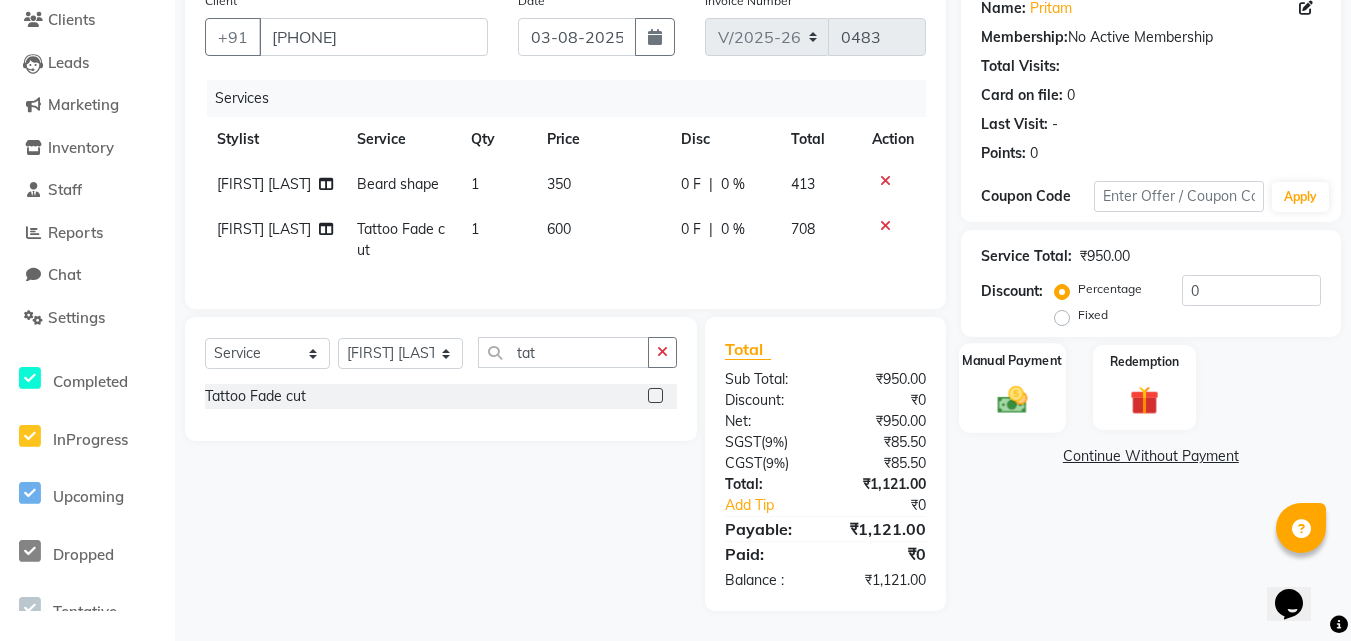 click 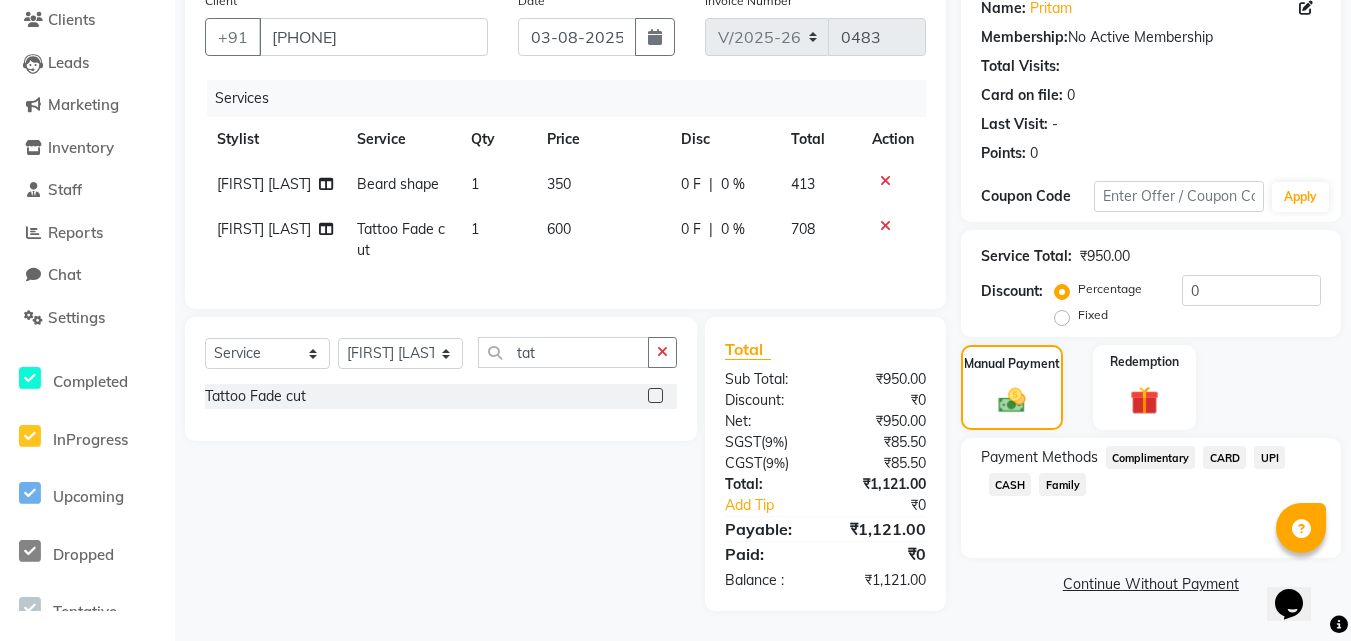 click on "UPI" 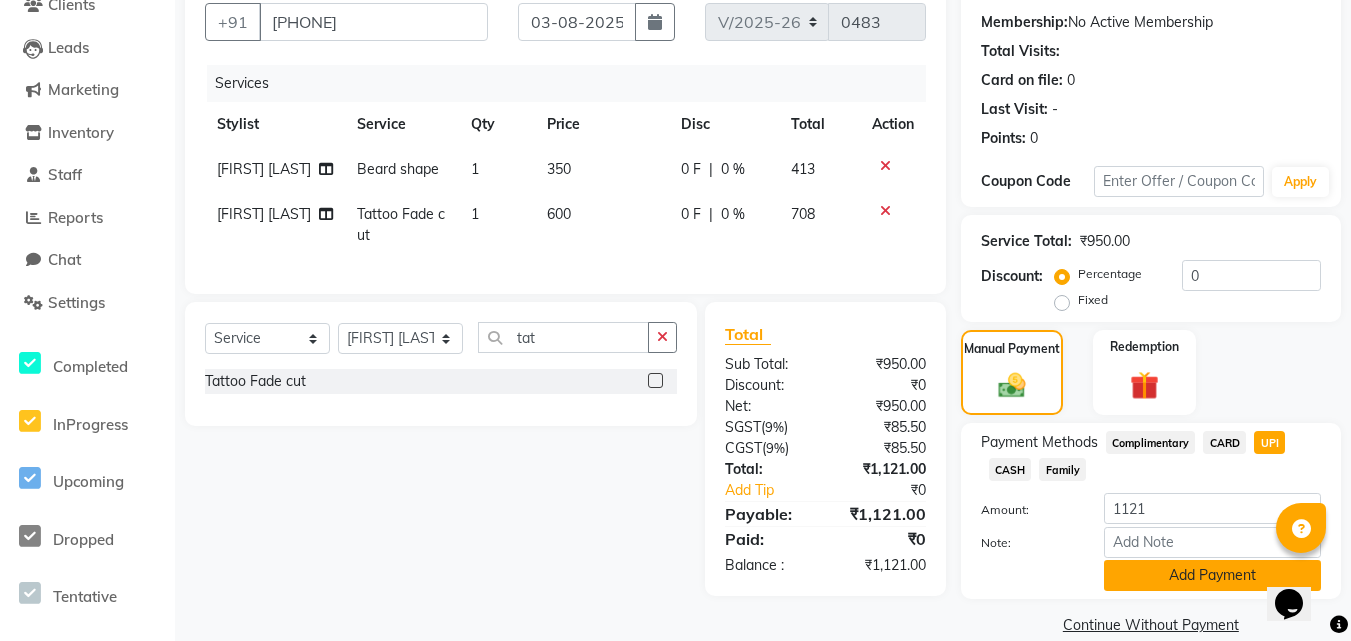 scroll, scrollTop: 212, scrollLeft: 0, axis: vertical 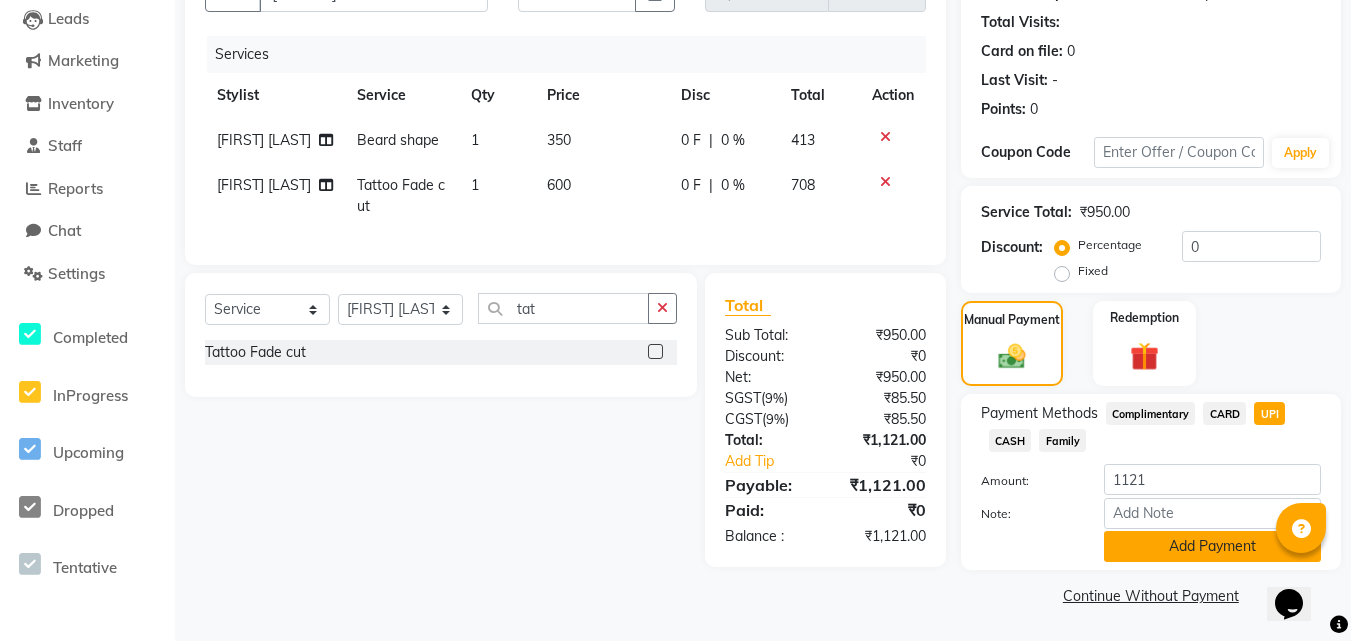 click on "Add Payment" 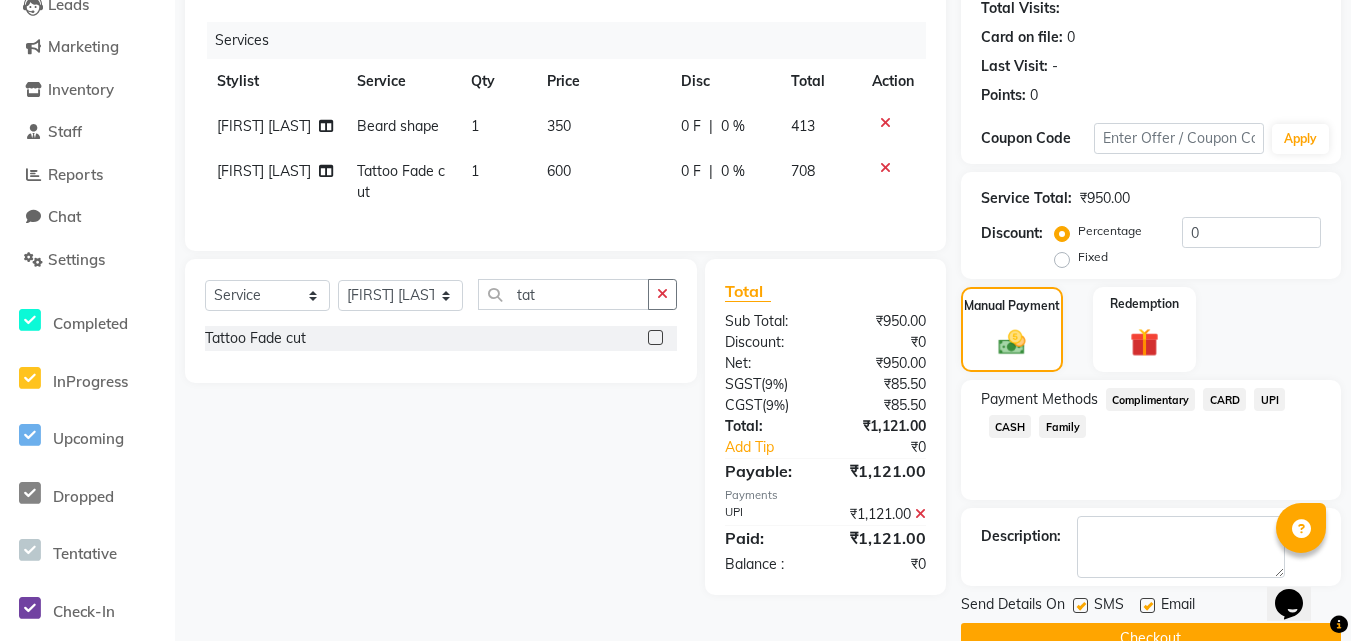 scroll, scrollTop: 269, scrollLeft: 0, axis: vertical 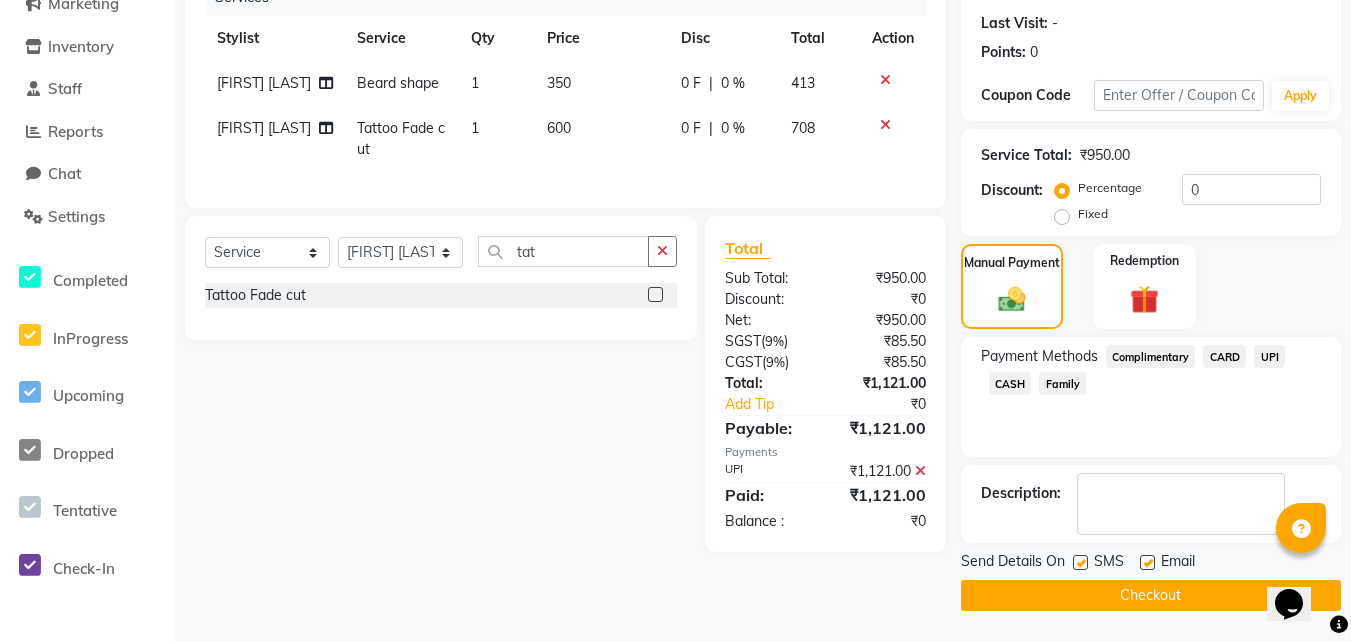 click on "Checkout" 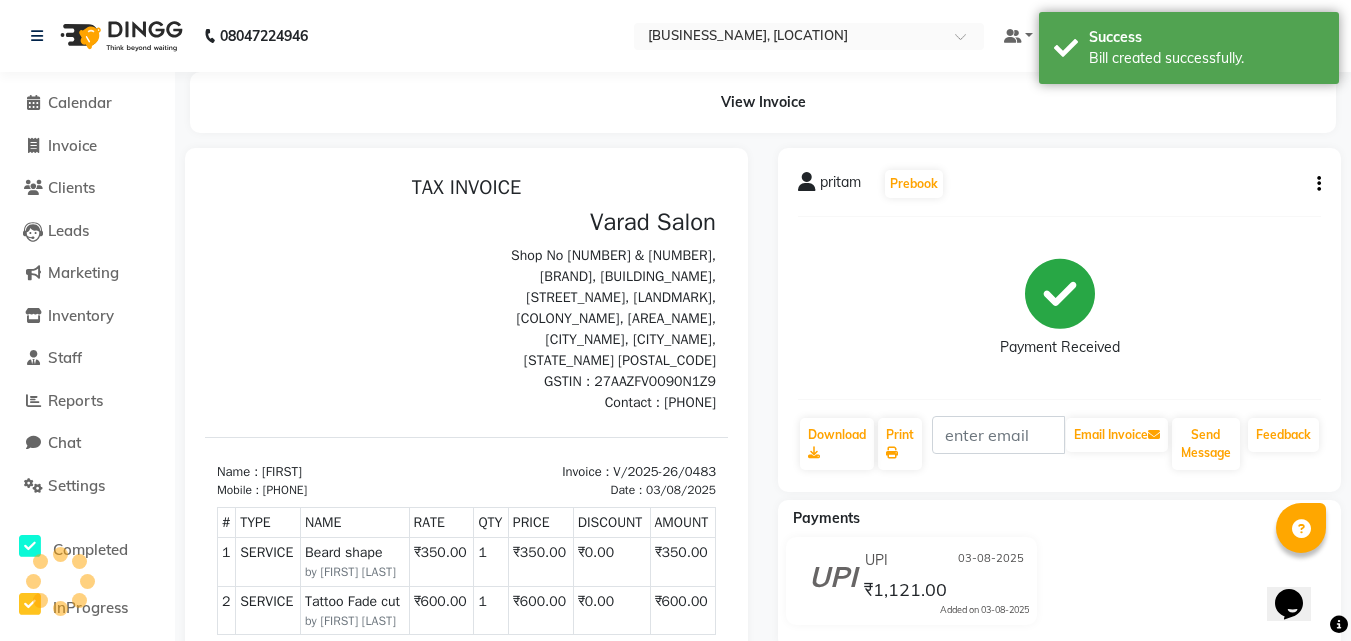 scroll, scrollTop: 0, scrollLeft: 0, axis: both 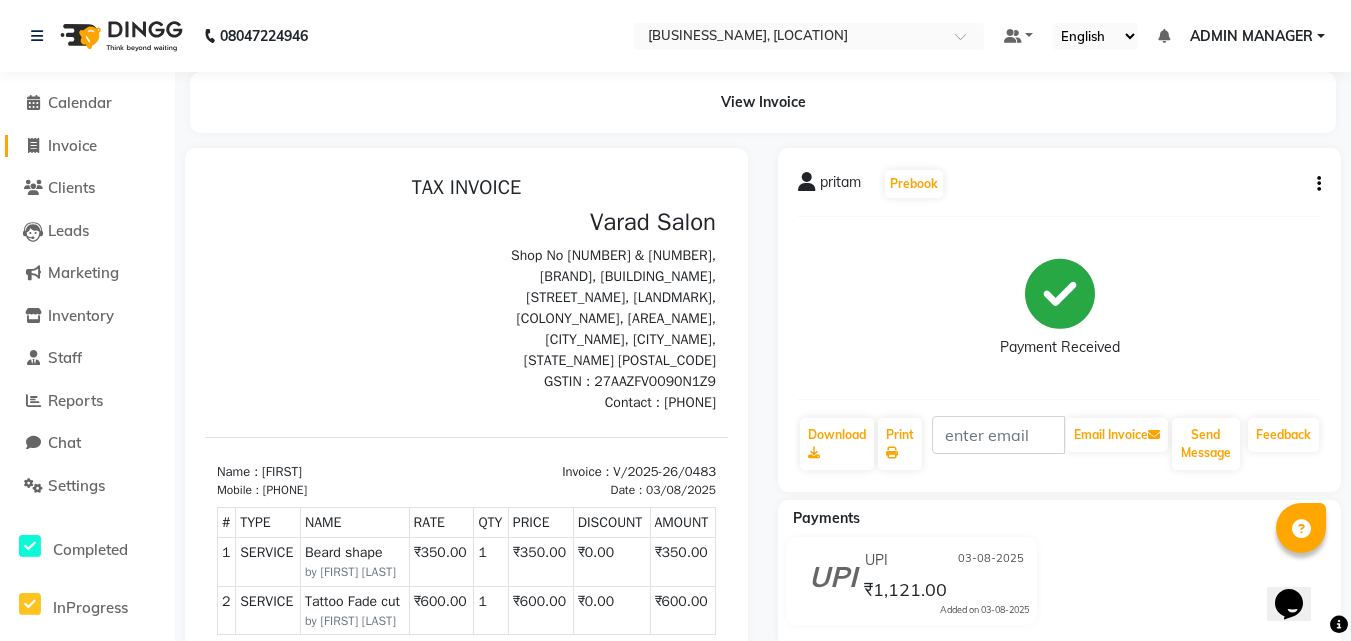 click on "Invoice" 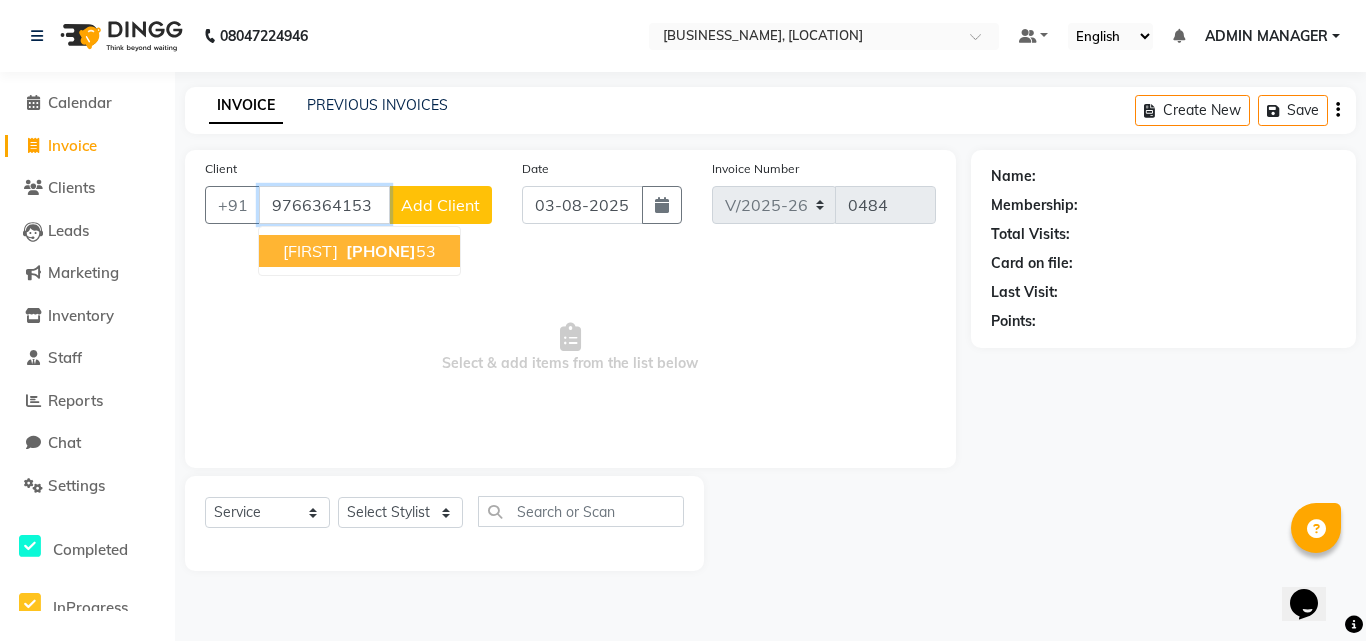 type on "9766364153" 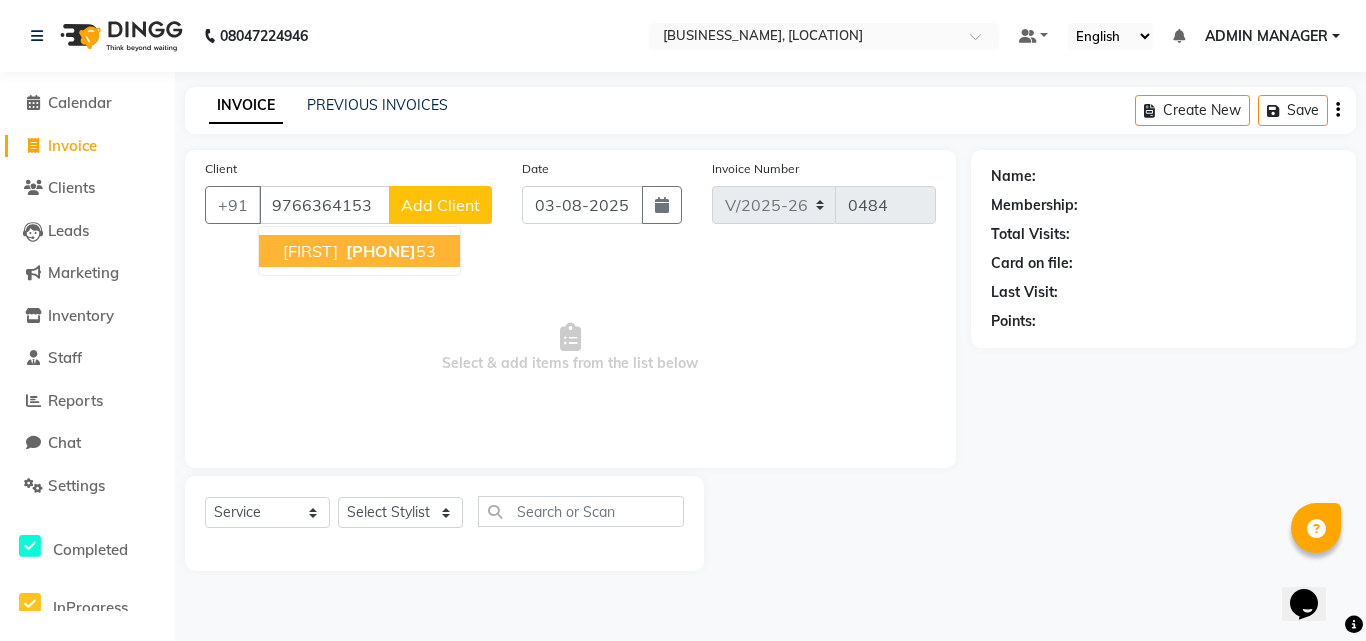 select on "1: Object" 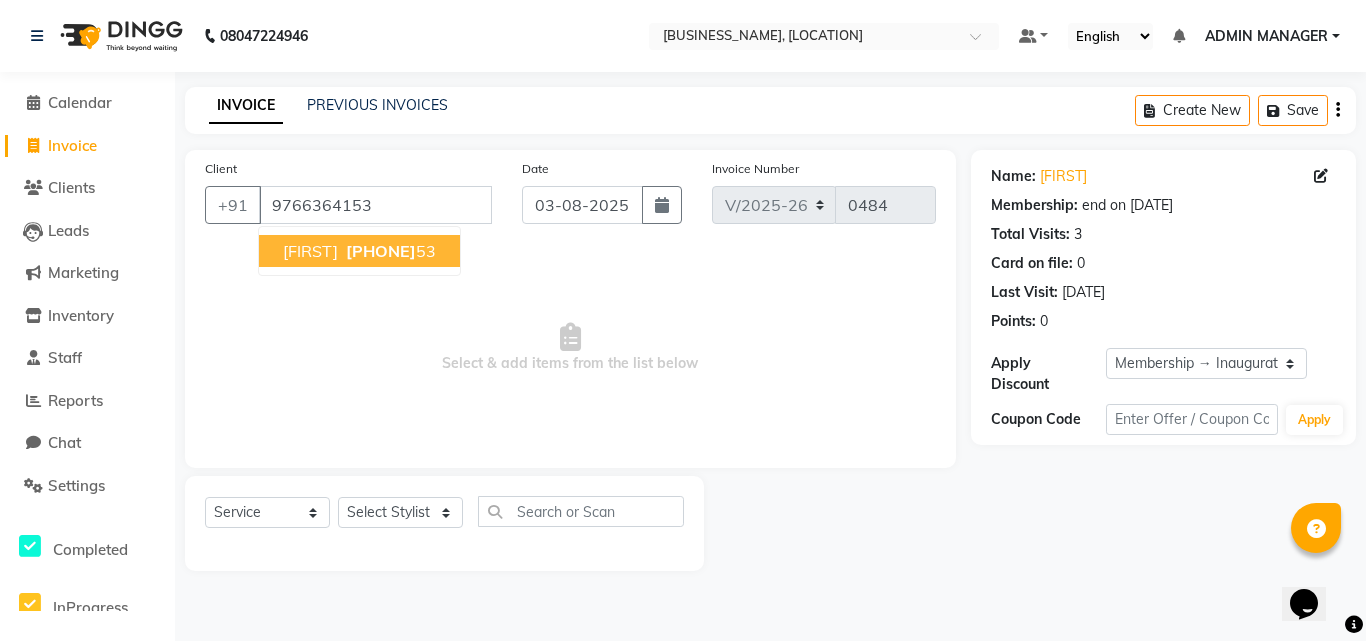 click on "[PHONE]" at bounding box center [389, 251] 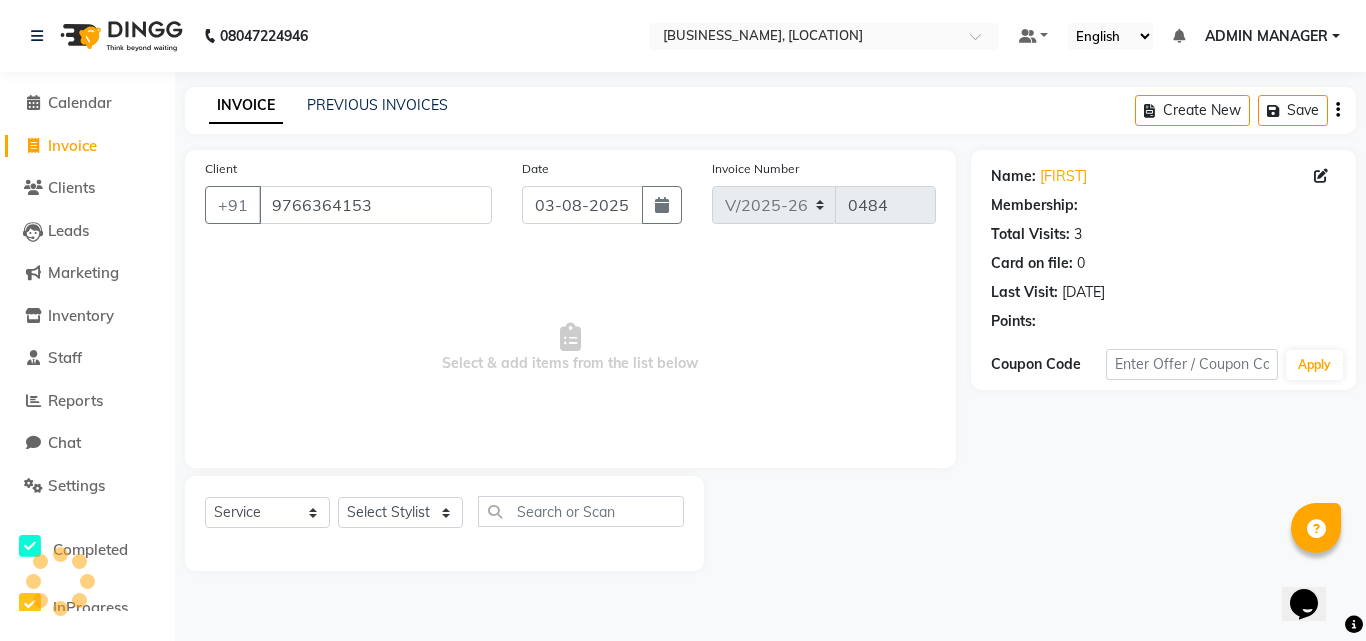 select on "1: Object" 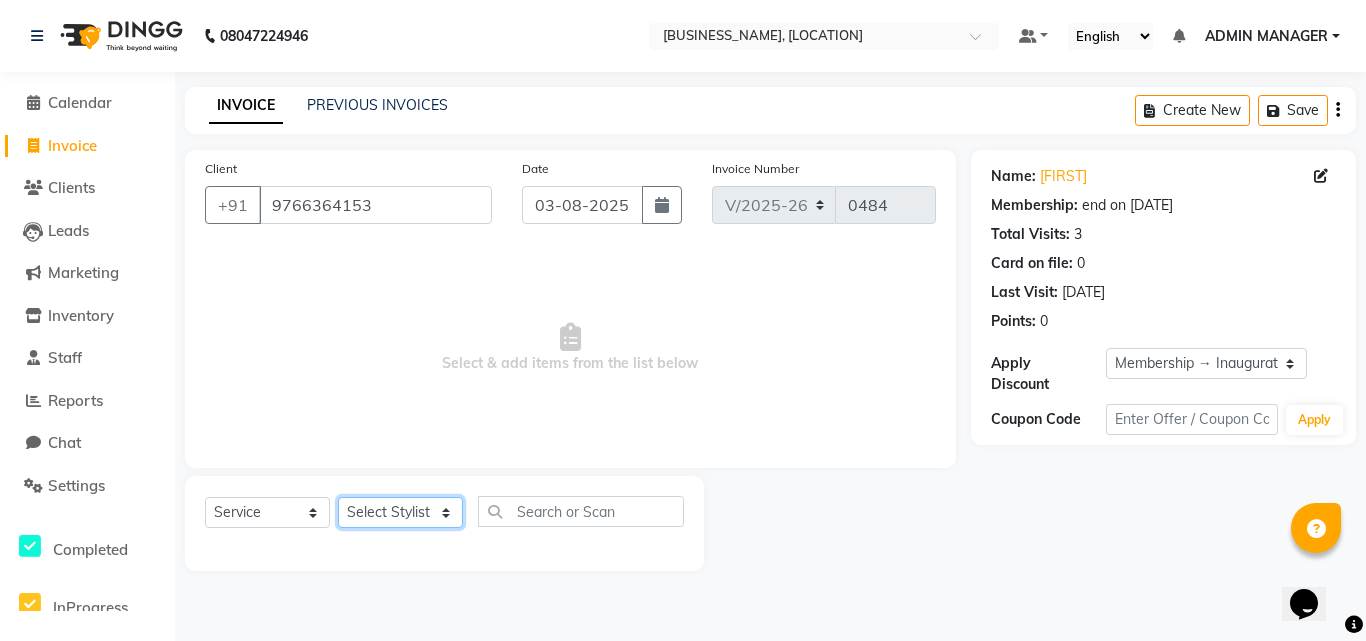 click on "Select Stylist [ROLE] [FIRST] [LAST] [FIRST] [LAST] [FIRST] [LAST] [FIRST] [LAST]" 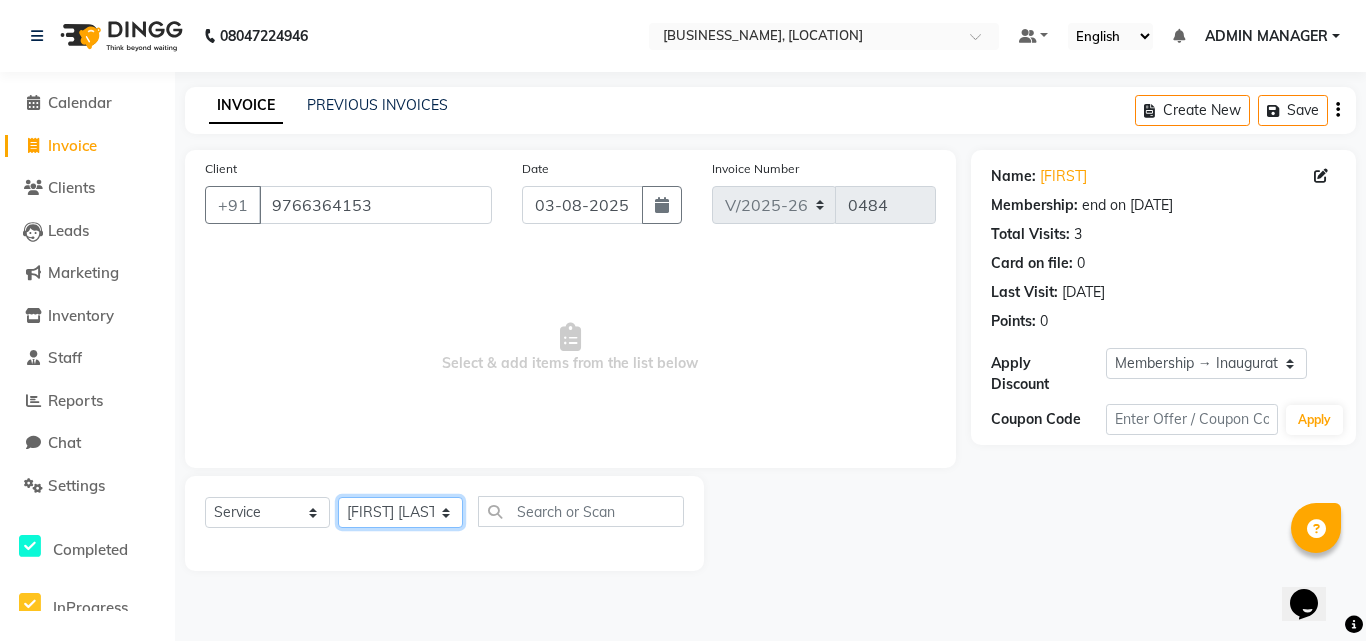 click on "Select Stylist [ROLE] [FIRST] [LAST] [FIRST] [LAST] [FIRST] [LAST] [FIRST] [LAST]" 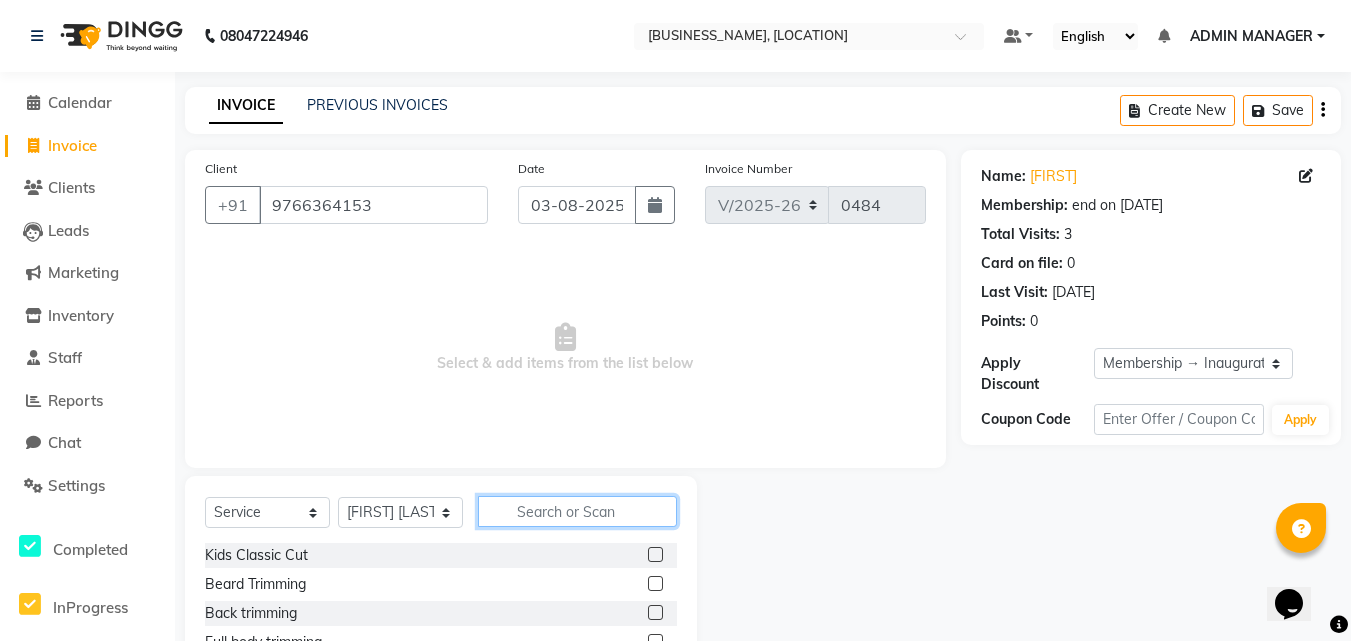 drag, startPoint x: 583, startPoint y: 506, endPoint x: 573, endPoint y: 510, distance: 10.770329 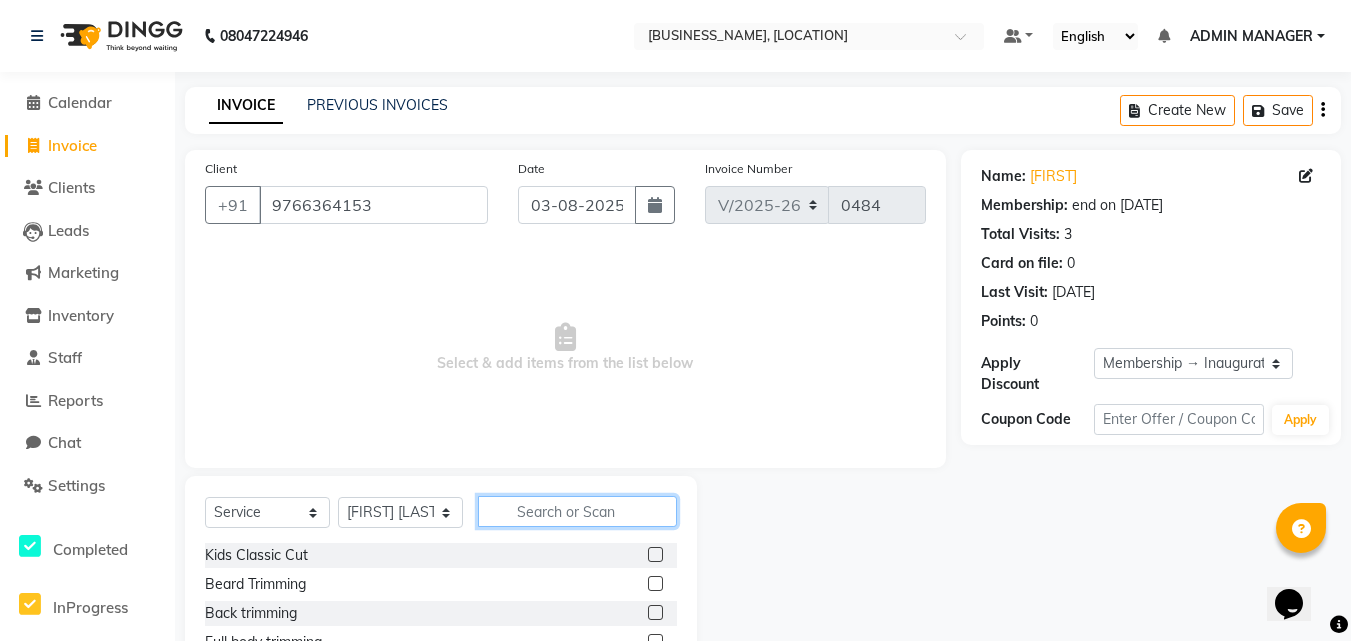 click 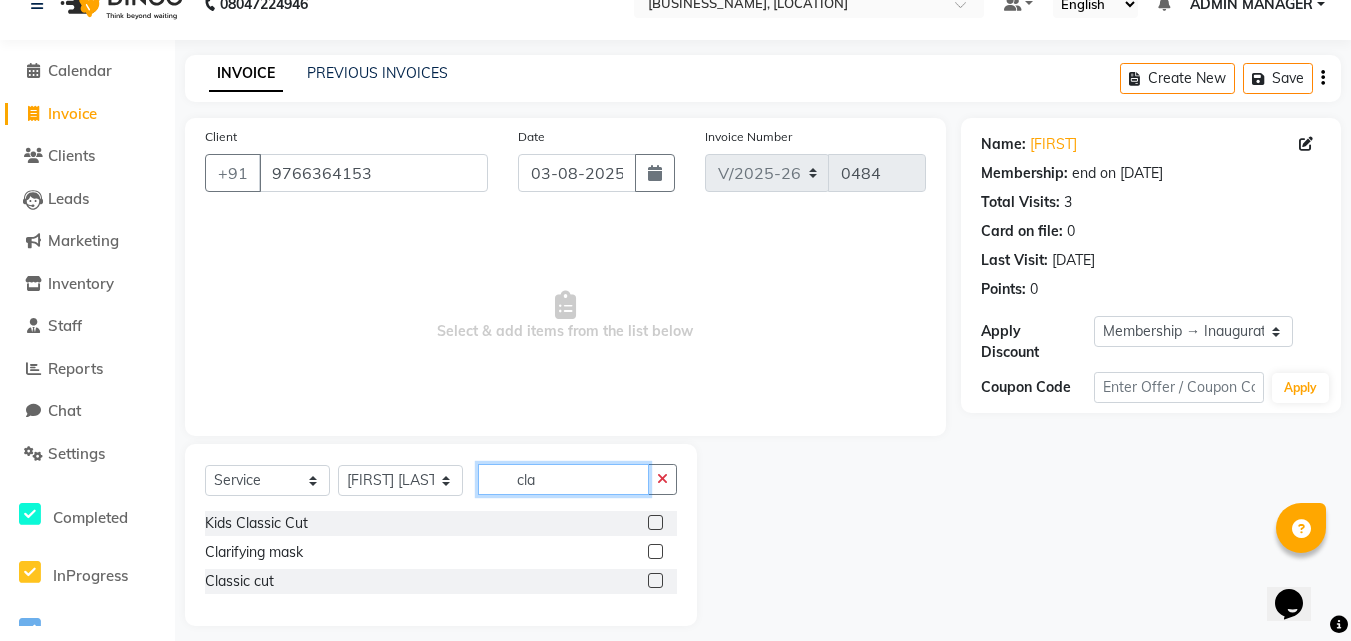 scroll, scrollTop: 47, scrollLeft: 0, axis: vertical 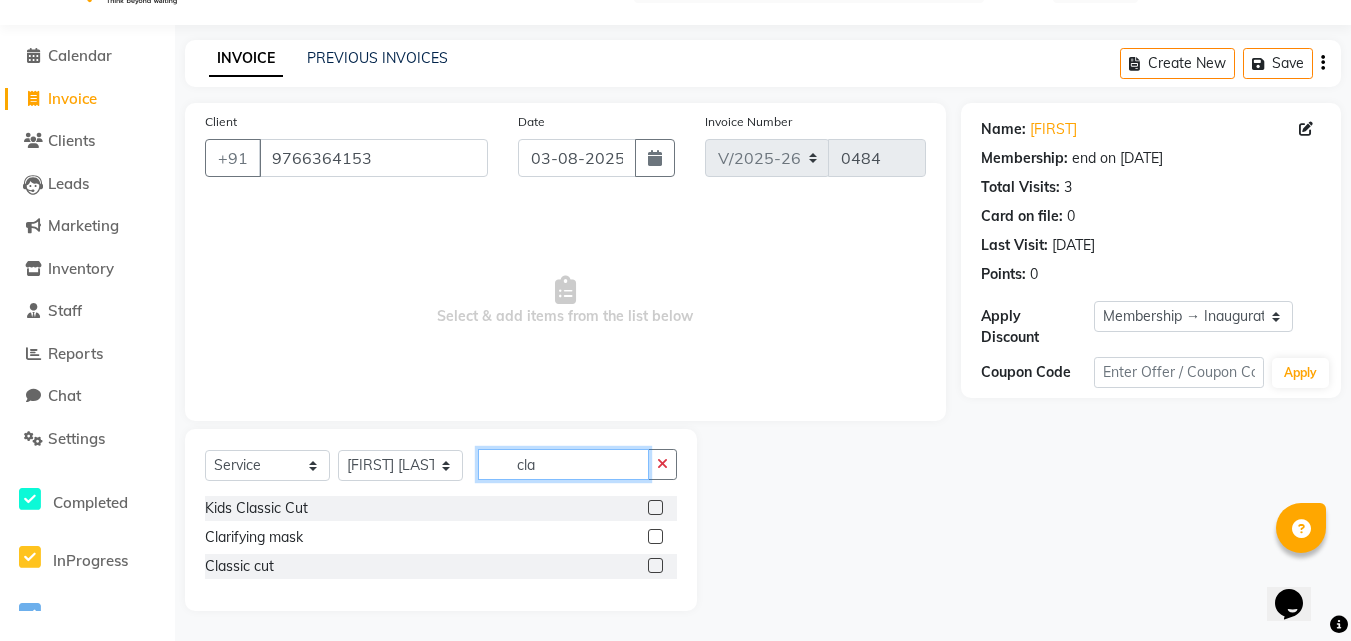 type on "cla" 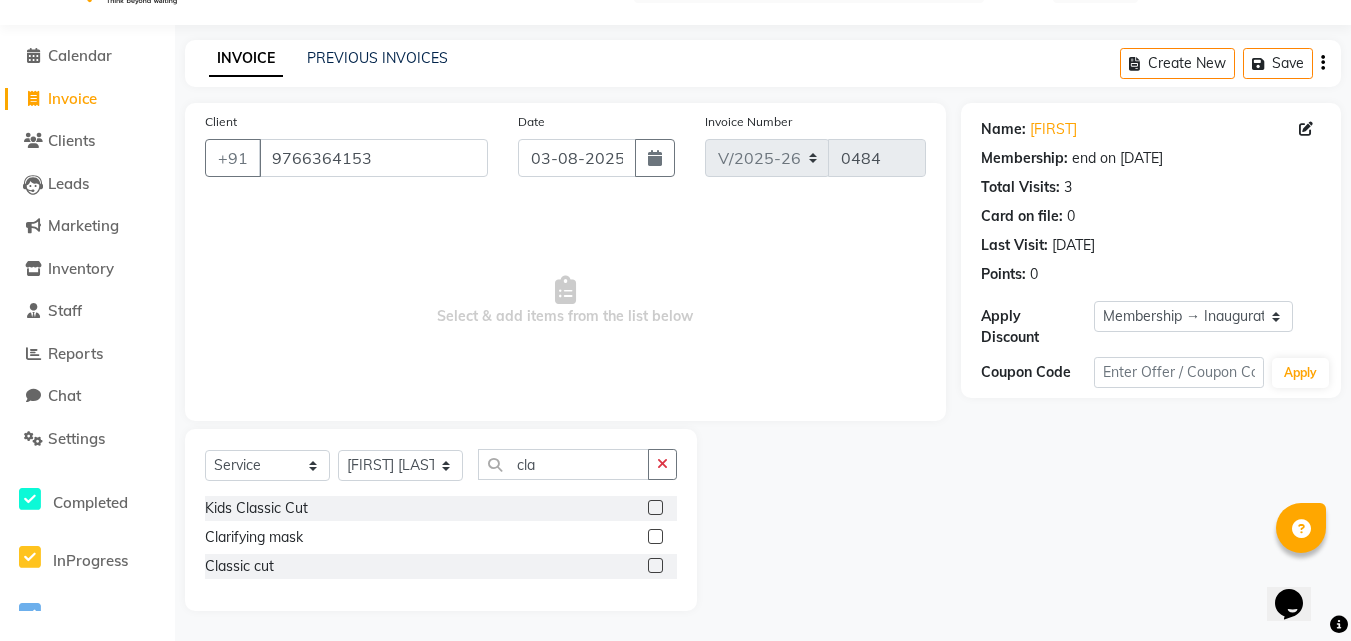 drag, startPoint x: 653, startPoint y: 563, endPoint x: 629, endPoint y: 542, distance: 31.890438 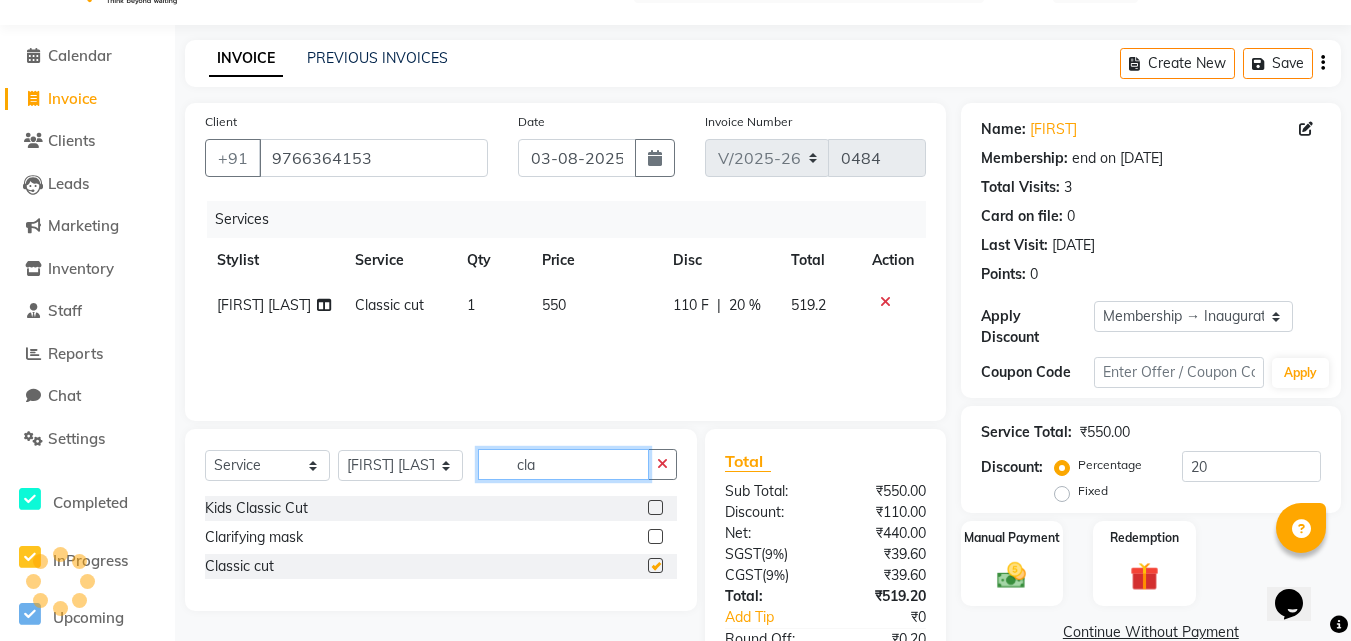 click on "cla" 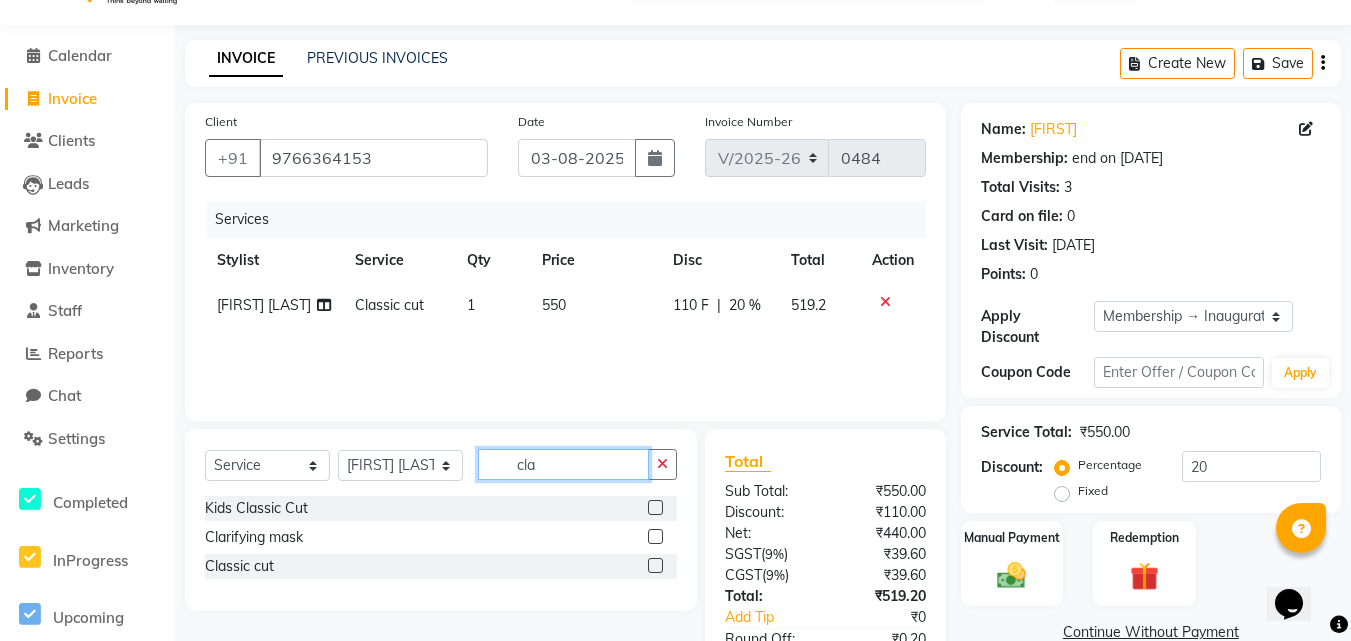 checkbox on "false" 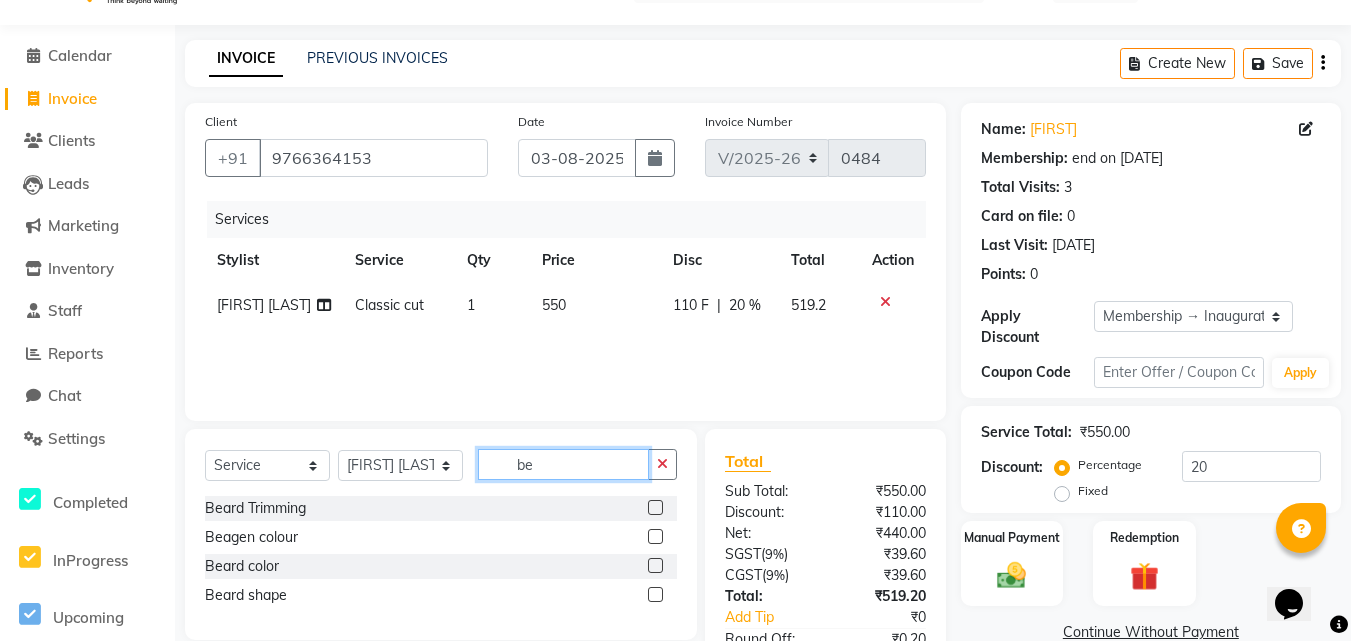 type on "be" 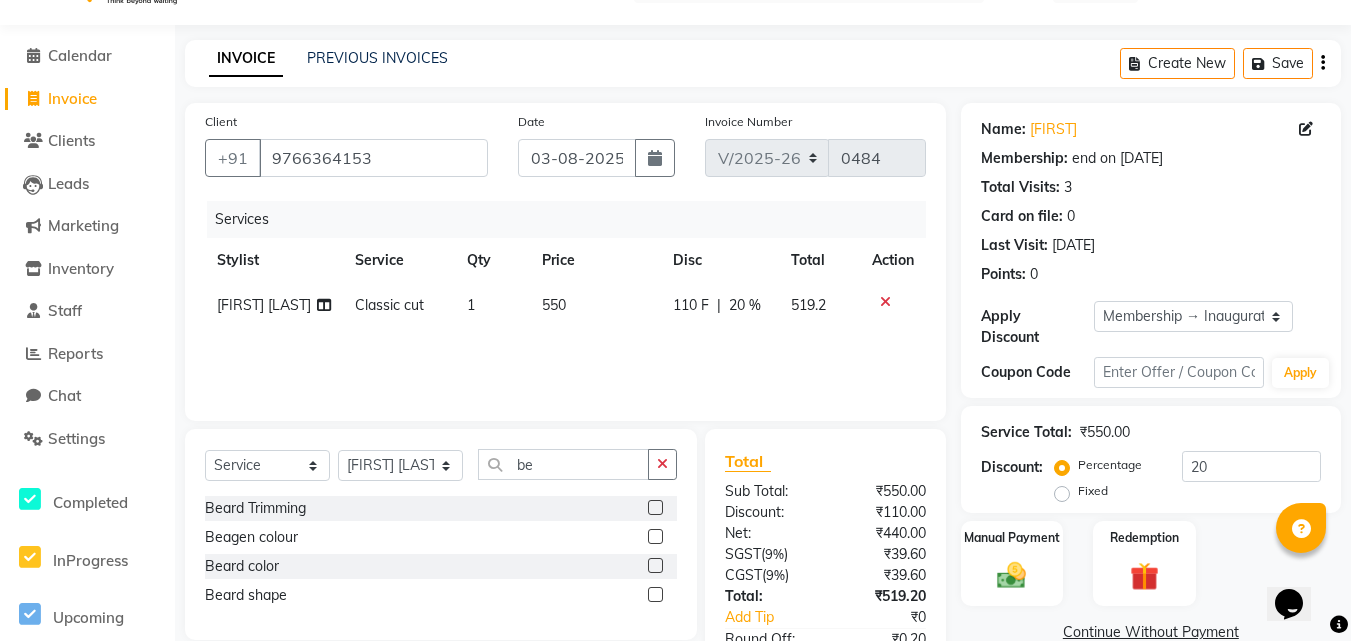 click 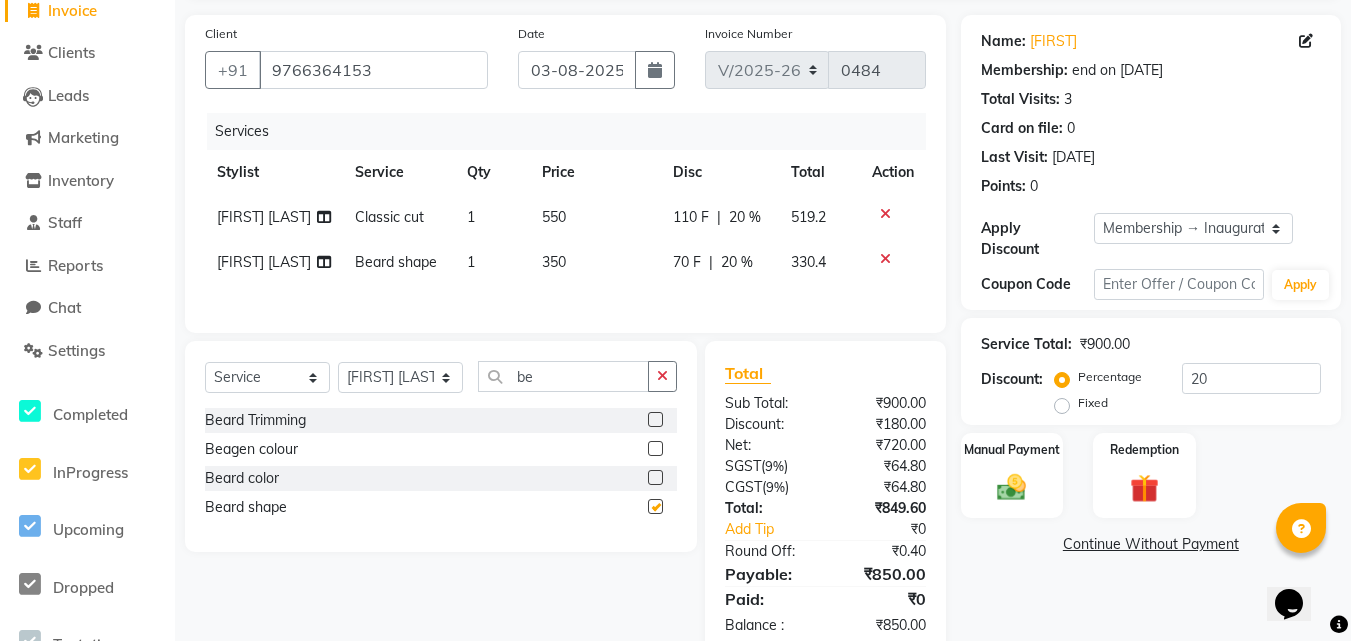 checkbox on "false" 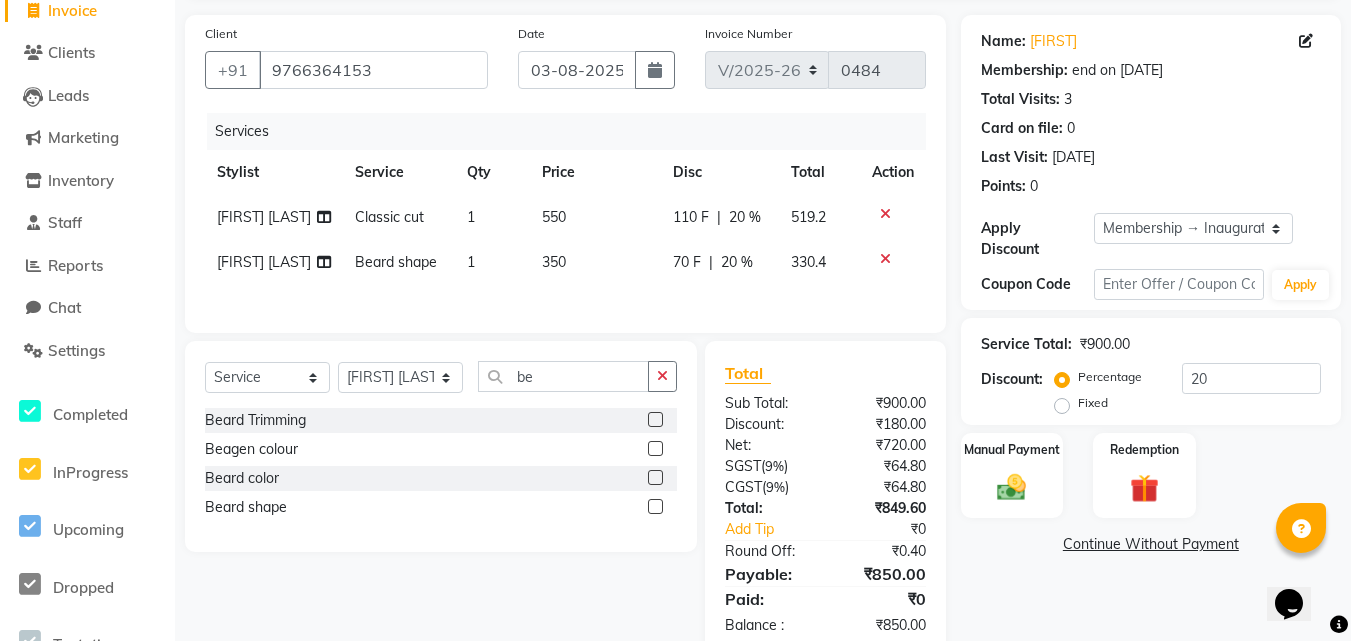 scroll, scrollTop: 183, scrollLeft: 0, axis: vertical 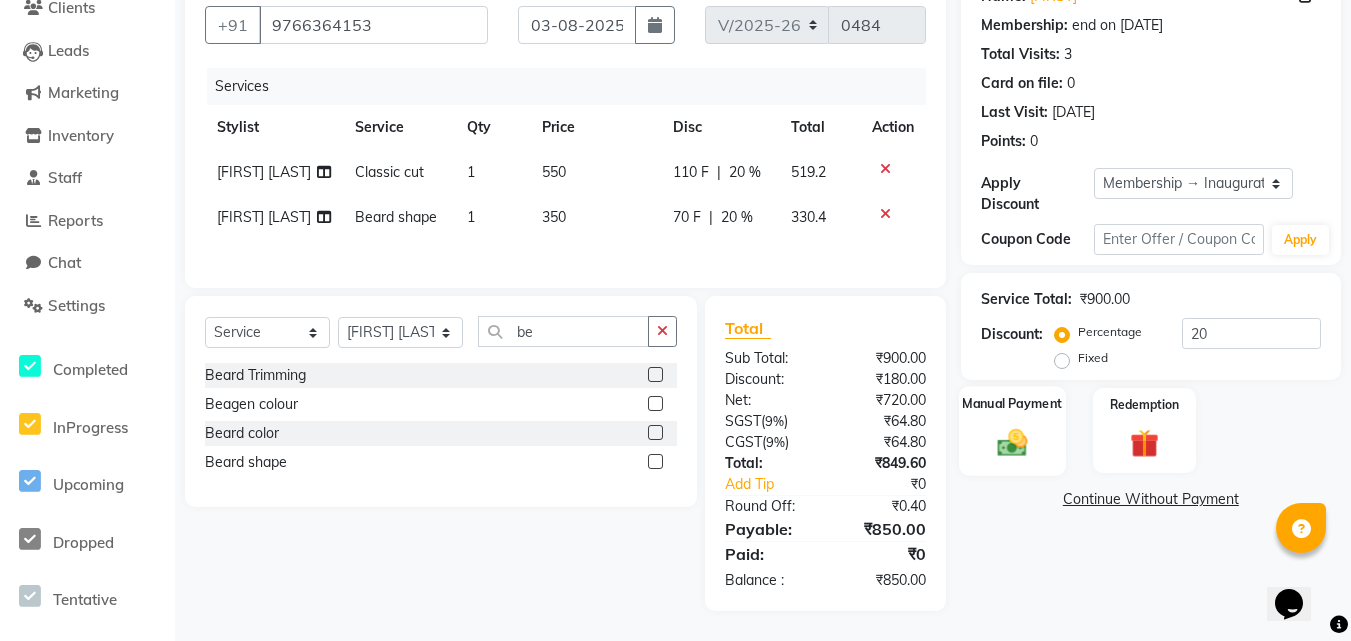 click 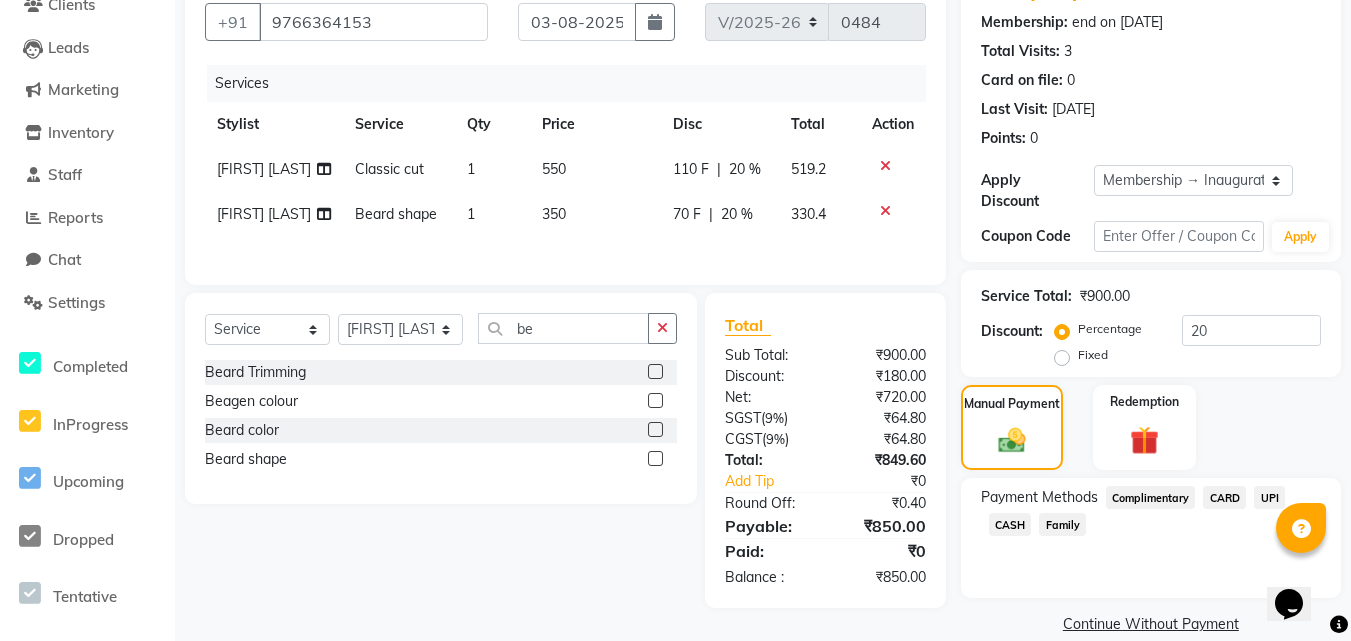 drag, startPoint x: 1269, startPoint y: 500, endPoint x: 1265, endPoint y: 514, distance: 14.56022 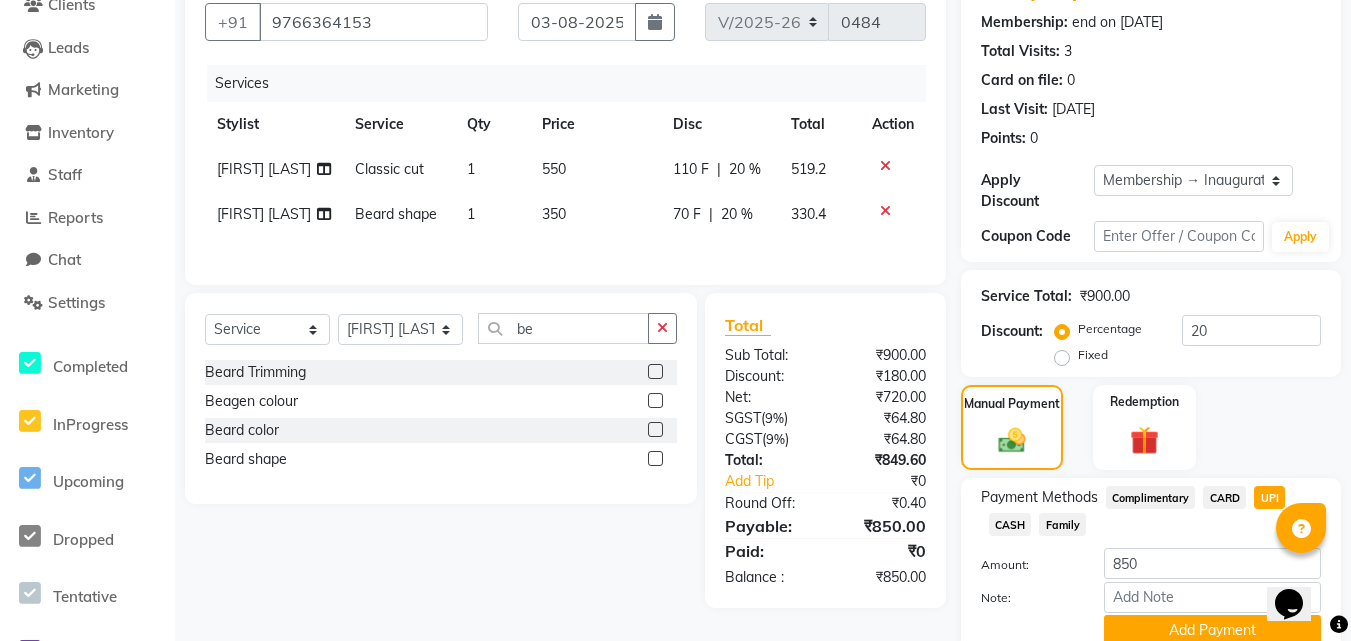 drag, startPoint x: 1199, startPoint y: 622, endPoint x: 1153, endPoint y: 488, distance: 141.67569 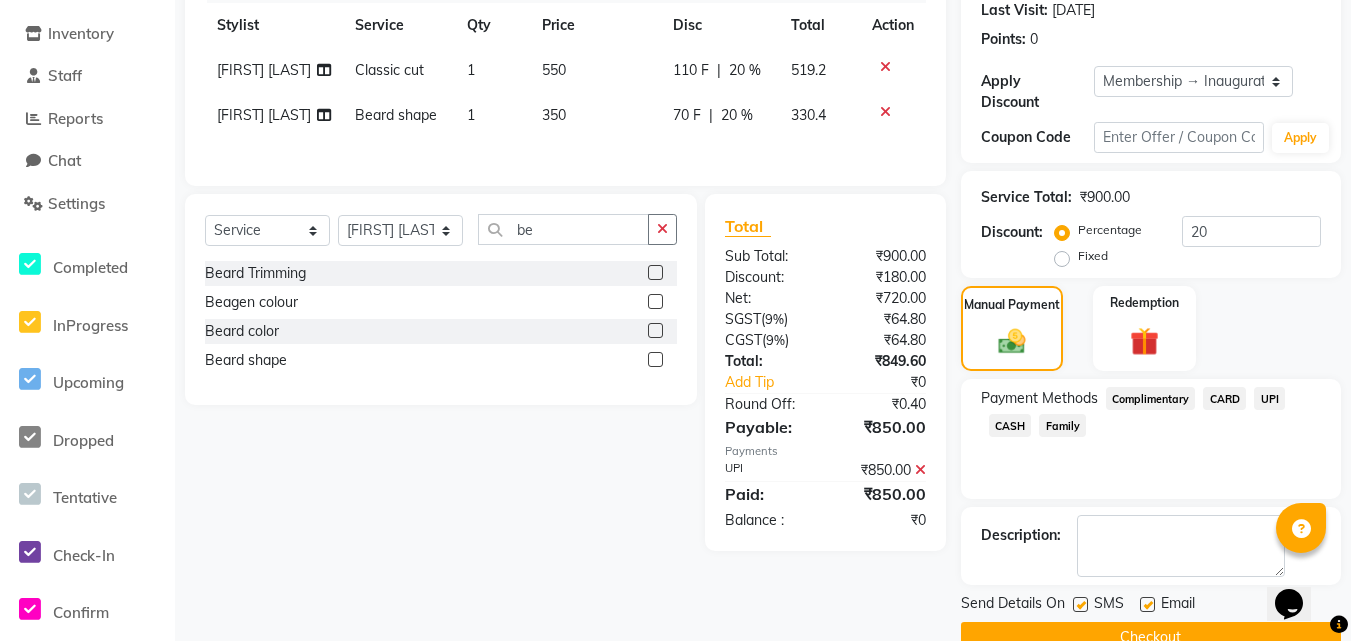 scroll, scrollTop: 324, scrollLeft: 0, axis: vertical 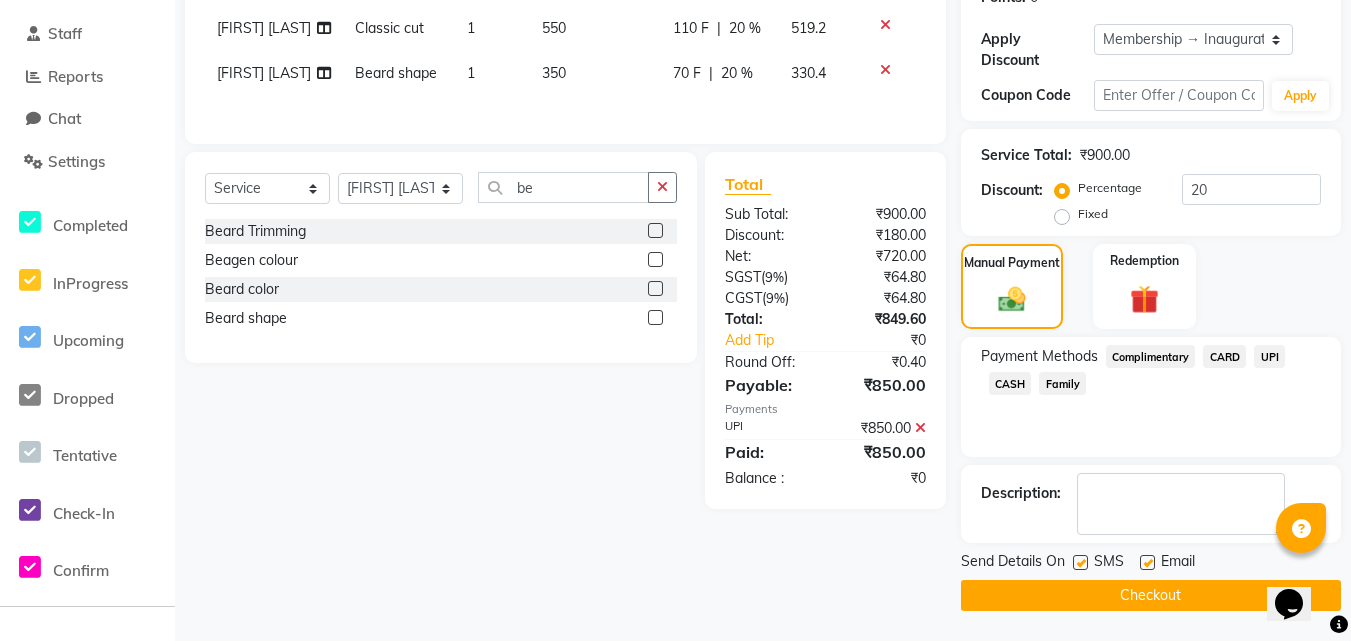 click on "Checkout" 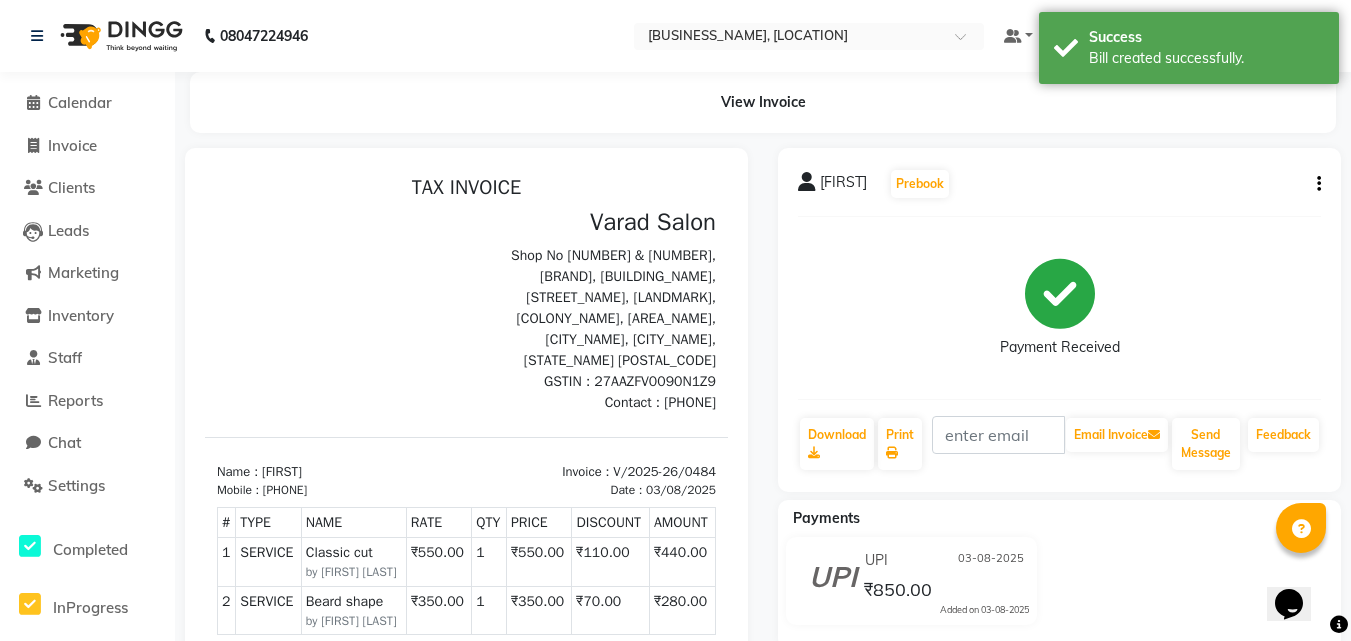 scroll, scrollTop: 0, scrollLeft: 0, axis: both 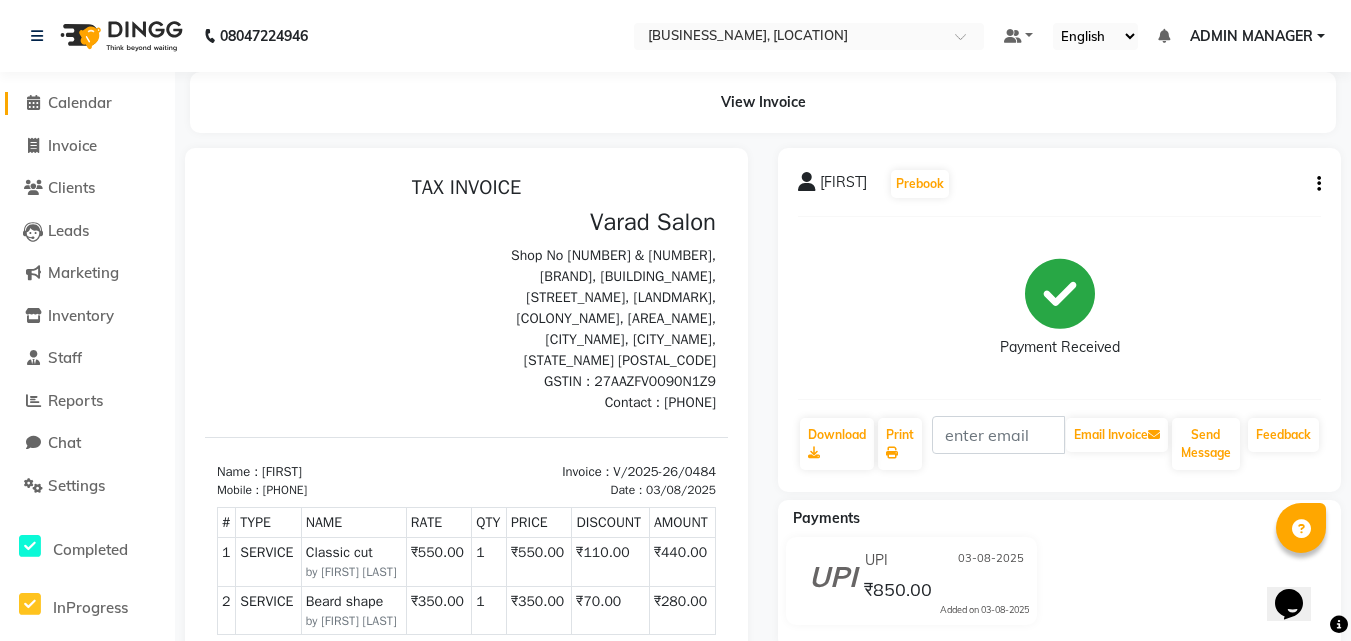 click 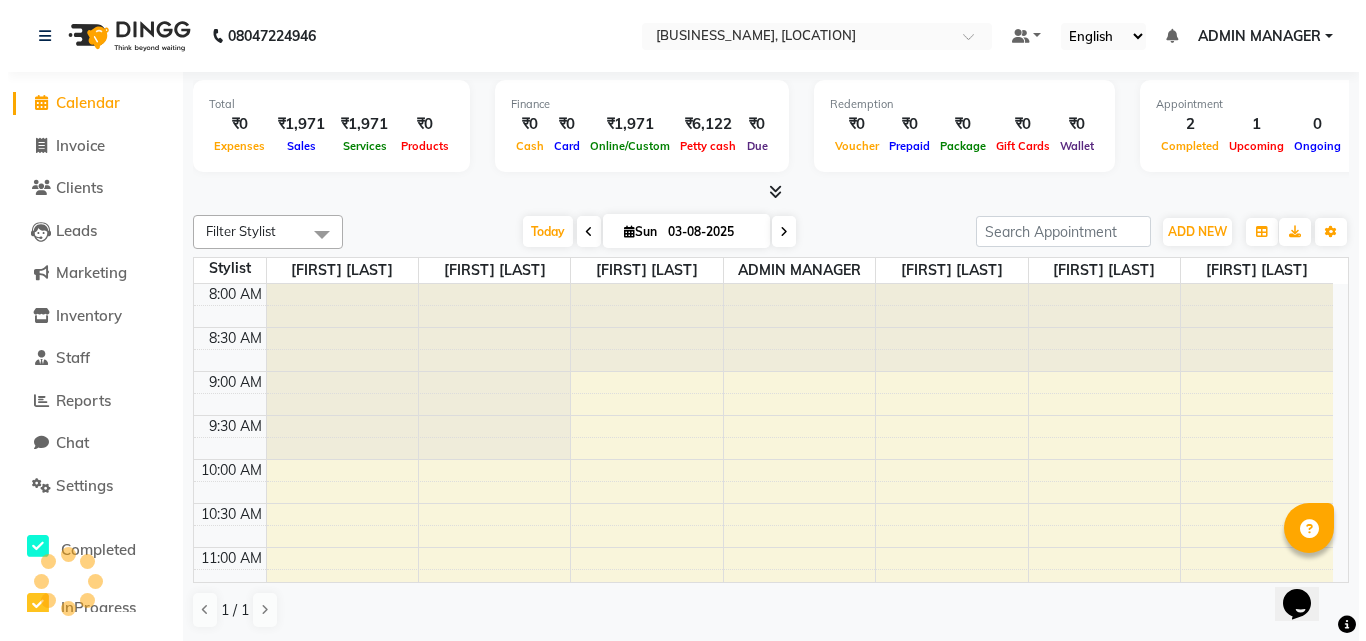 scroll, scrollTop: 0, scrollLeft: 0, axis: both 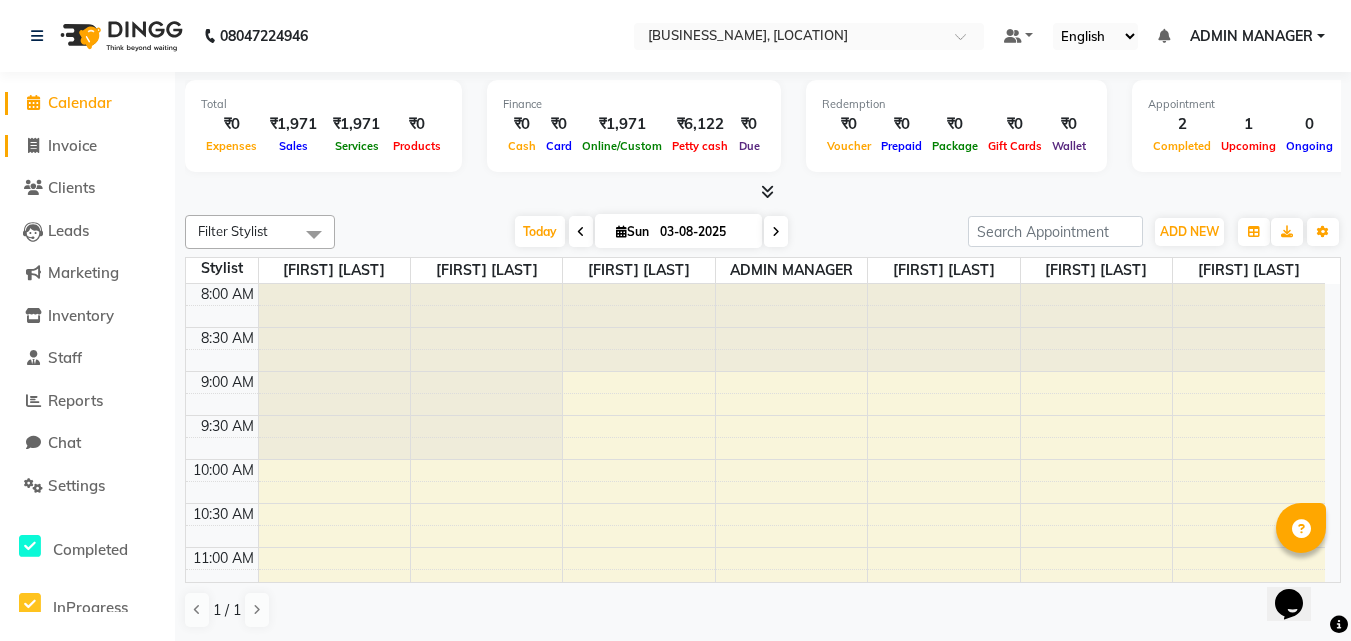 click 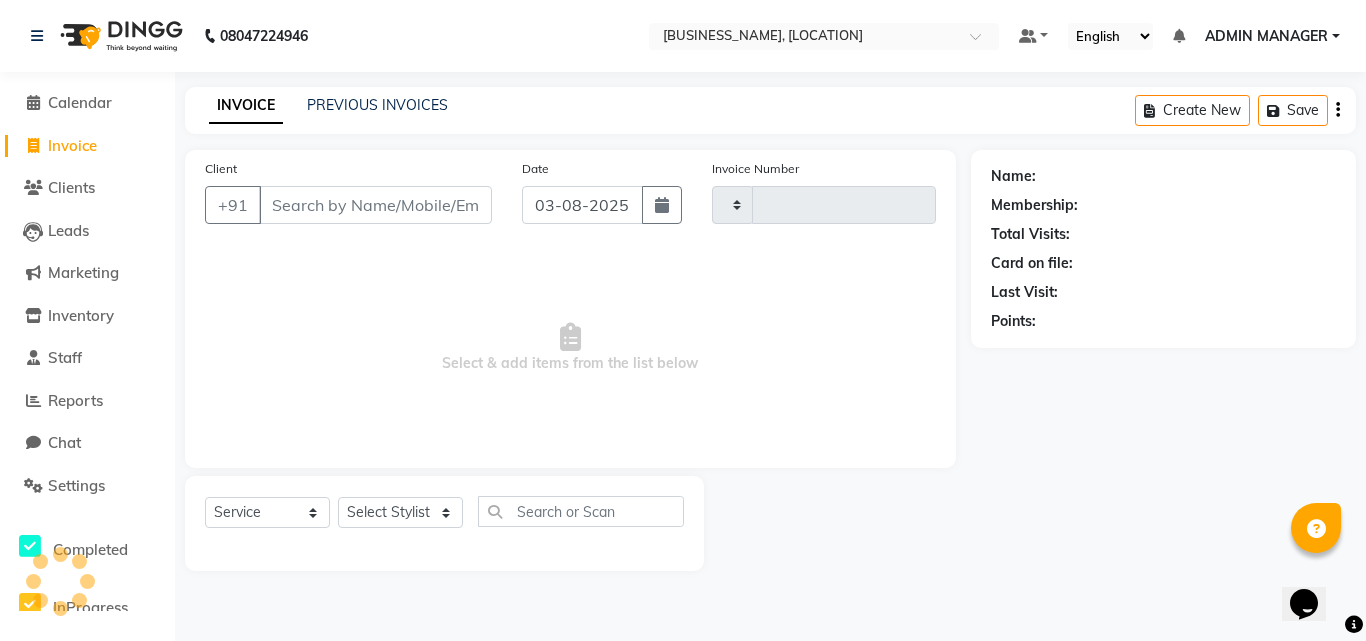 type on "0485" 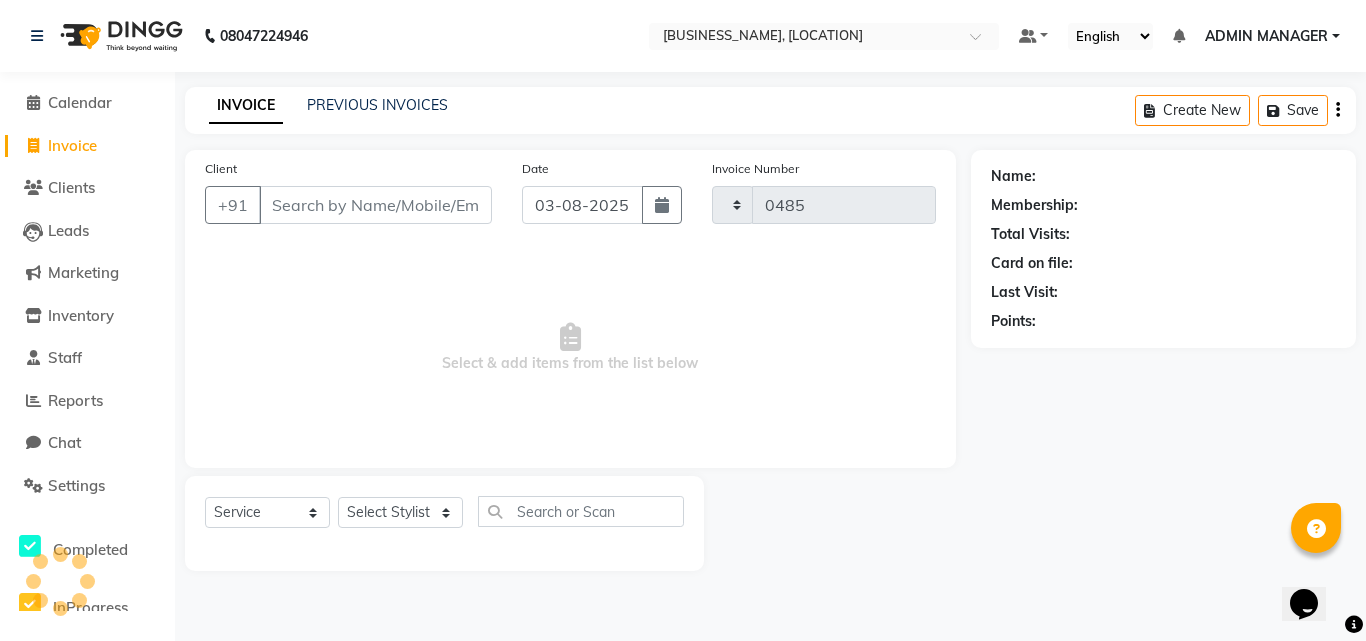 select on "7816" 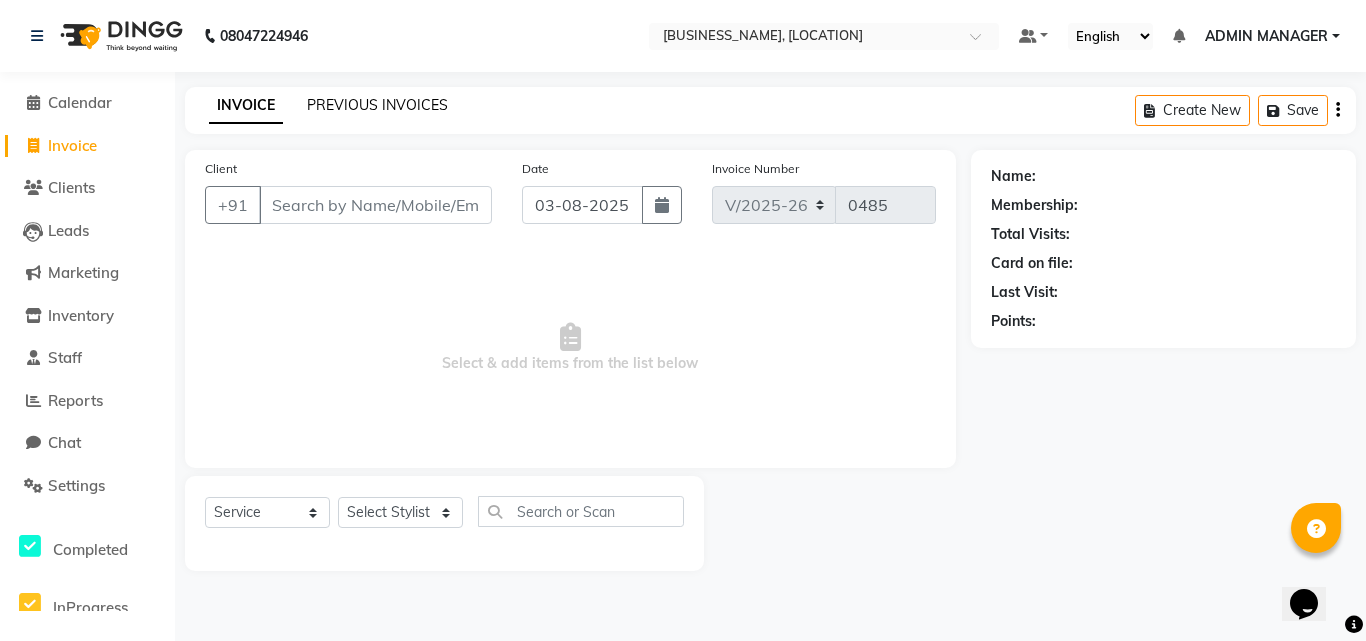 click on "PREVIOUS INVOICES" 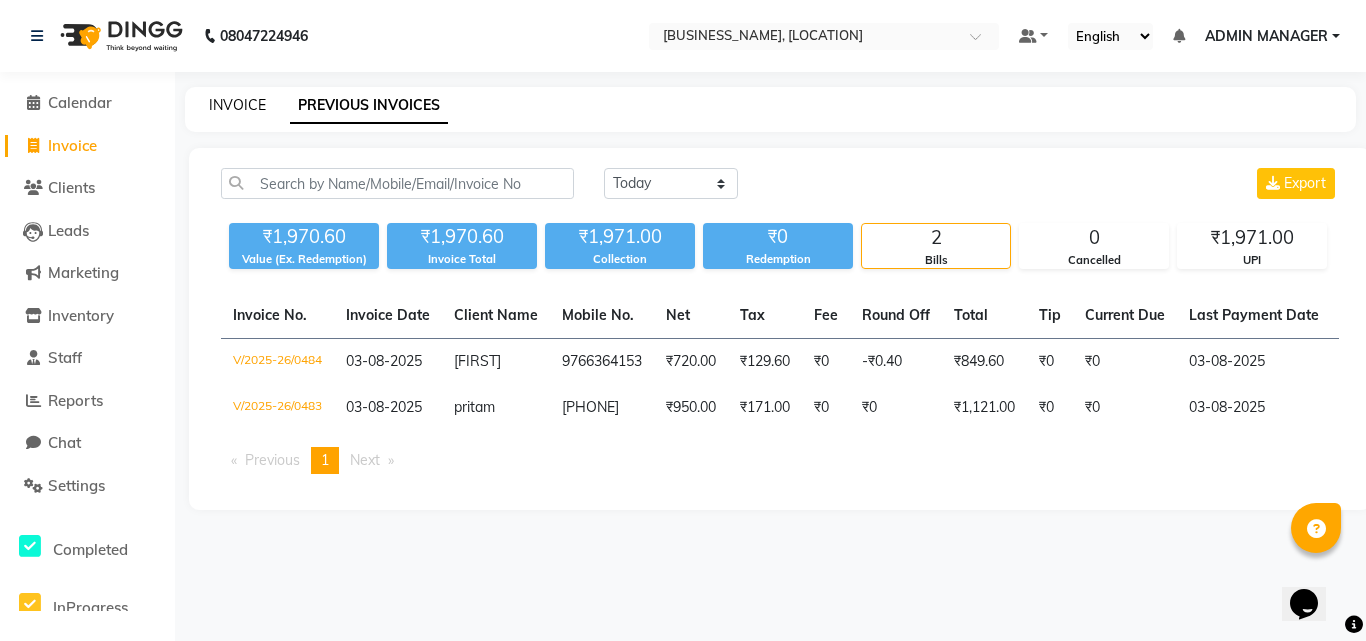 click on "INVOICE" 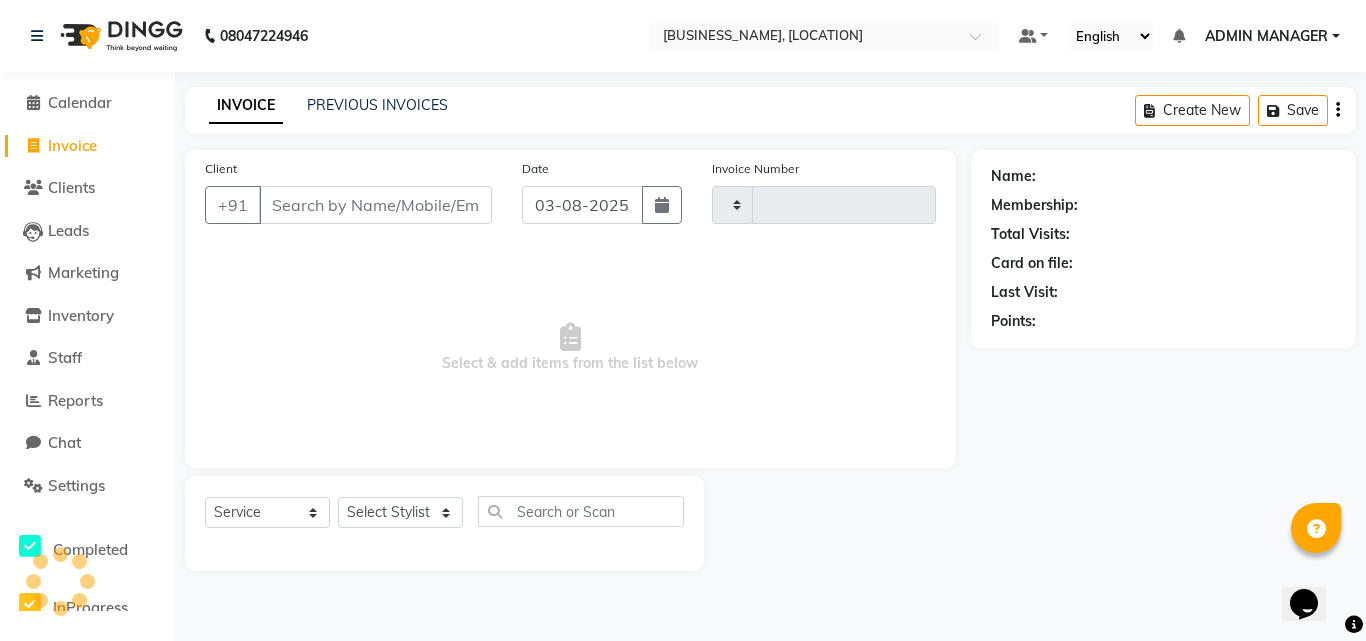 type on "0485" 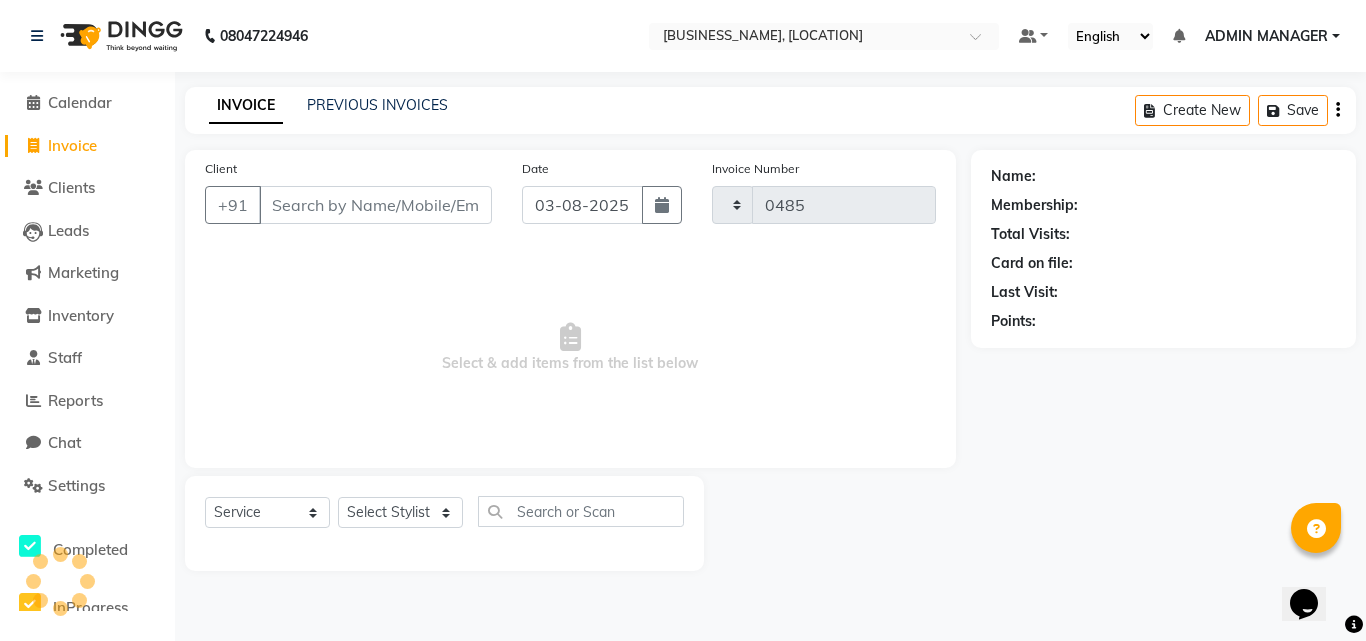 select on "7816" 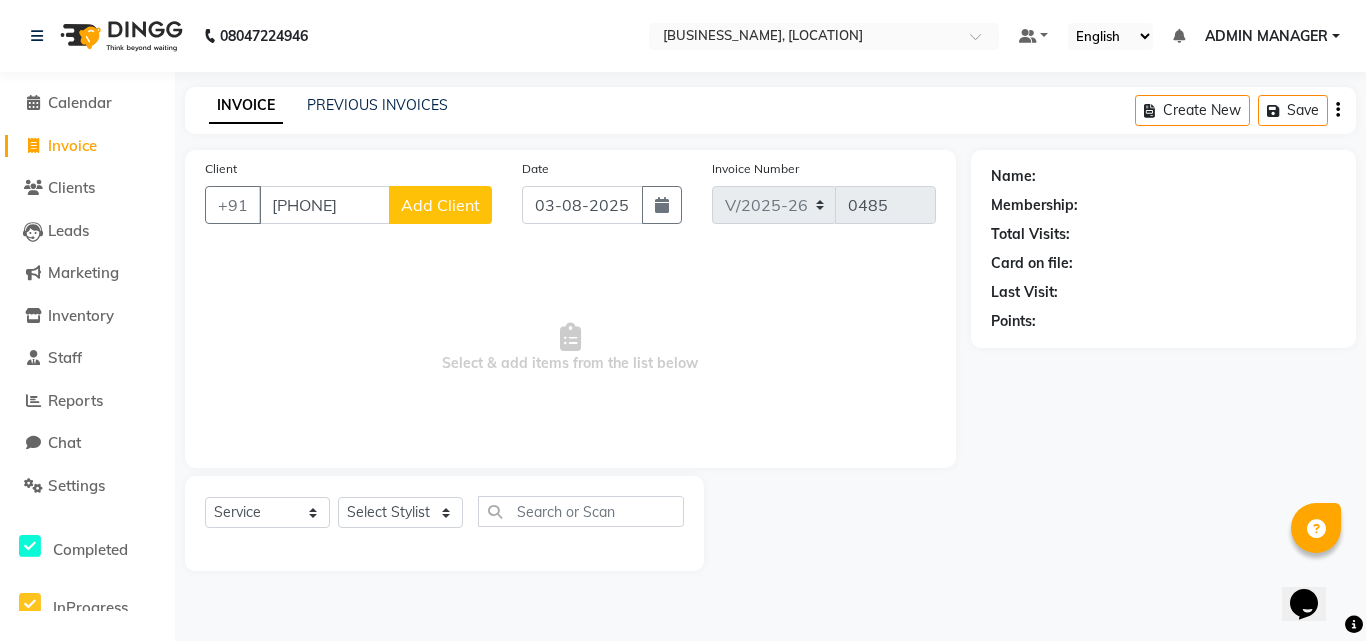 type on "[PHONE]" 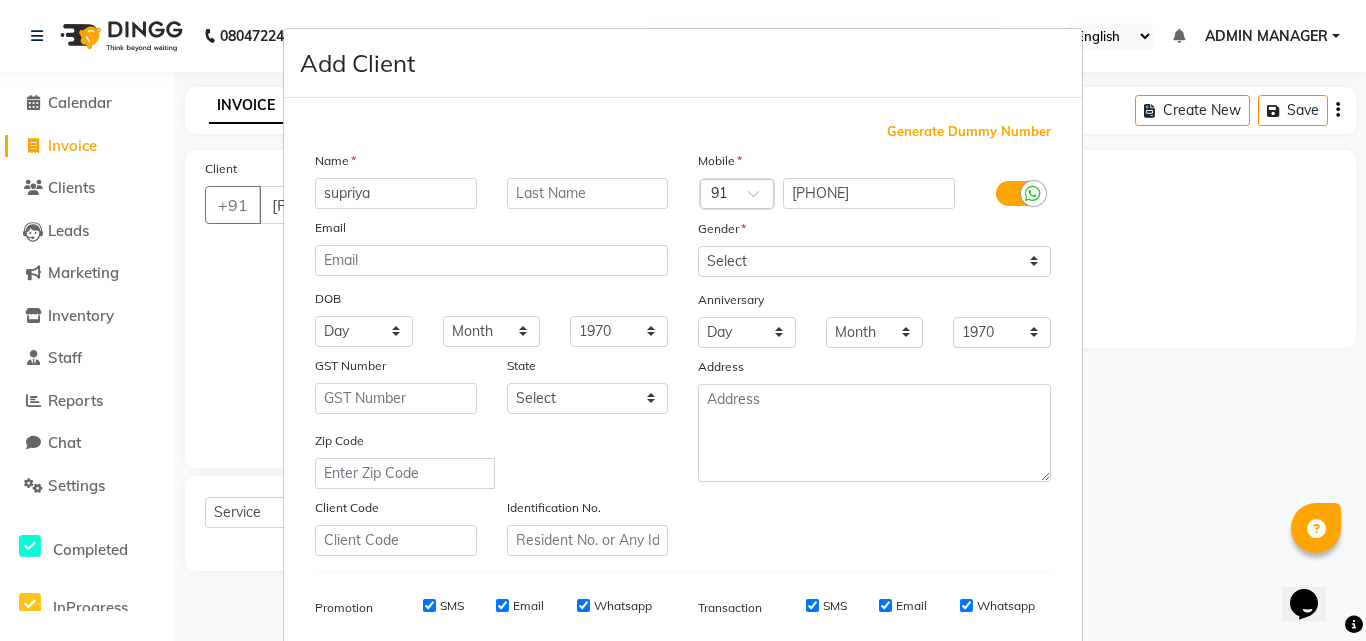 type on "supriya" 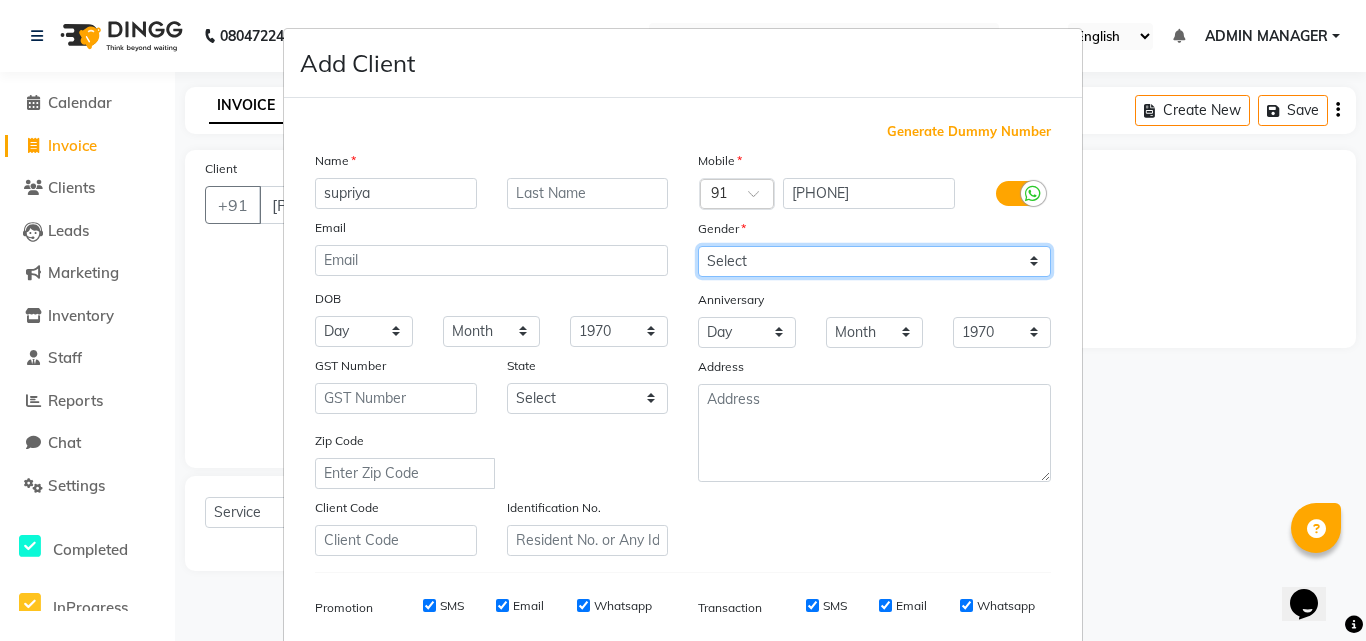 drag, startPoint x: 752, startPoint y: 253, endPoint x: 752, endPoint y: 274, distance: 21 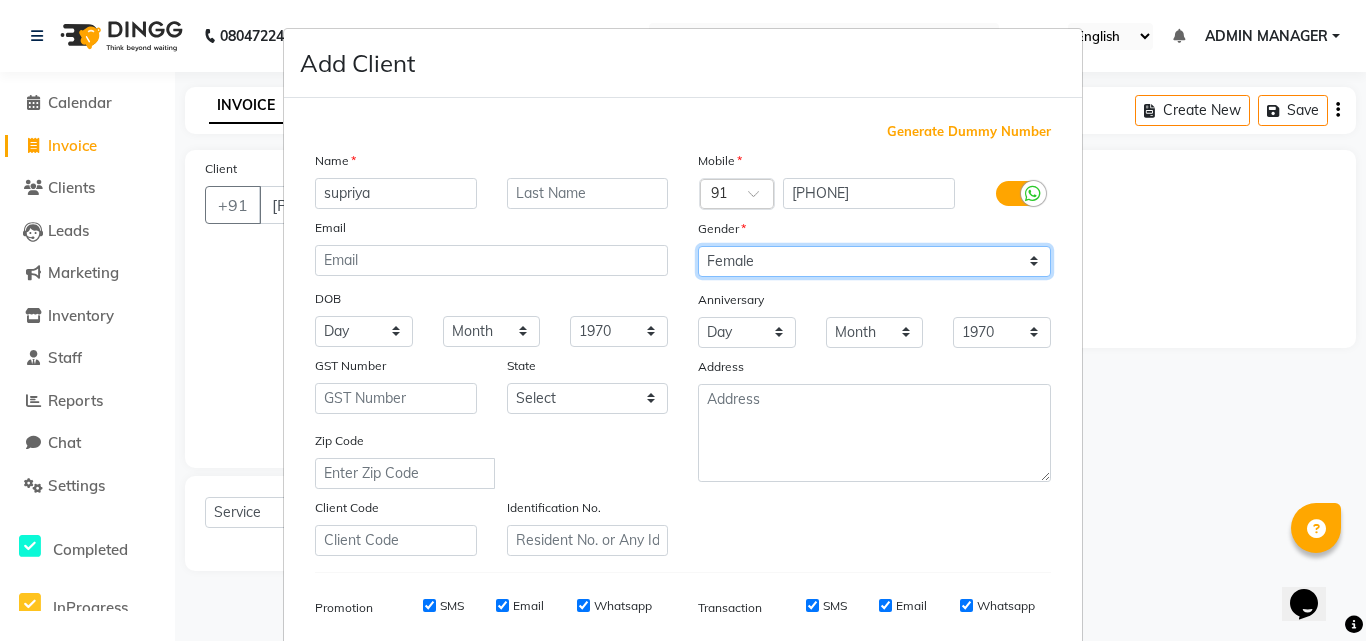 click on "Select Male Female Other Prefer Not To Say" at bounding box center [874, 261] 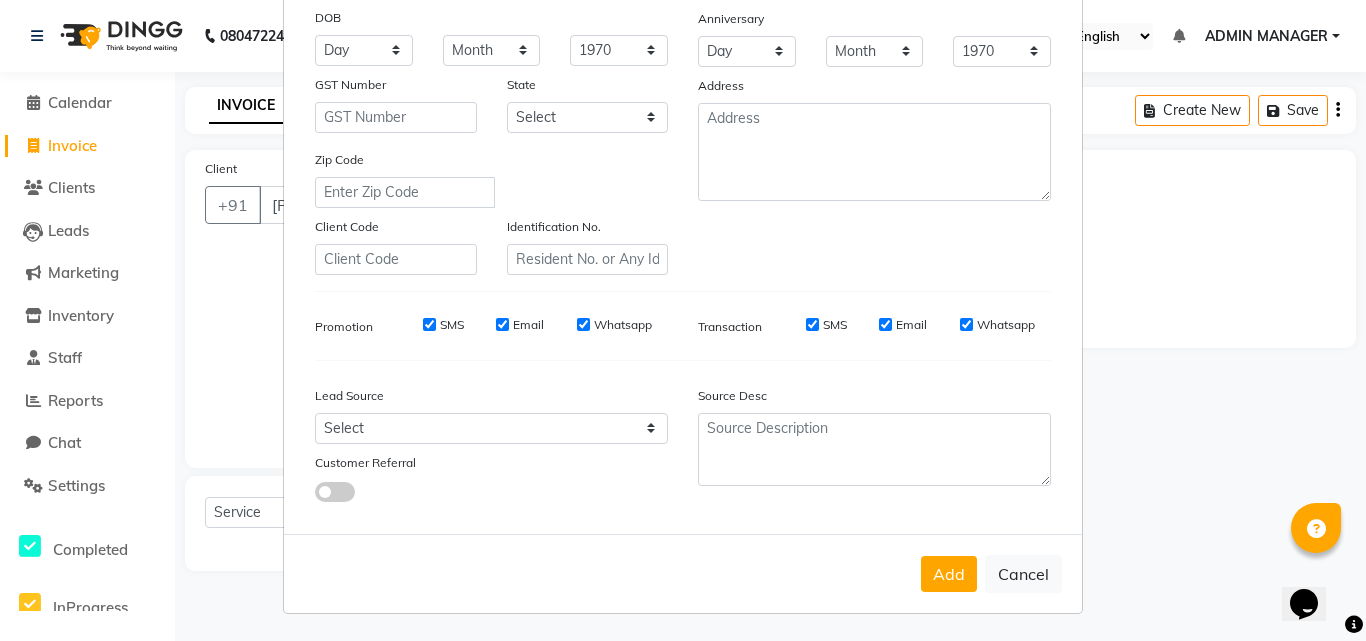 scroll, scrollTop: 282, scrollLeft: 0, axis: vertical 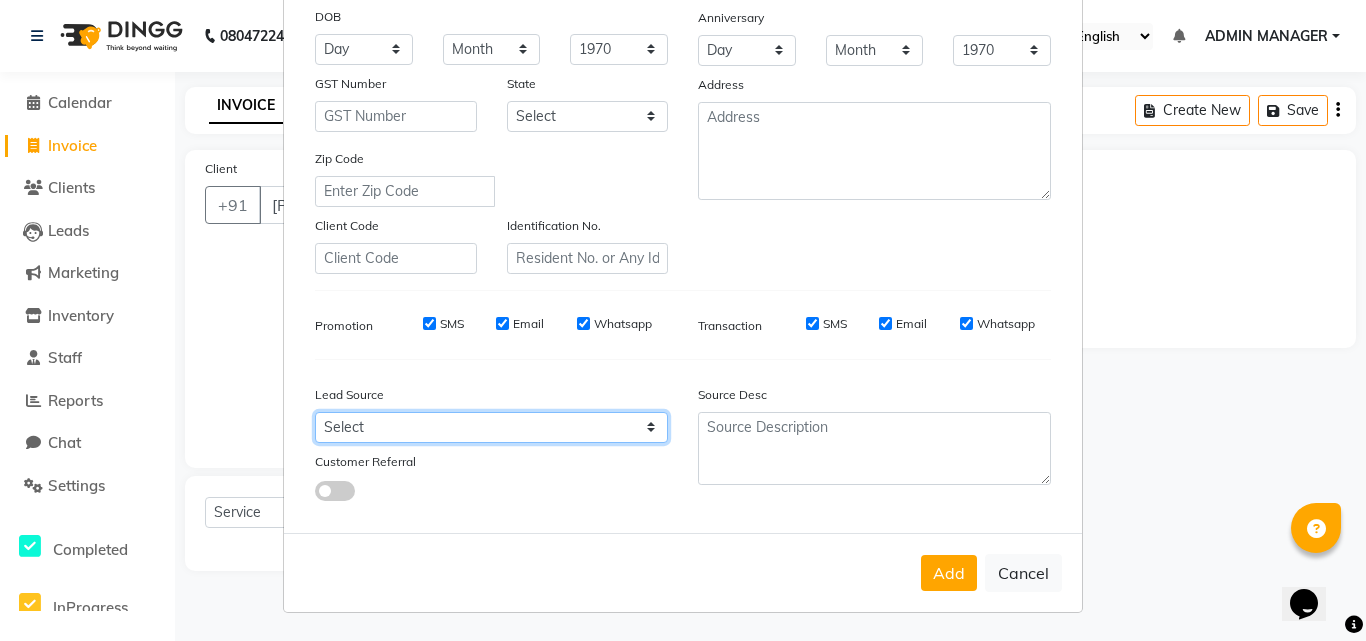 click on "Select Walk-in Referral Internet Friend Word of Mouth Advertisement Facebook JustDial Google Other" at bounding box center (491, 427) 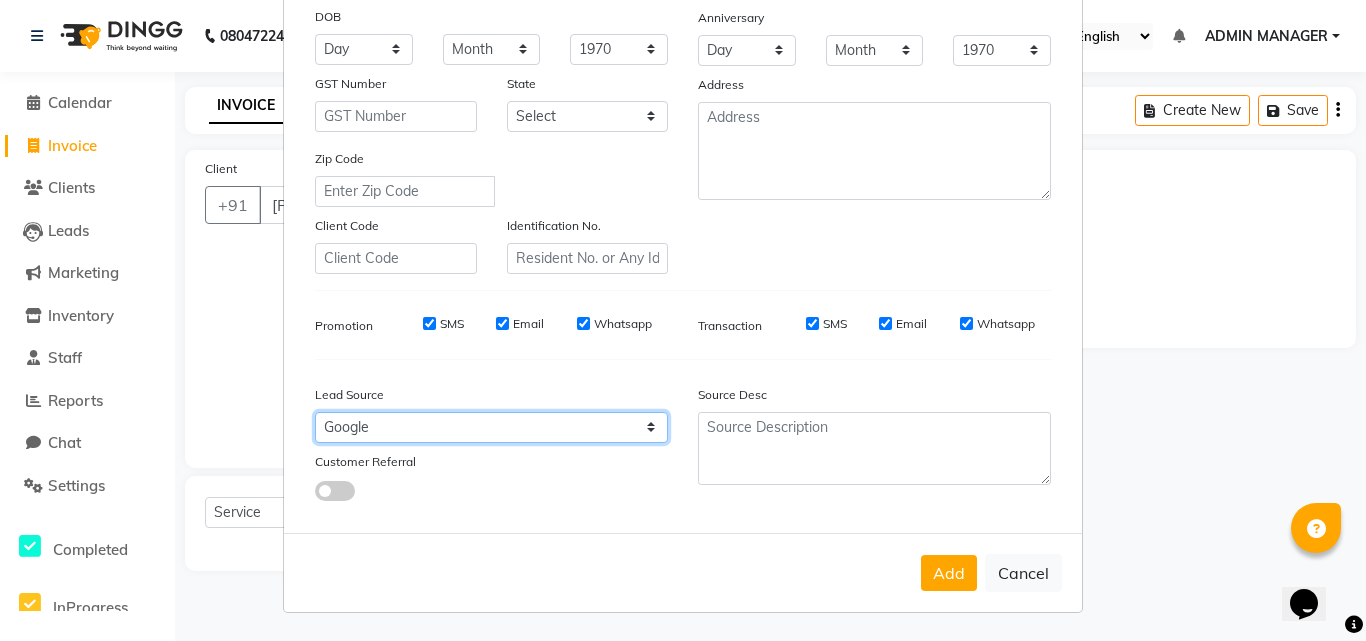 click on "Select Walk-in Referral Internet Friend Word of Mouth Advertisement Facebook JustDial Google Other" at bounding box center [491, 427] 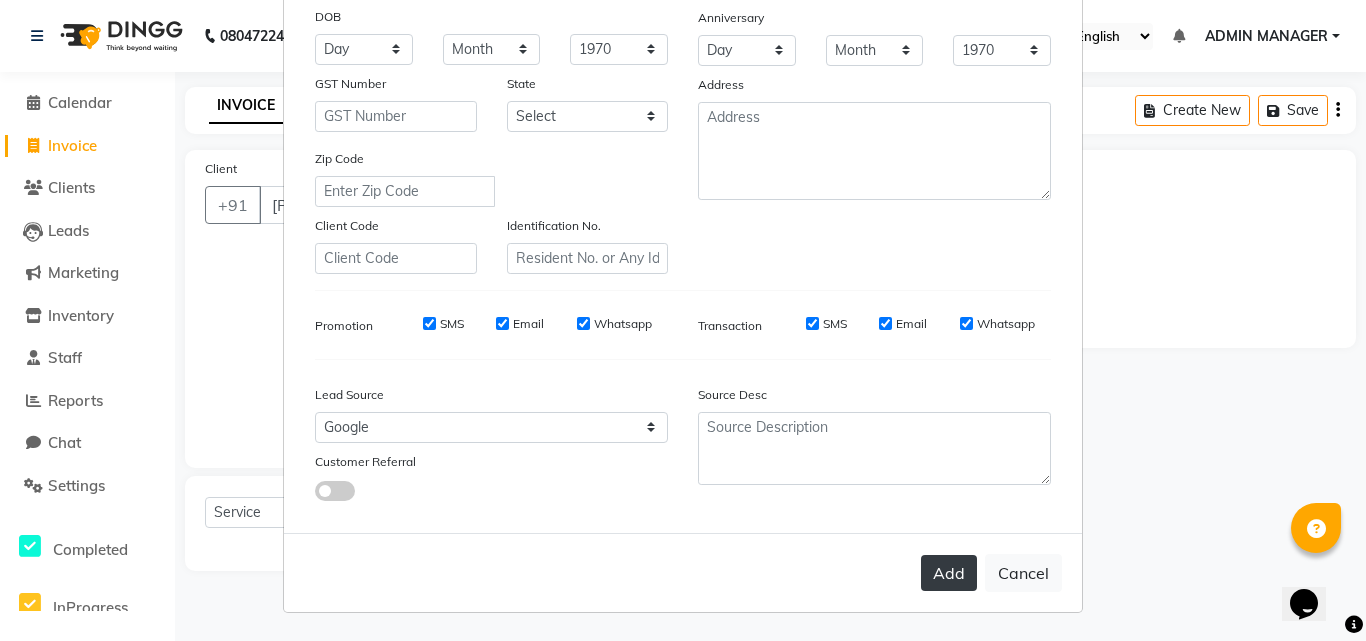 click on "Add" at bounding box center (949, 573) 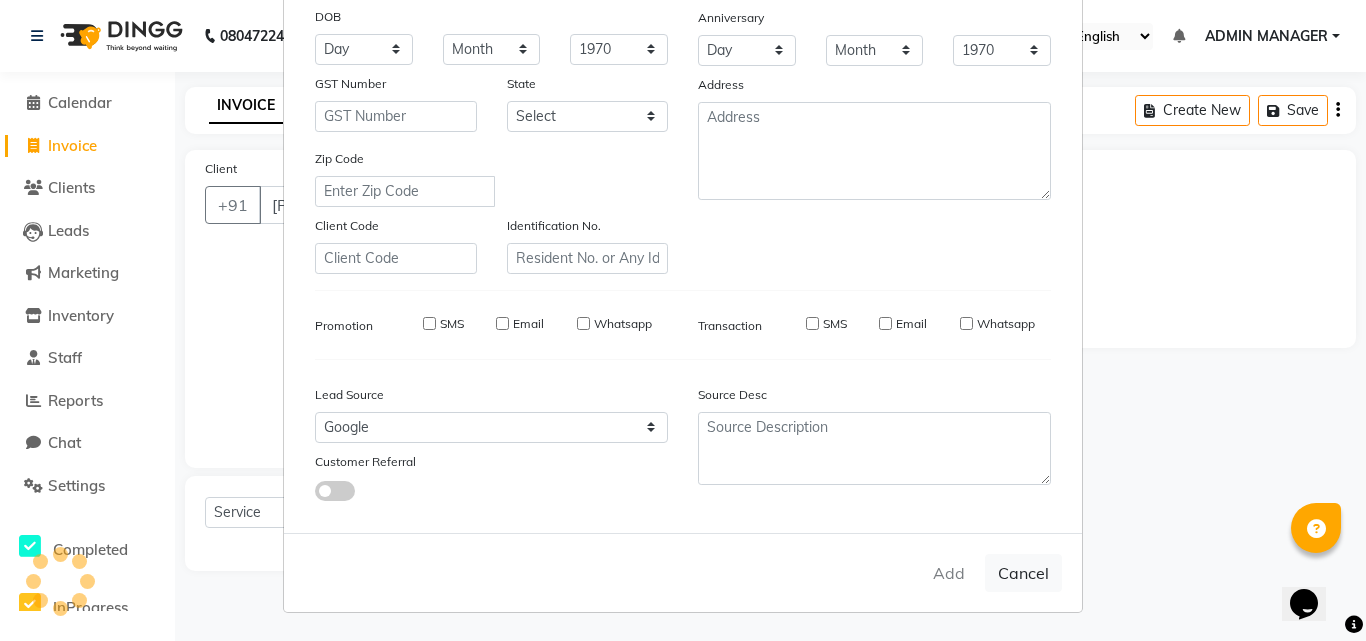 type 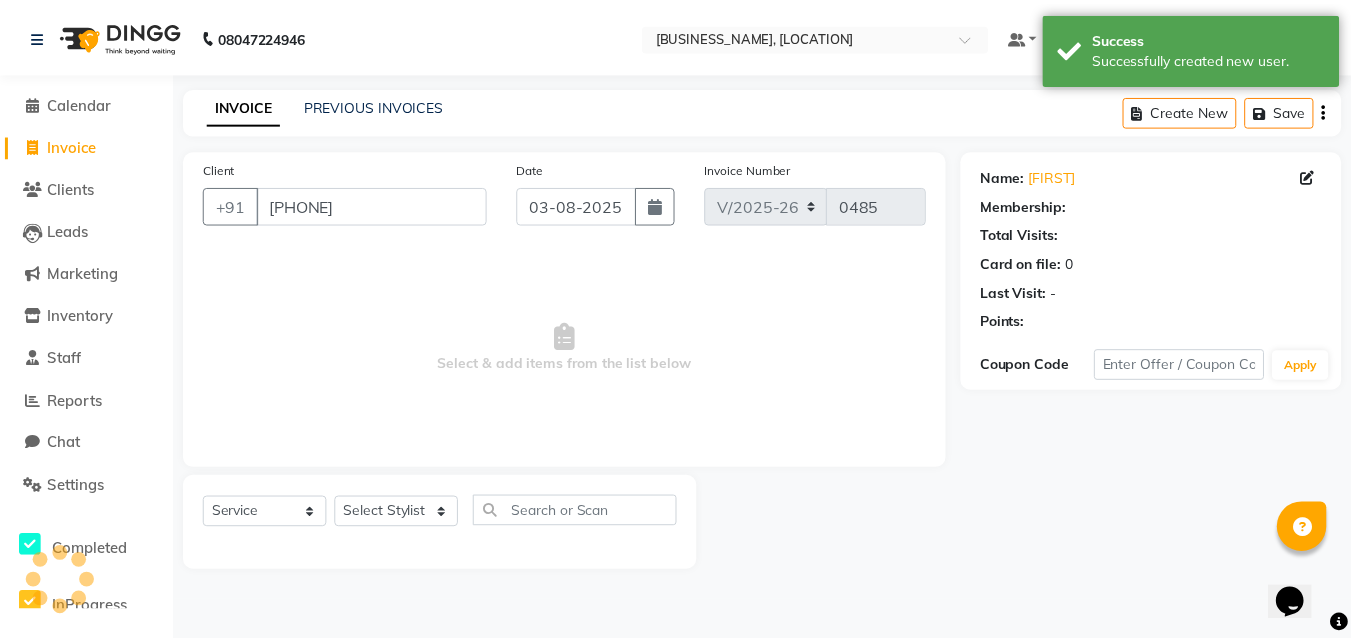 scroll, scrollTop: 0, scrollLeft: 0, axis: both 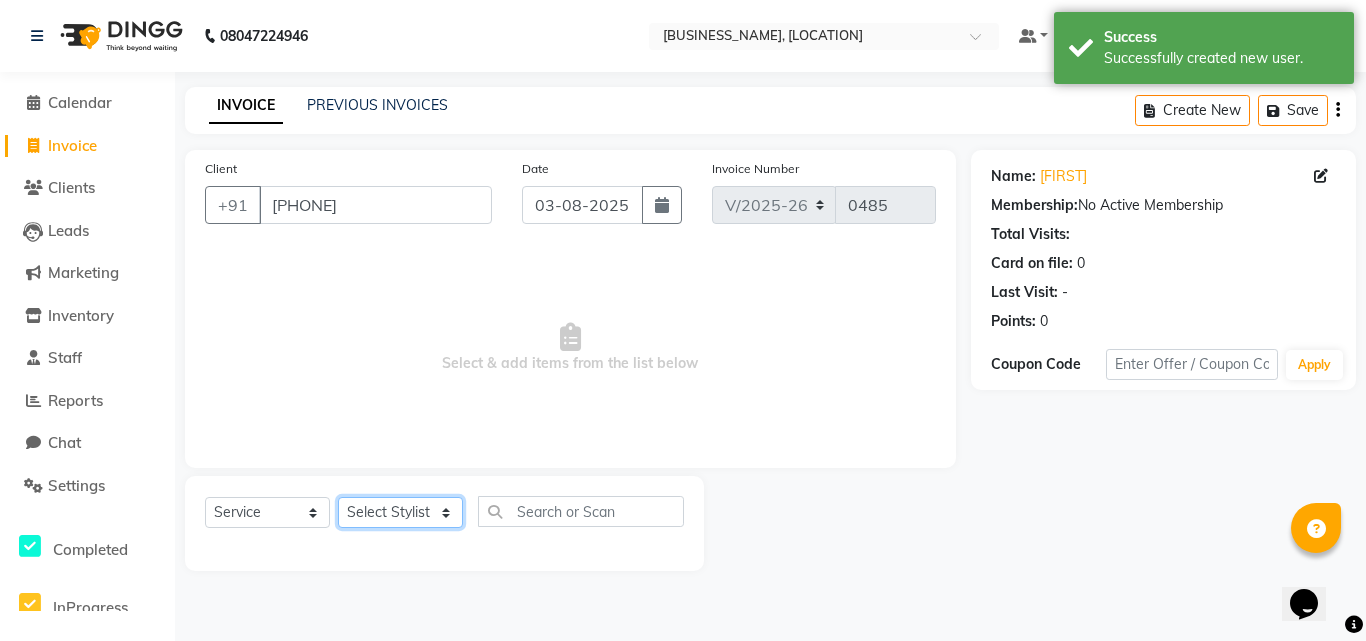 click on "Select Stylist [ROLE] [FIRST] [LAST] [FIRST] [LAST] [FIRST] [LAST] [FIRST] [LAST]" 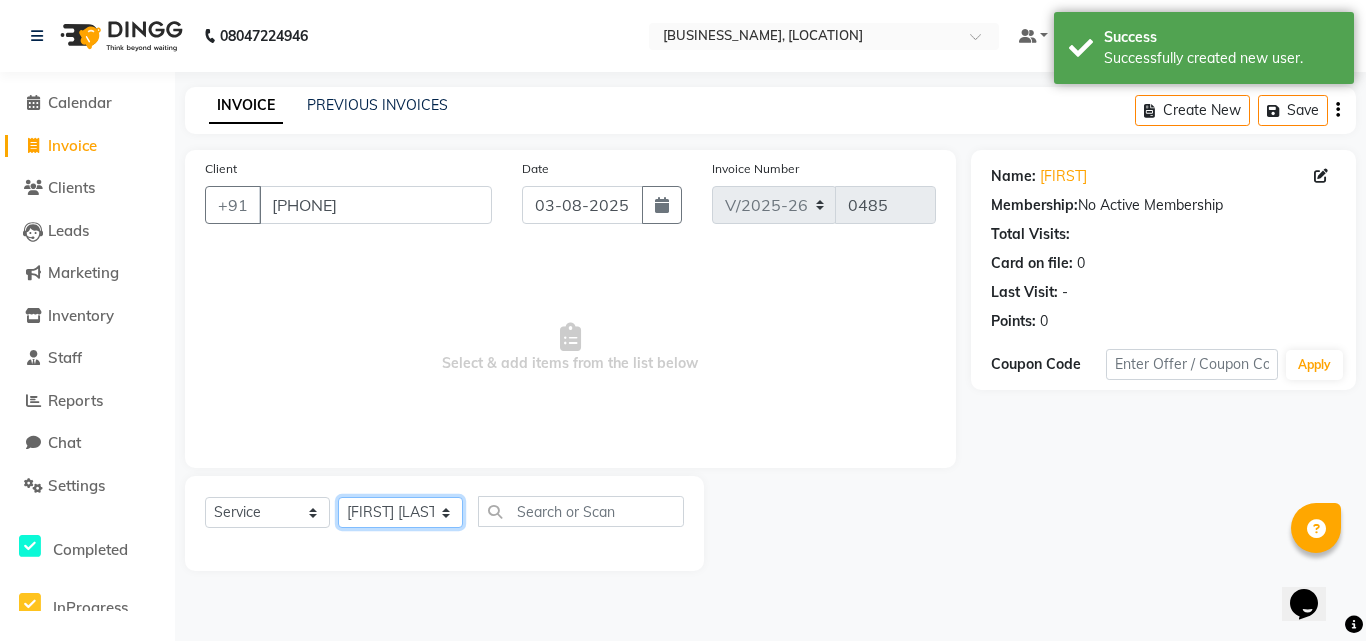 click on "Select Stylist [ROLE] [FIRST] [LAST] [FIRST] [LAST] [FIRST] [LAST] [FIRST] [LAST]" 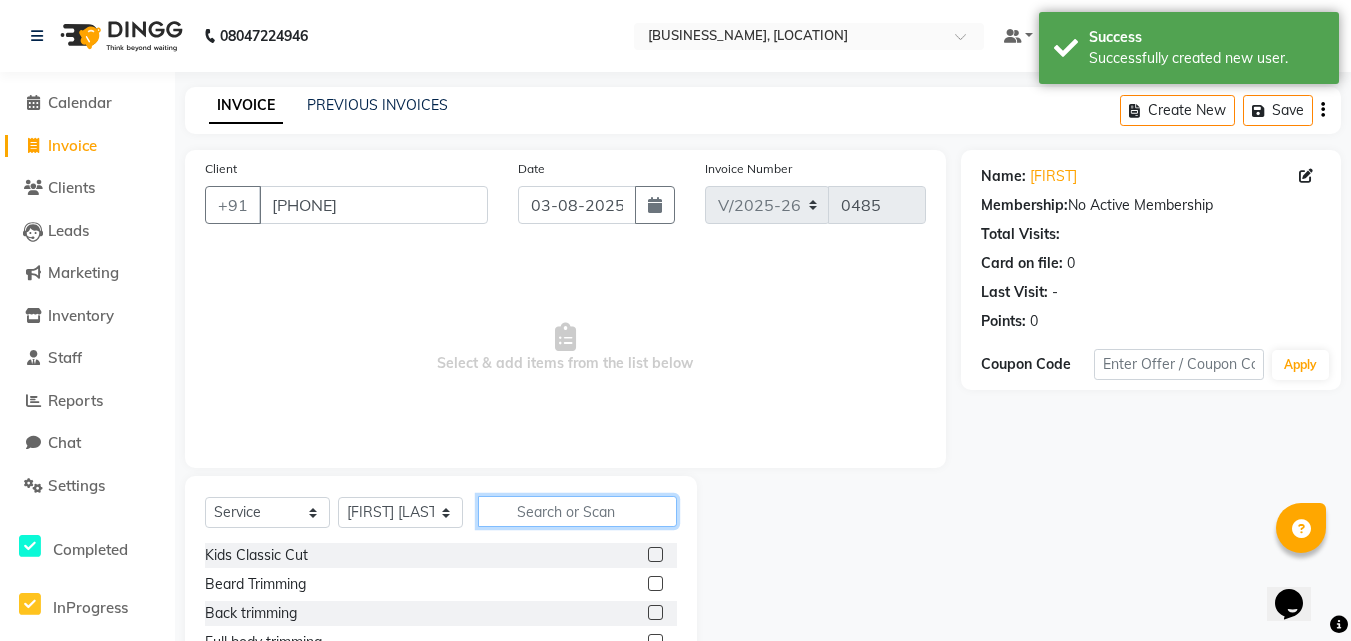 click 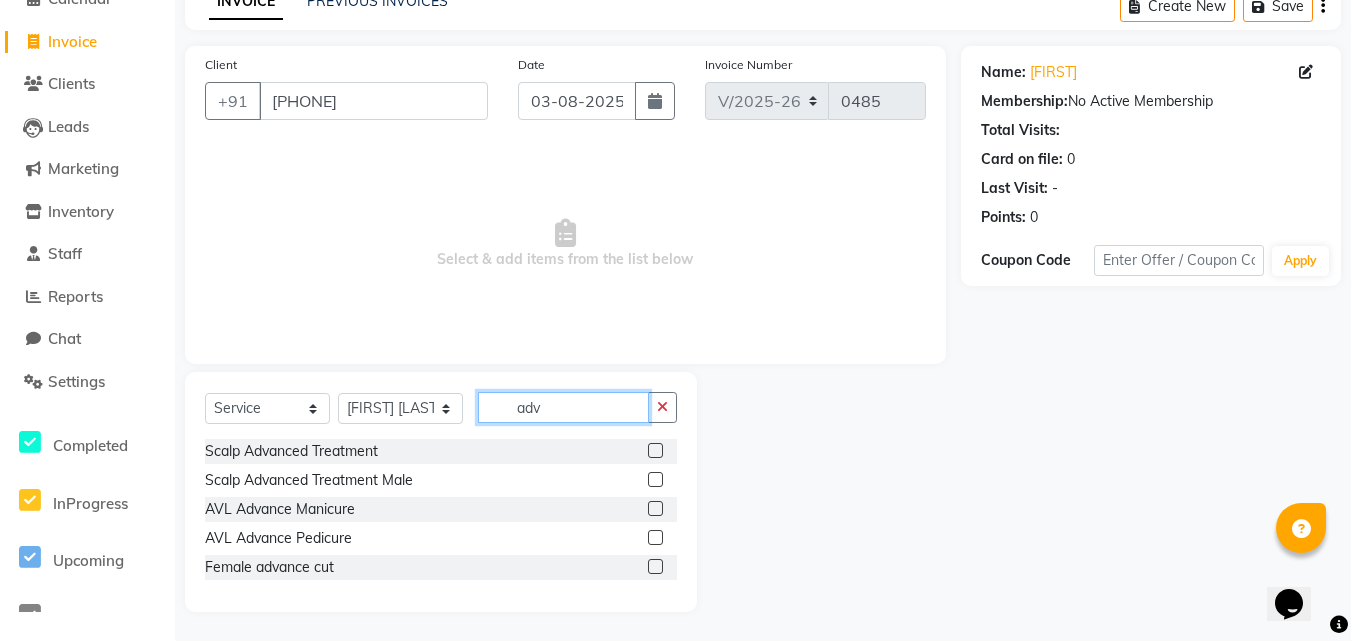 scroll, scrollTop: 105, scrollLeft: 0, axis: vertical 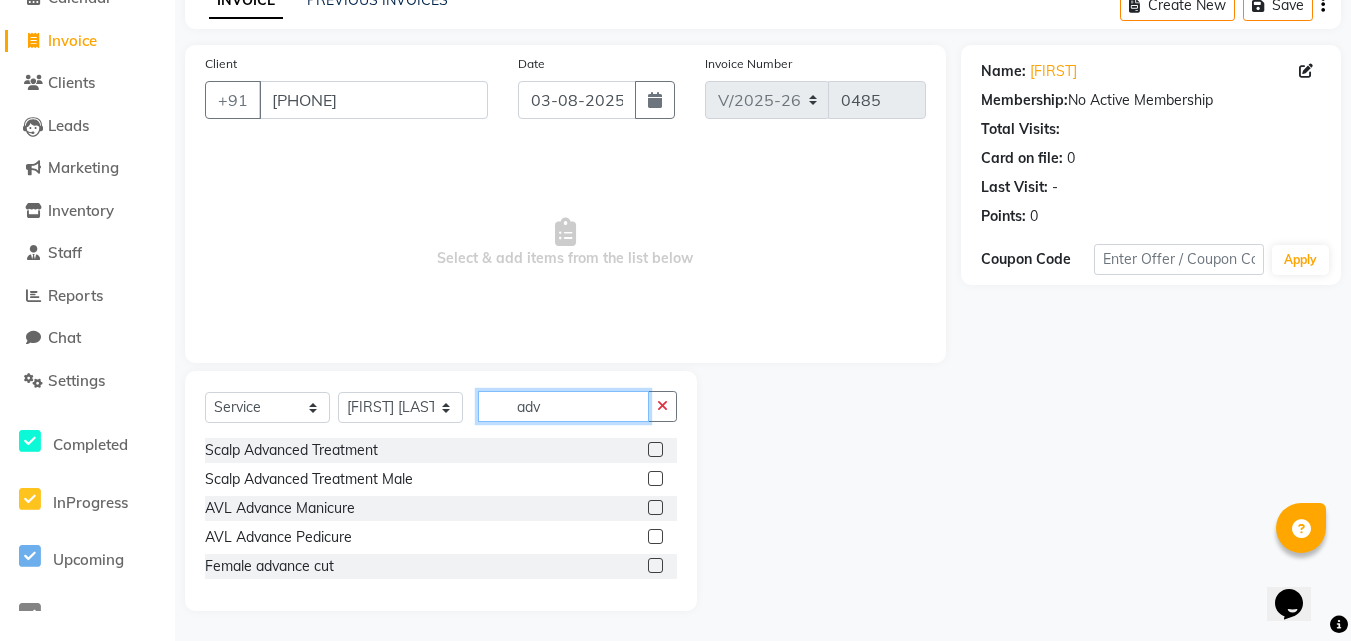 type on "adv" 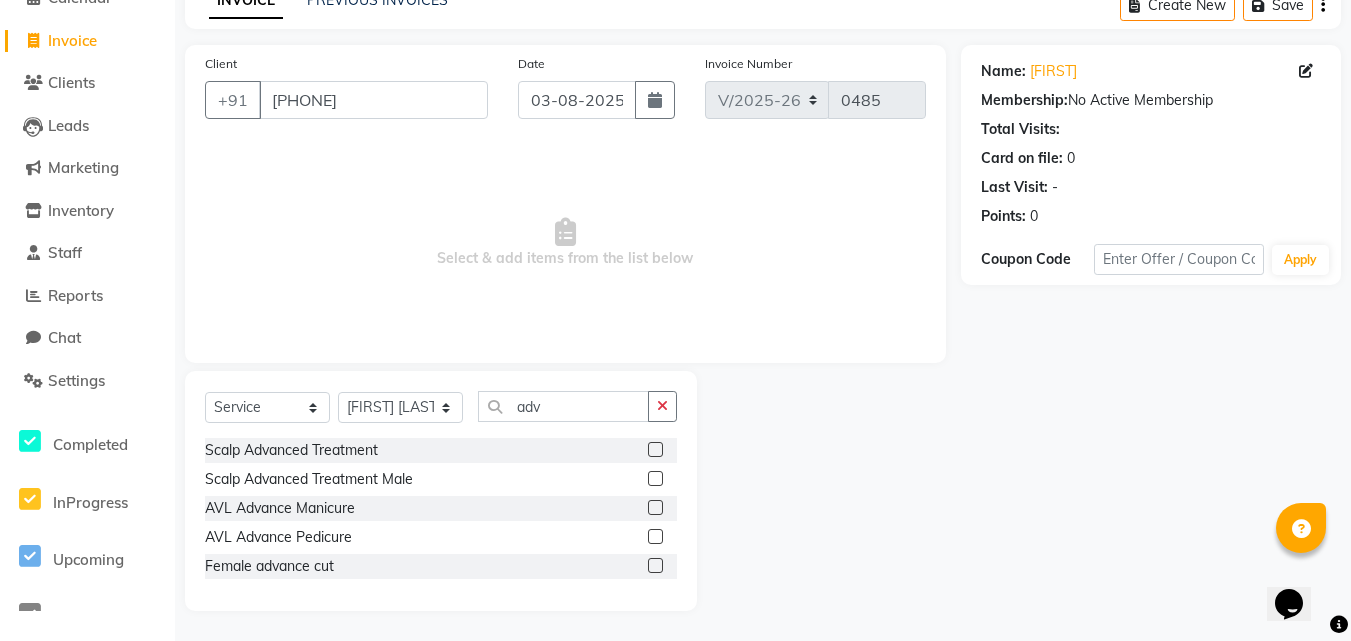click 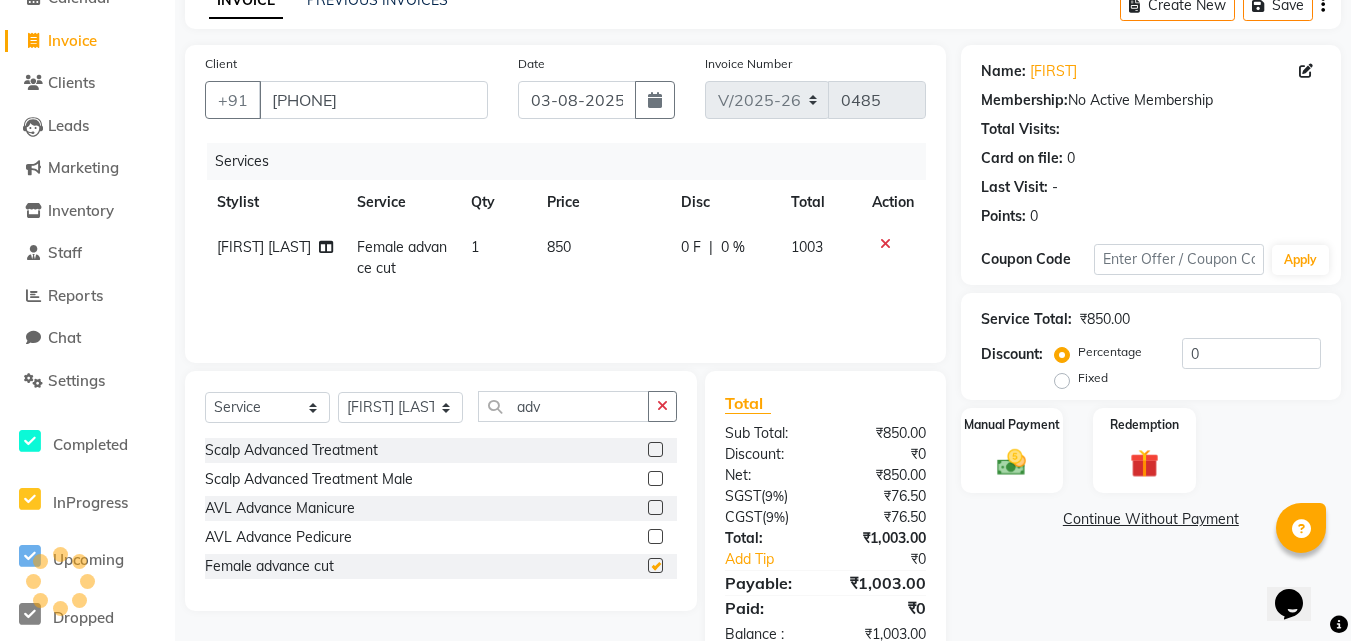checkbox on "false" 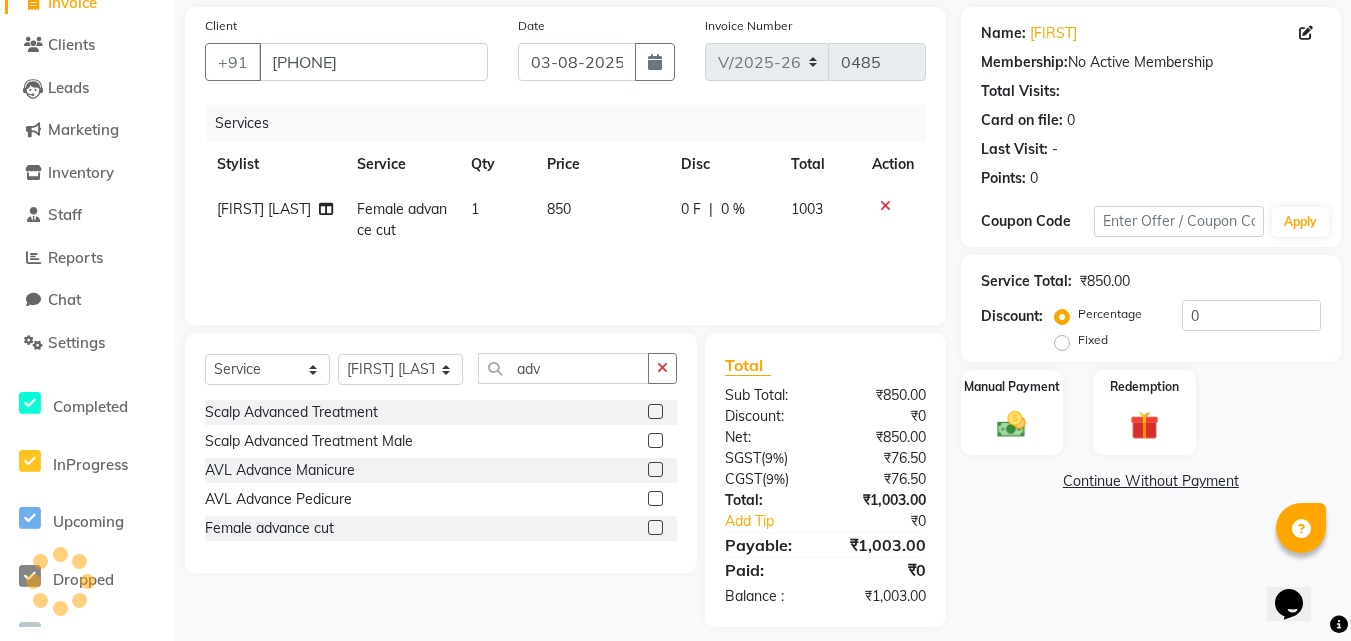 scroll, scrollTop: 159, scrollLeft: 0, axis: vertical 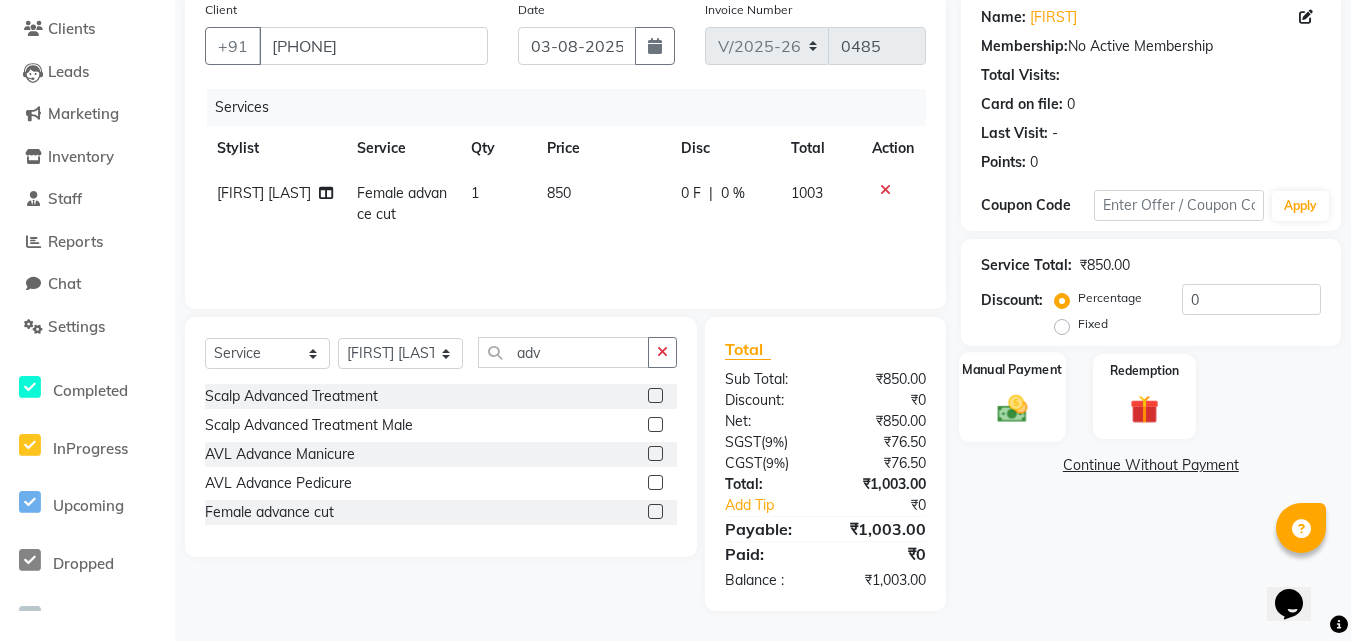 click 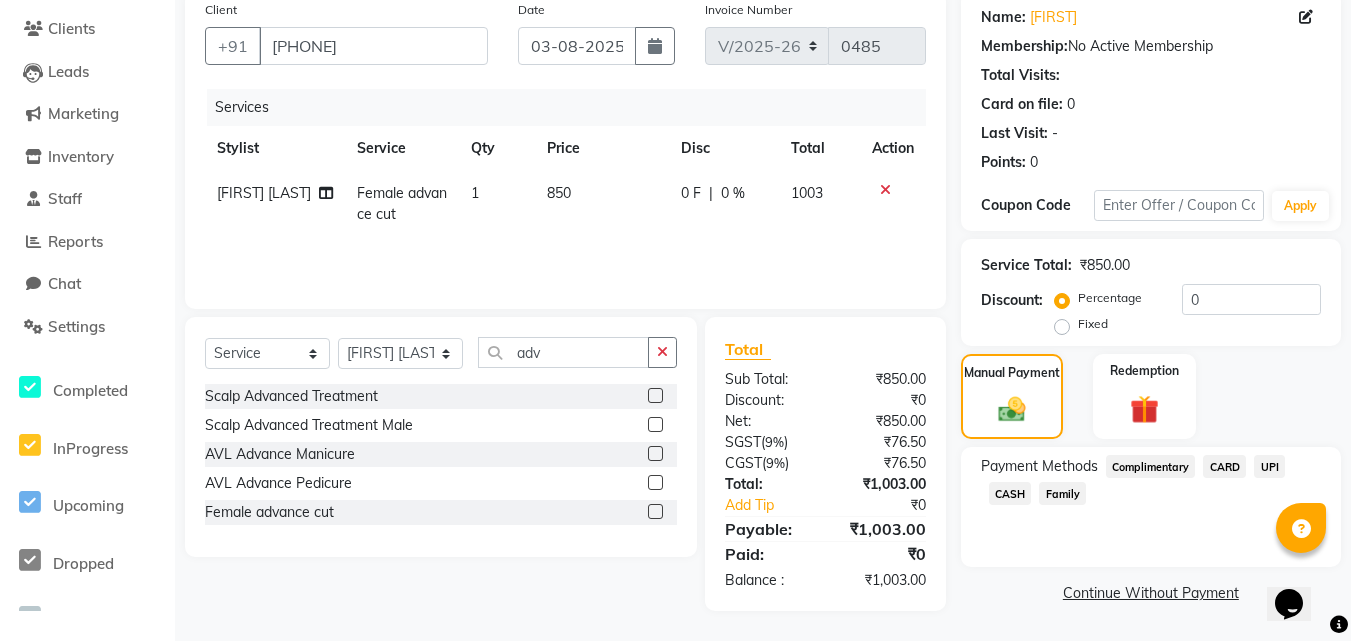 drag, startPoint x: 1276, startPoint y: 465, endPoint x: 1249, endPoint y: 516, distance: 57.706154 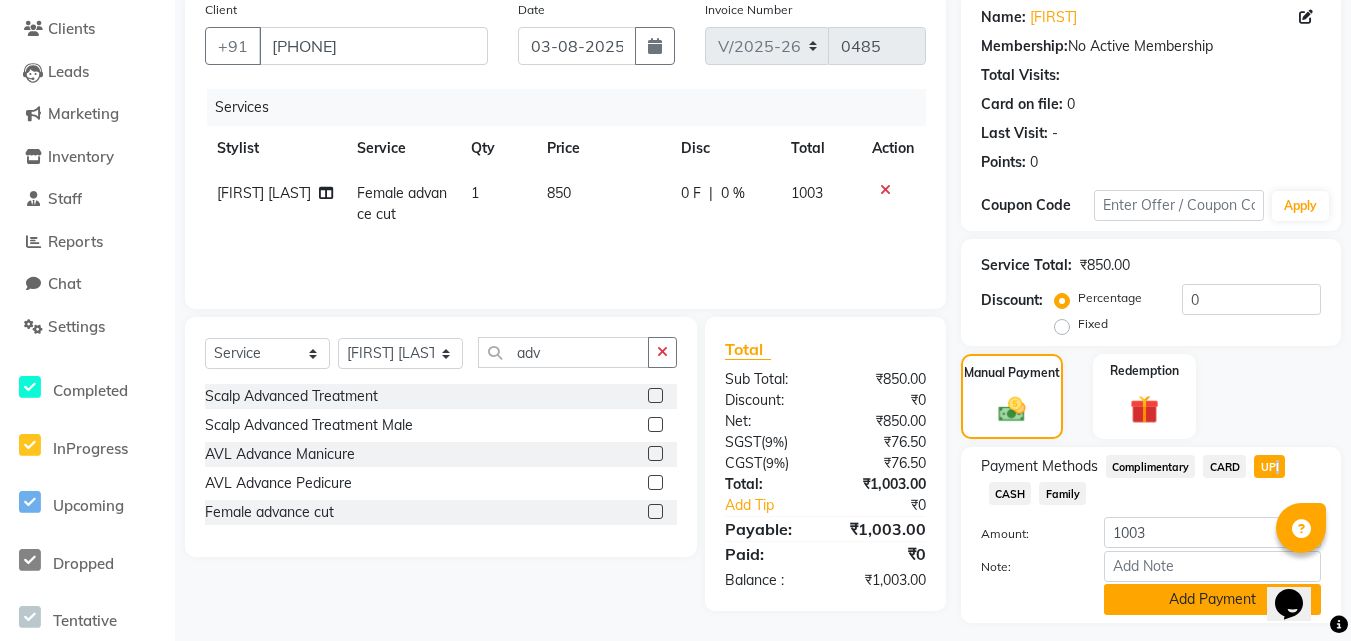 click on "Add Payment" 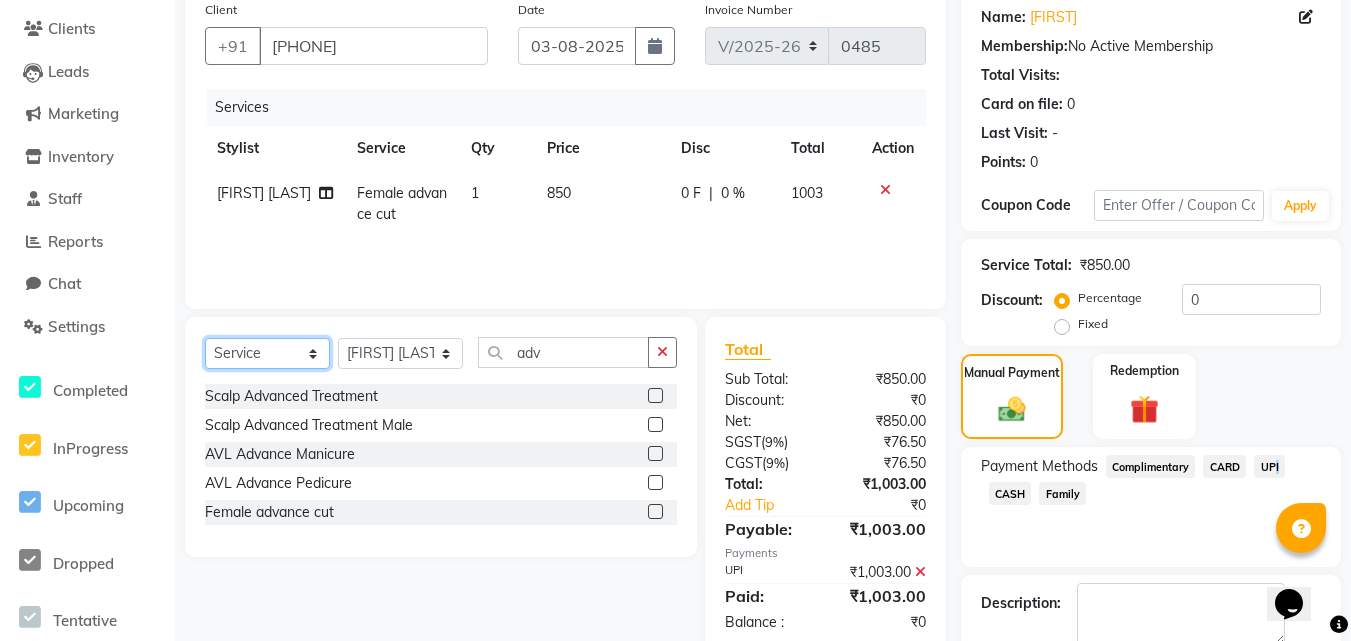 click on "Select  Service  Product  Membership  Package Voucher Prepaid Gift Card" 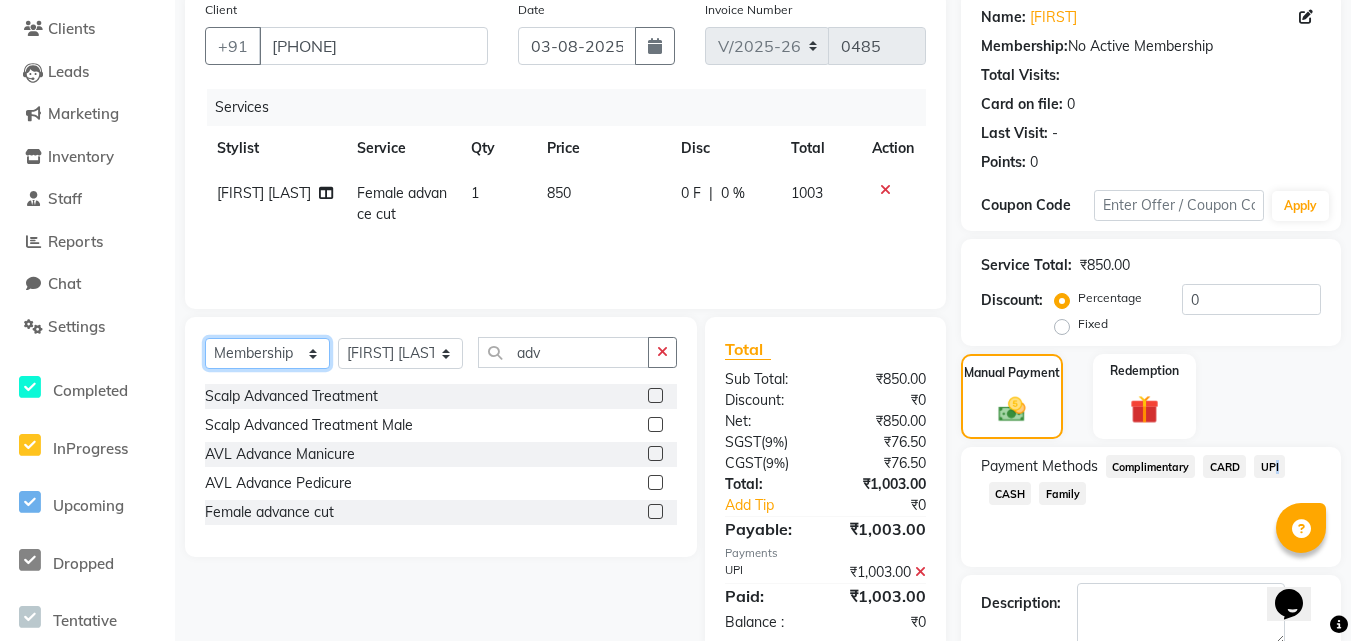 click on "Select  Service  Product  Membership  Package Voucher Prepaid Gift Card" 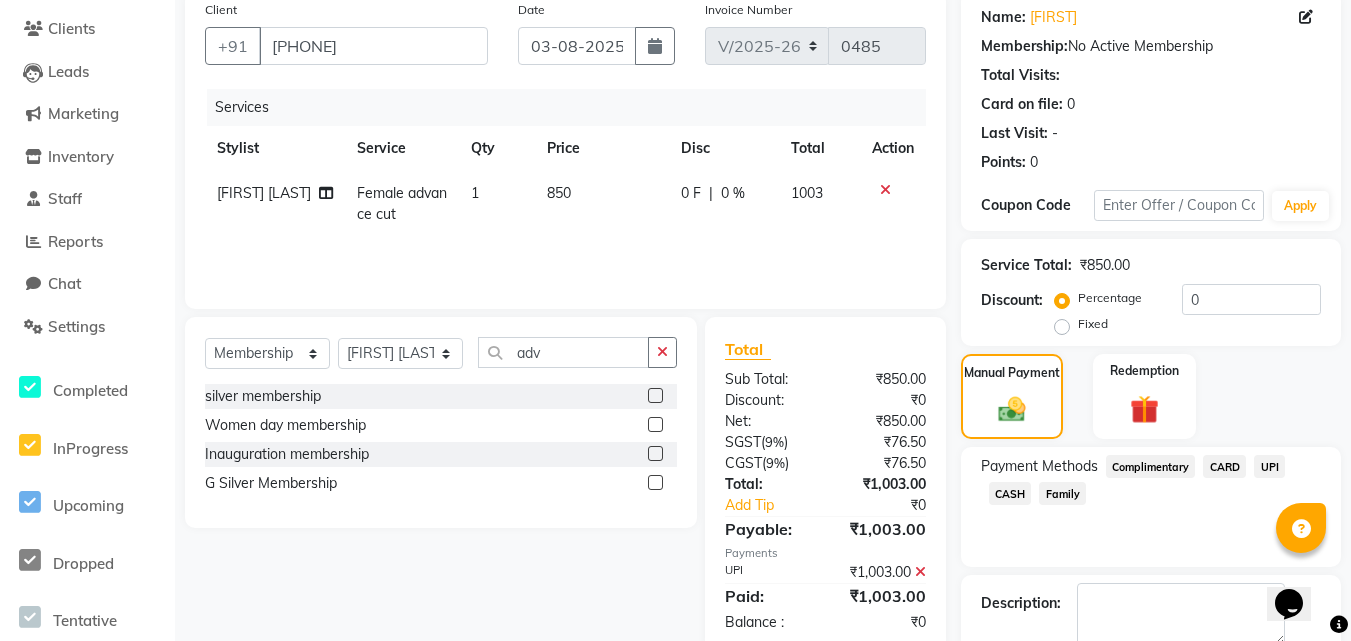 click 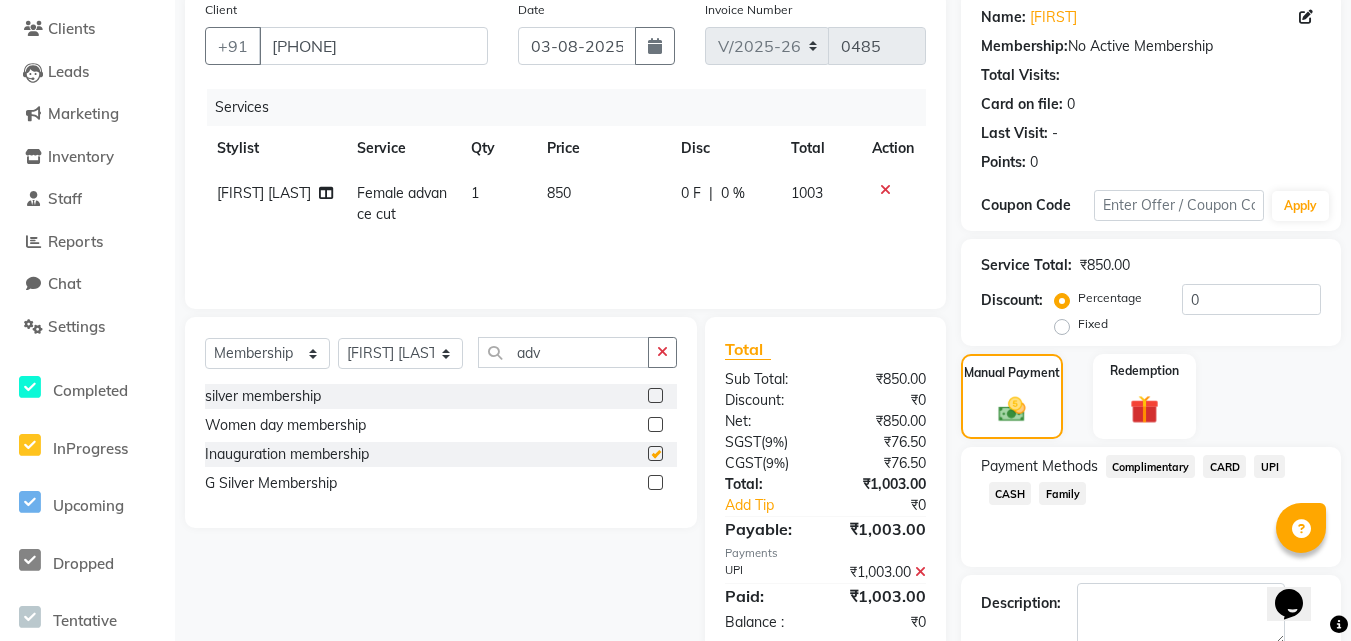 select on "select" 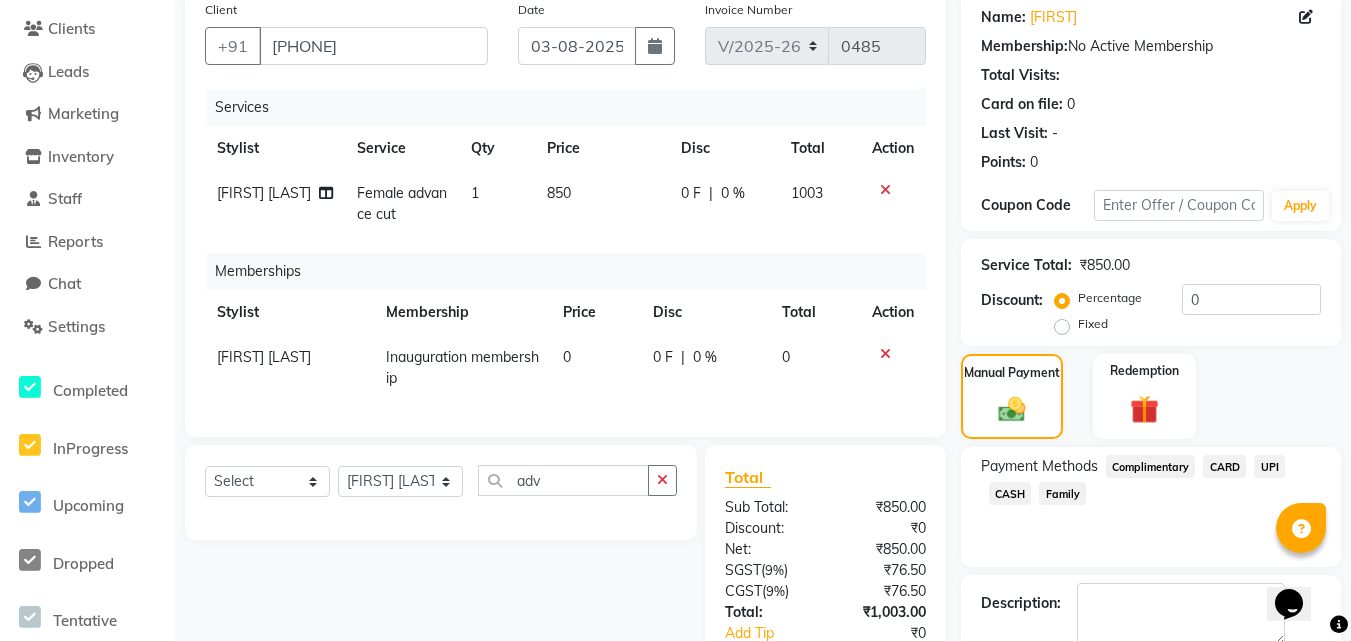 scroll, scrollTop: 344, scrollLeft: 0, axis: vertical 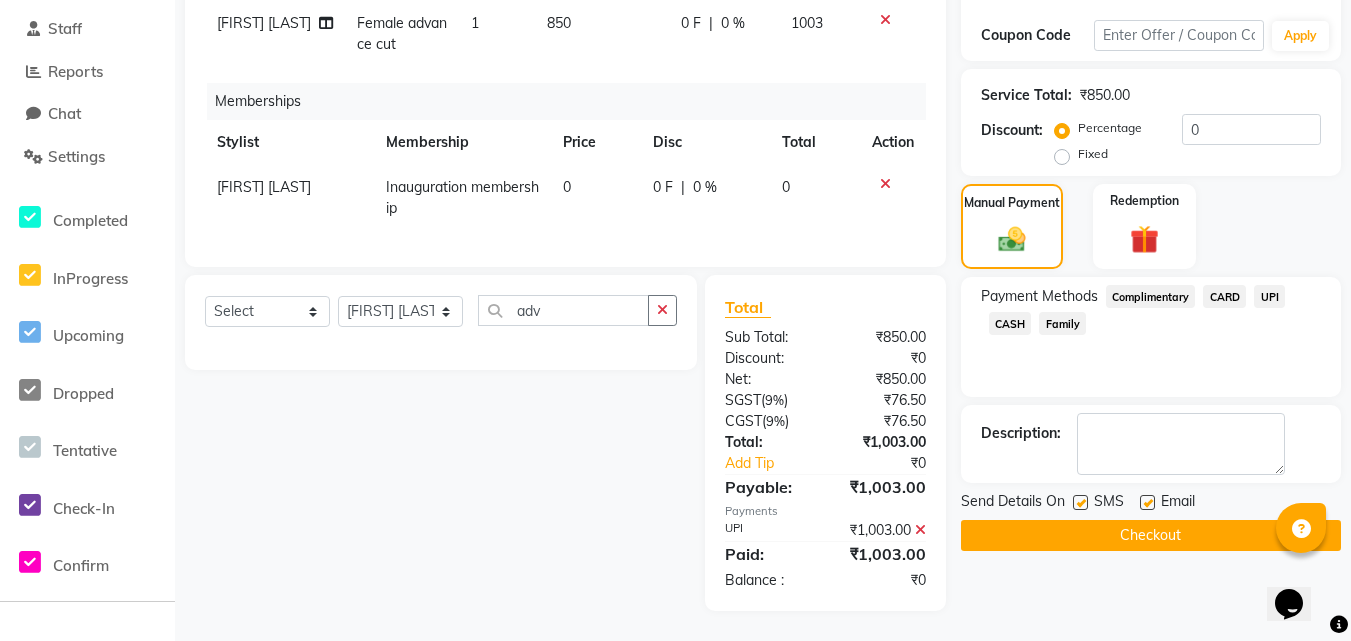 click on "Checkout" 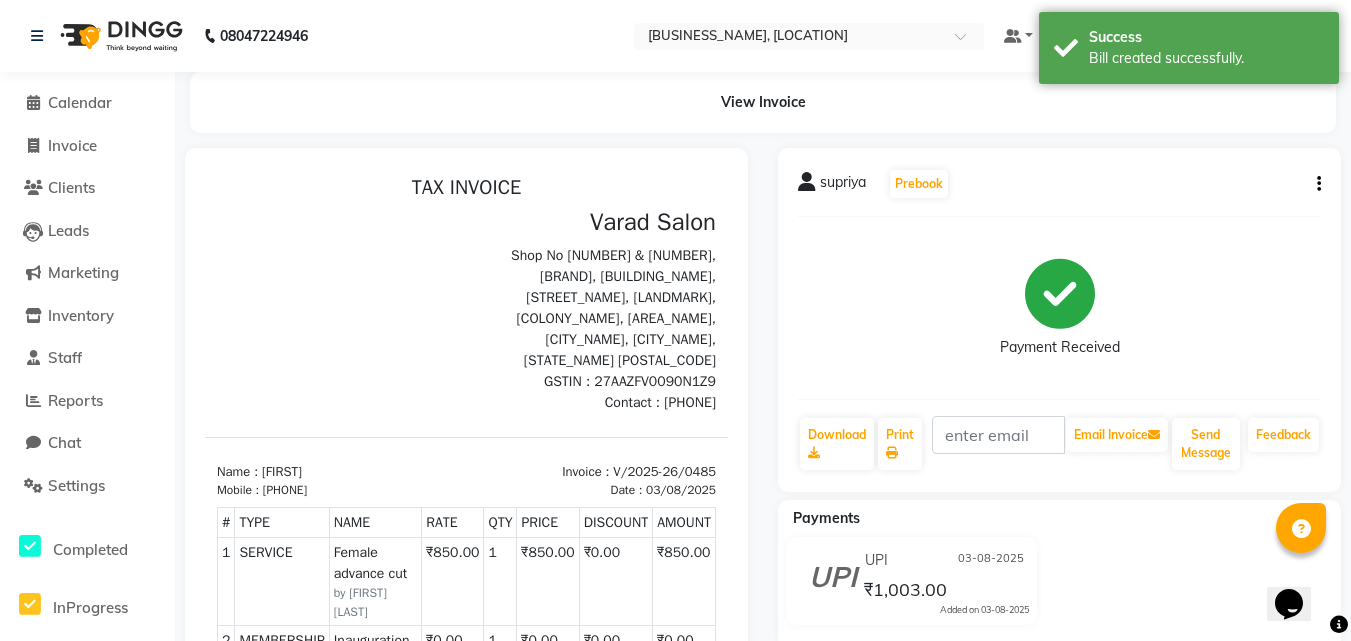 scroll, scrollTop: 0, scrollLeft: 0, axis: both 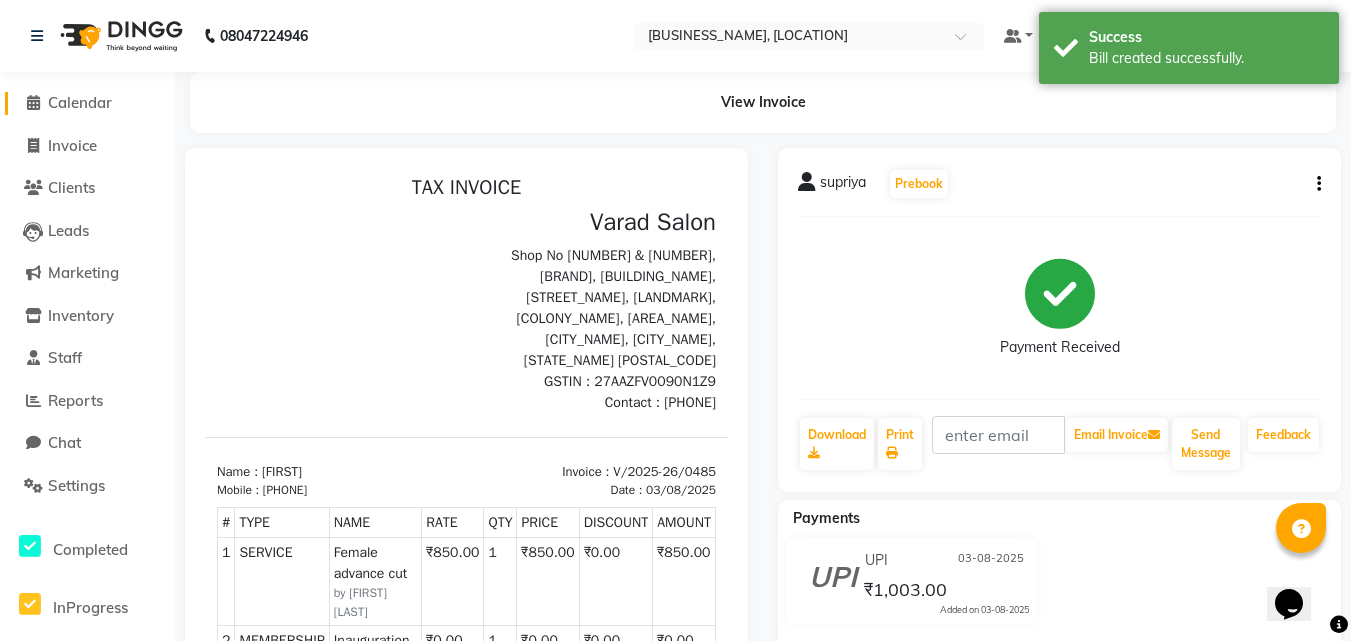 click on "Calendar" 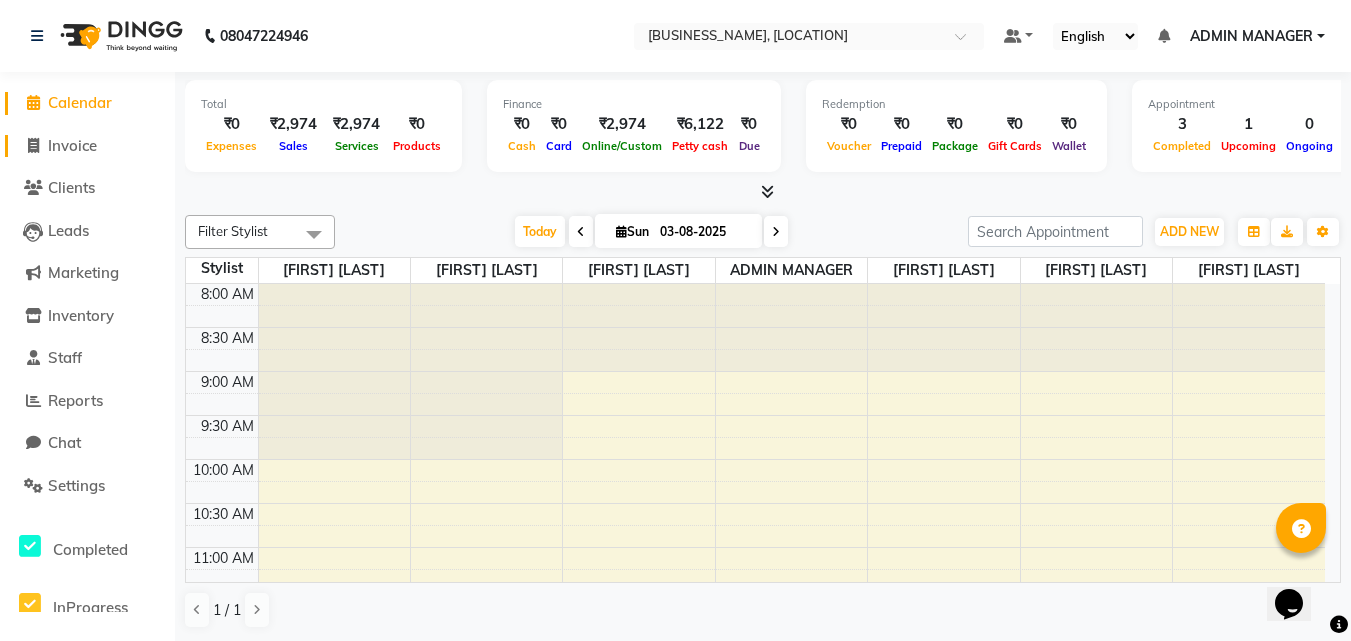 click on "Invoice" 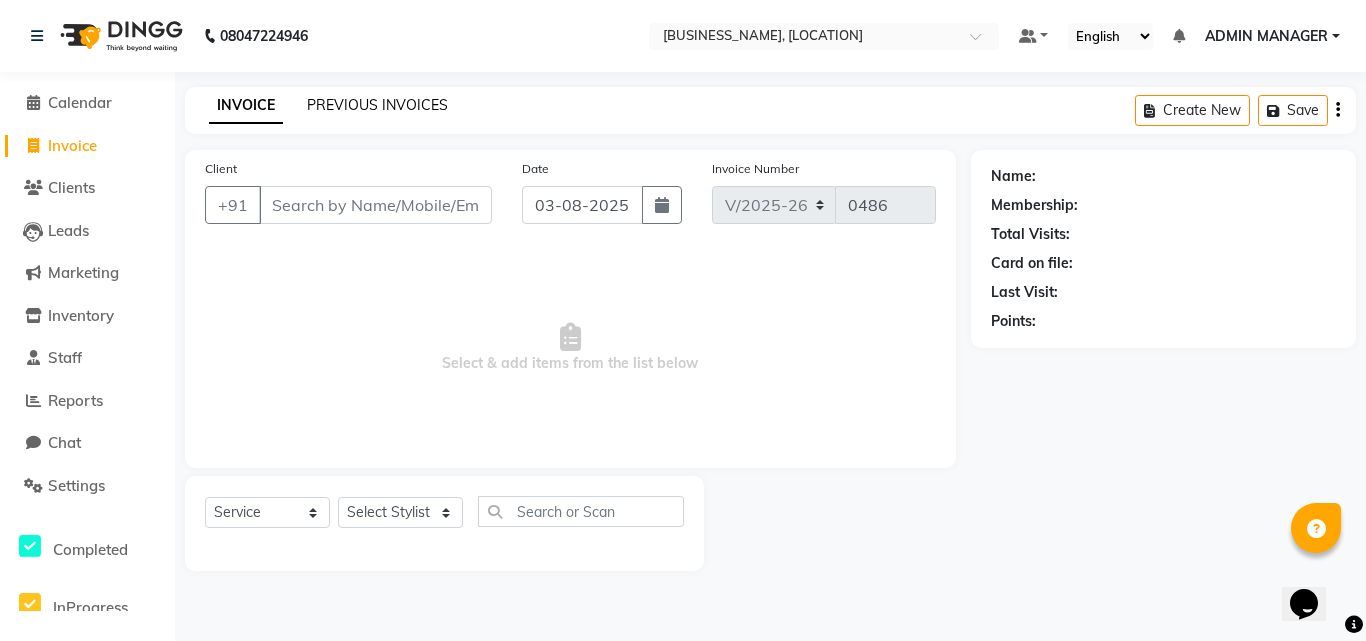 click on "PREVIOUS INVOICES" 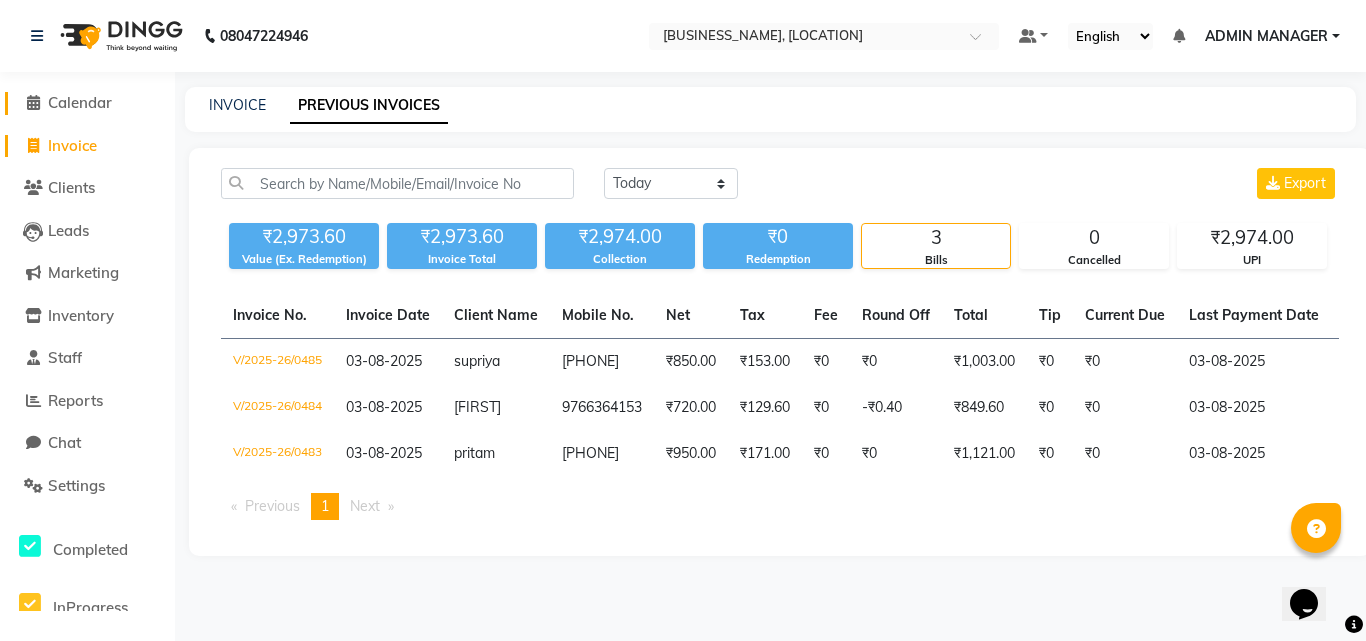 click on "Calendar" 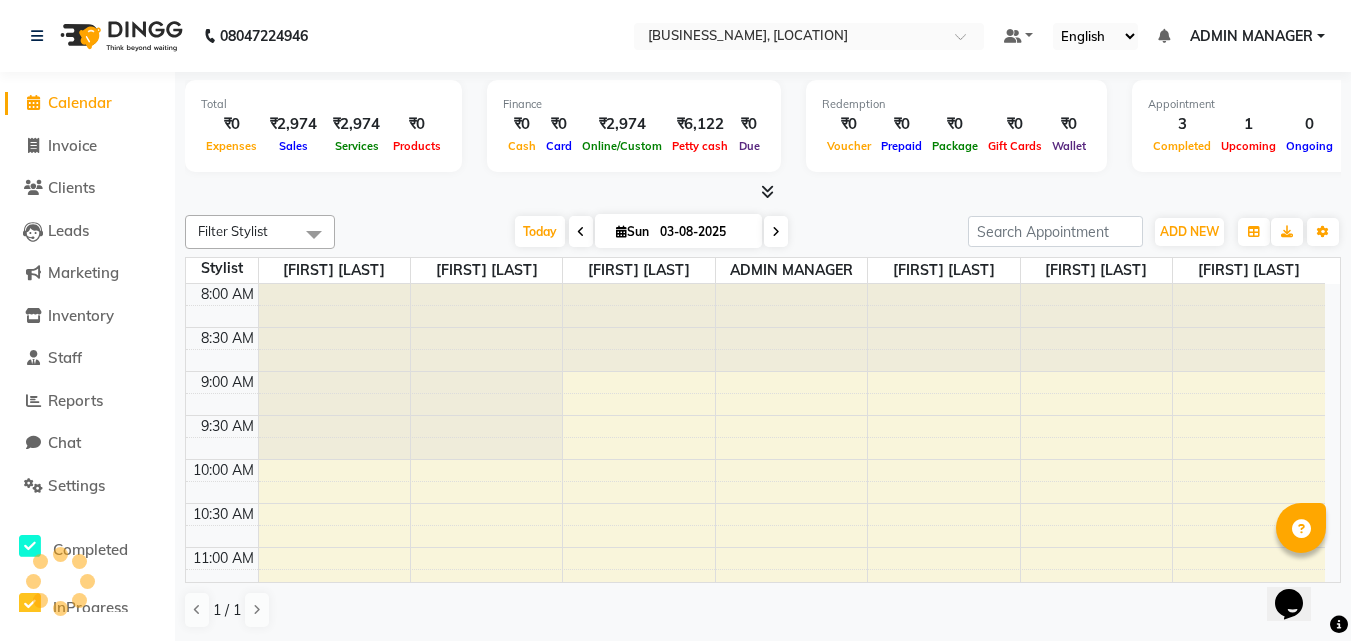 scroll, scrollTop: 0, scrollLeft: 0, axis: both 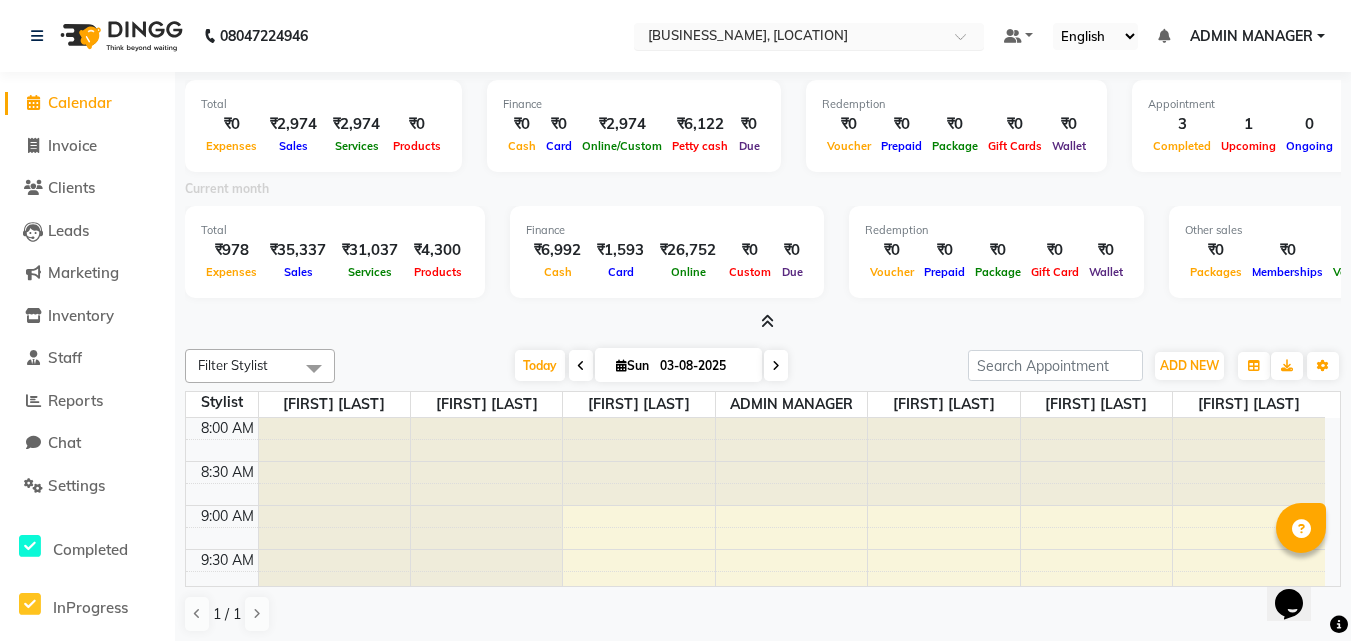click at bounding box center (789, 38) 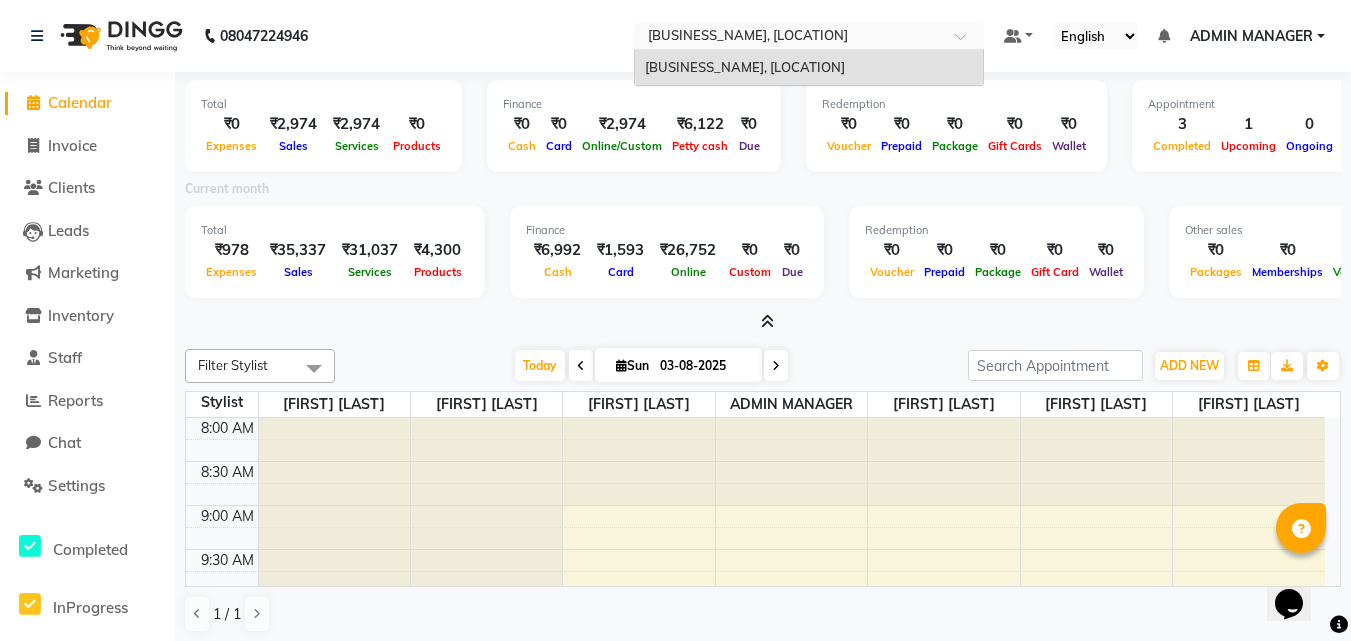 click on "Select Location × [BUSINESS_NAME], [LOCATION] [BUSINESS_NAME], [LOCATION] Default Panel My Panel English ENGLISH Español العربية मराठी हिंदी ગુજરાતી தமிழ் 中文 Notifications nothing to show [ROLE] Manage Profile Change Password Sign out Version:[VERSION]" 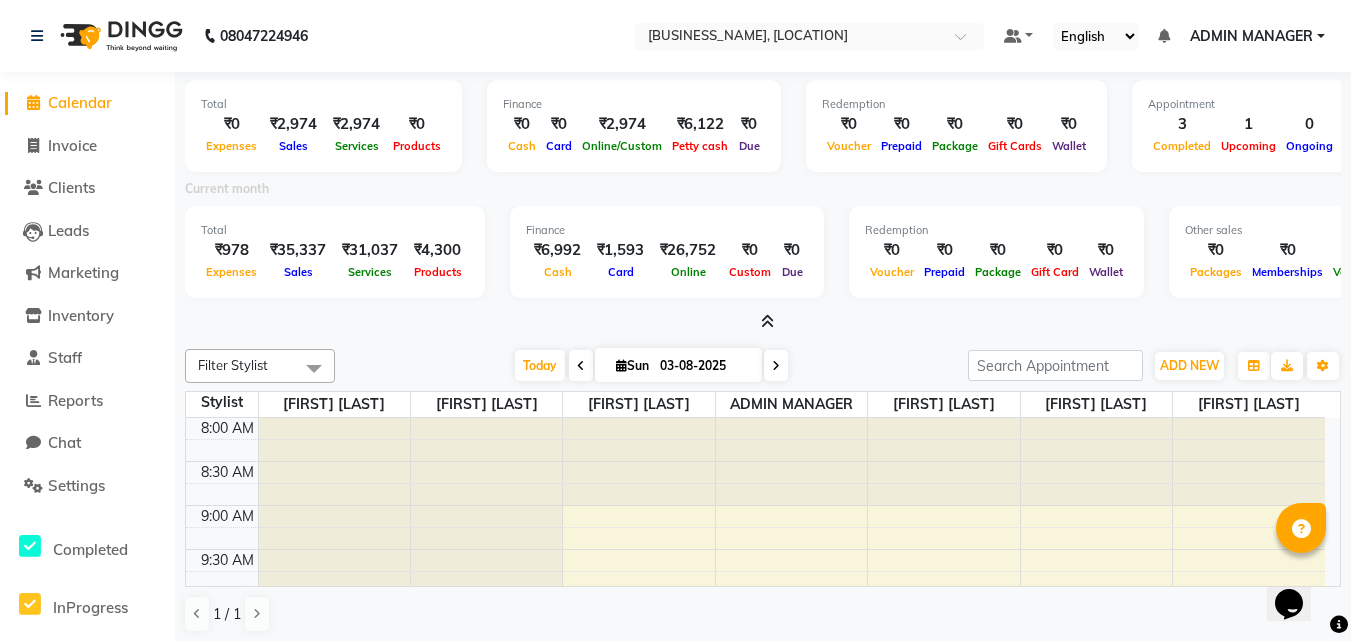 drag, startPoint x: 1269, startPoint y: 14, endPoint x: 1233, endPoint y: 91, distance: 85 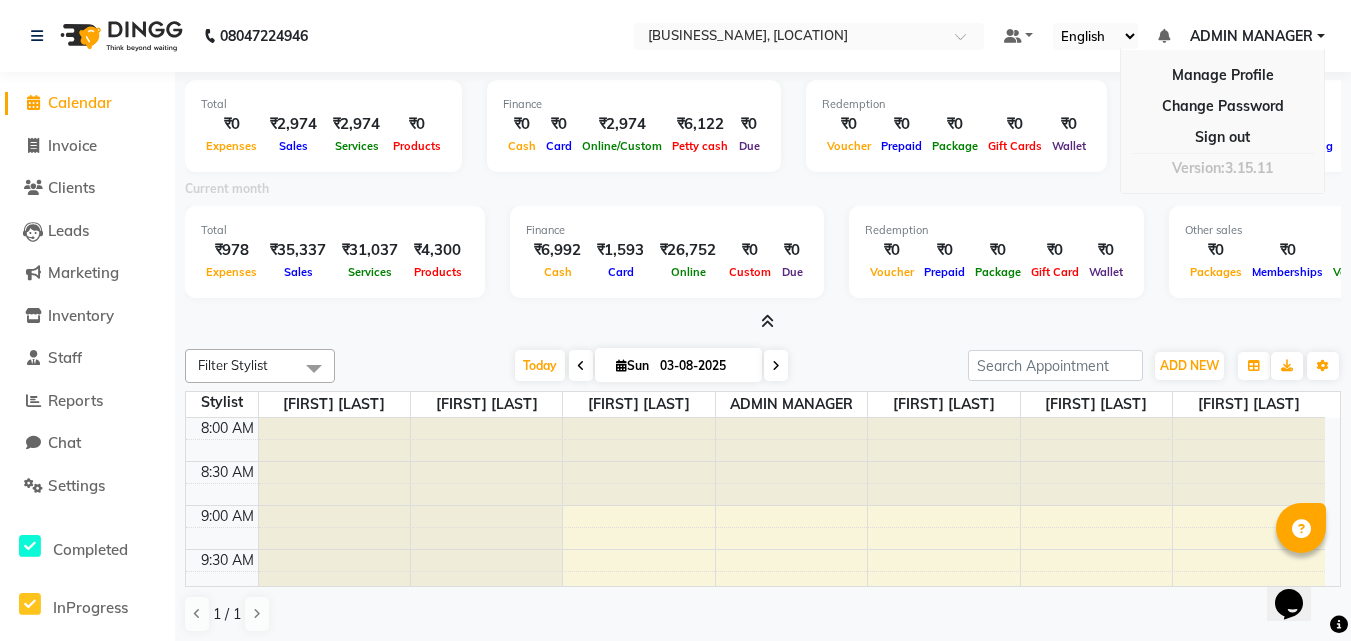 scroll, scrollTop: 5, scrollLeft: 0, axis: vertical 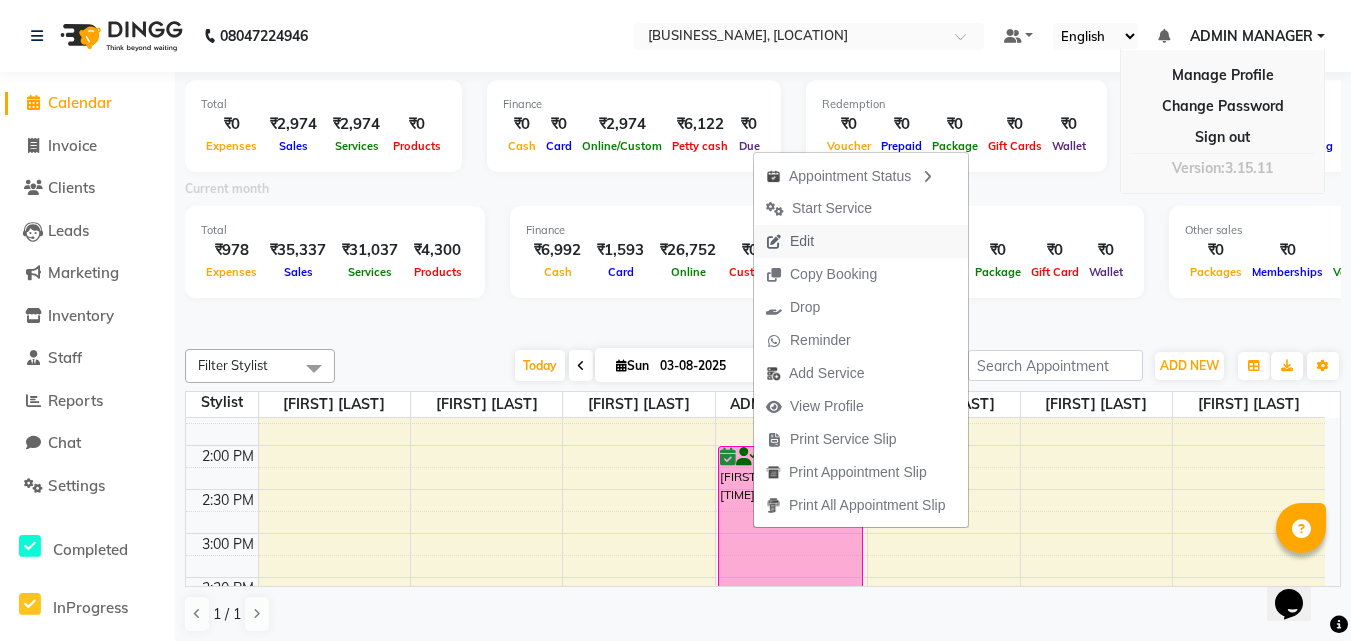 click on "Edit" at bounding box center (802, 241) 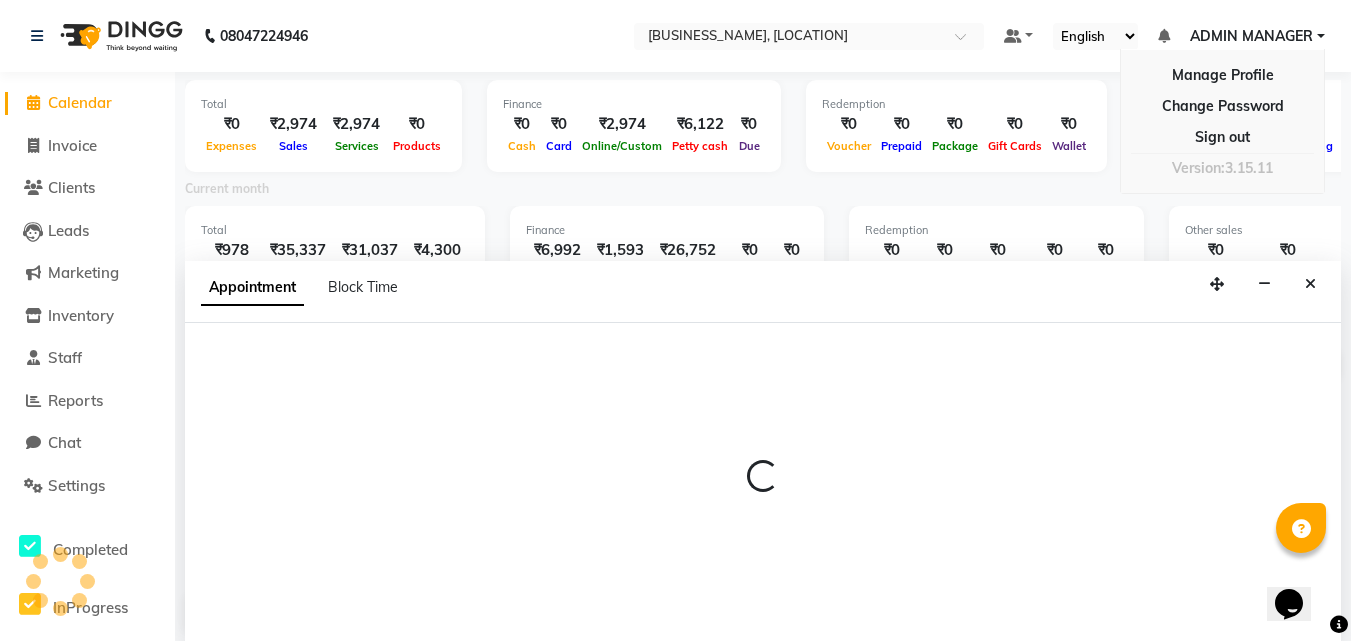 scroll, scrollTop: 5, scrollLeft: 0, axis: vertical 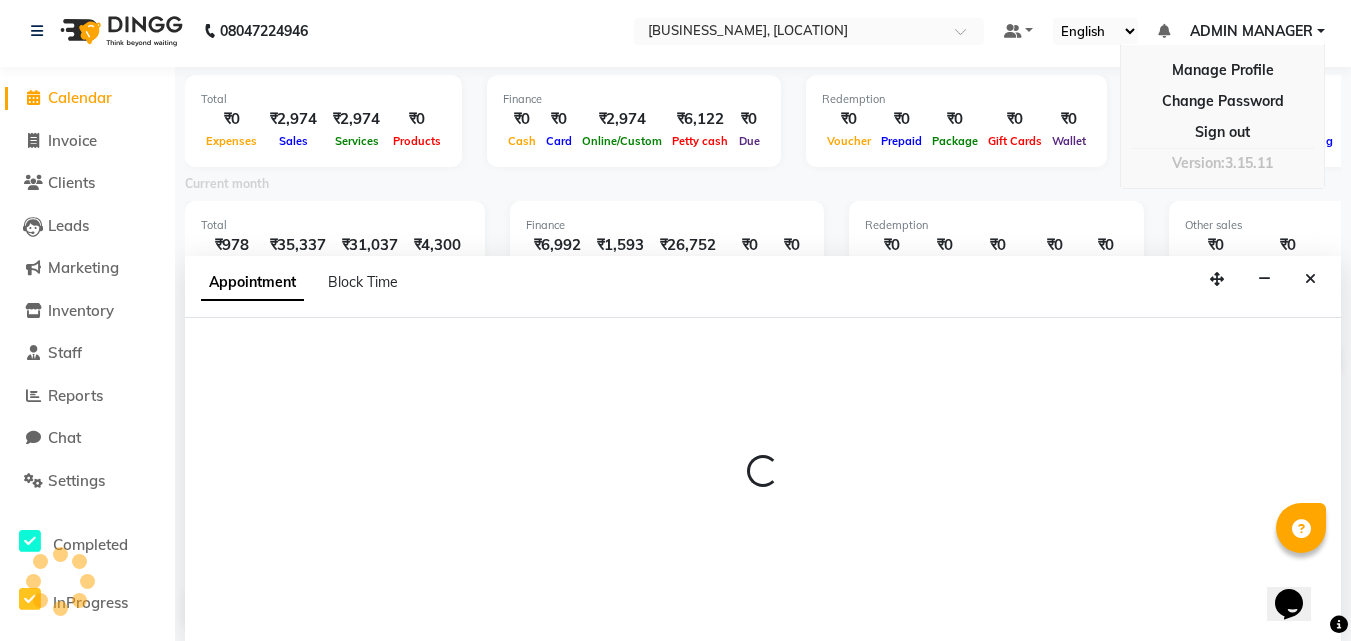 select on "confirm booking" 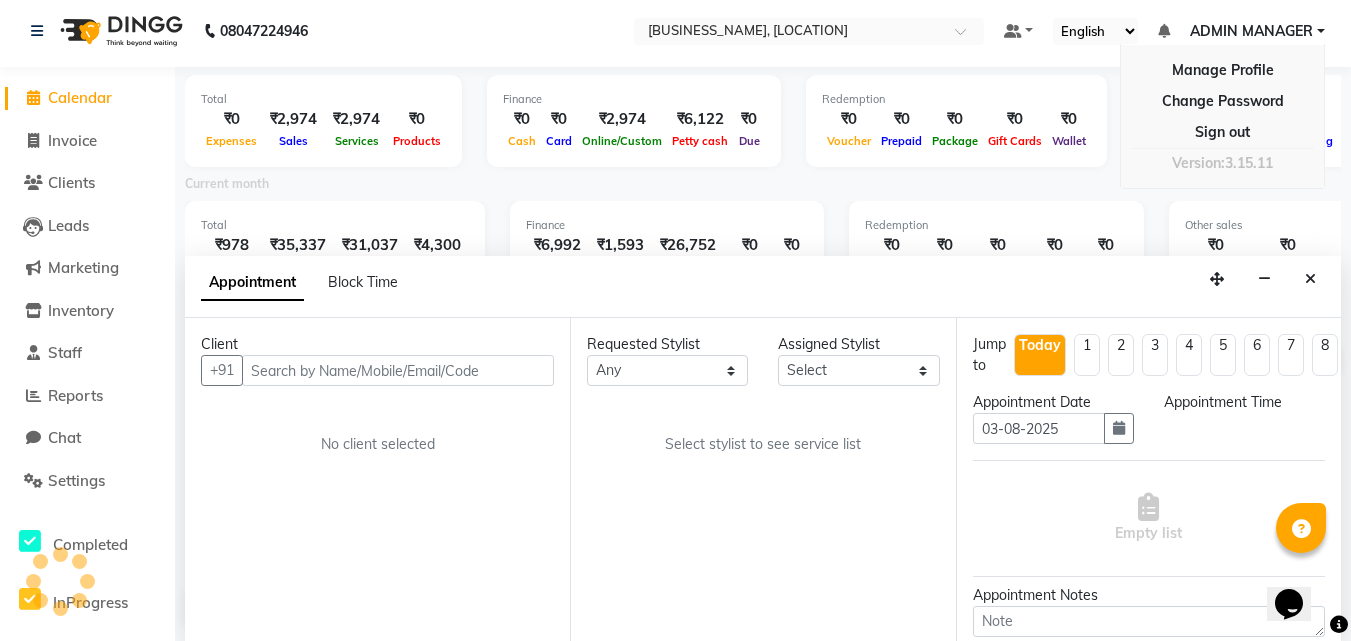 scroll, scrollTop: 441, scrollLeft: 0, axis: vertical 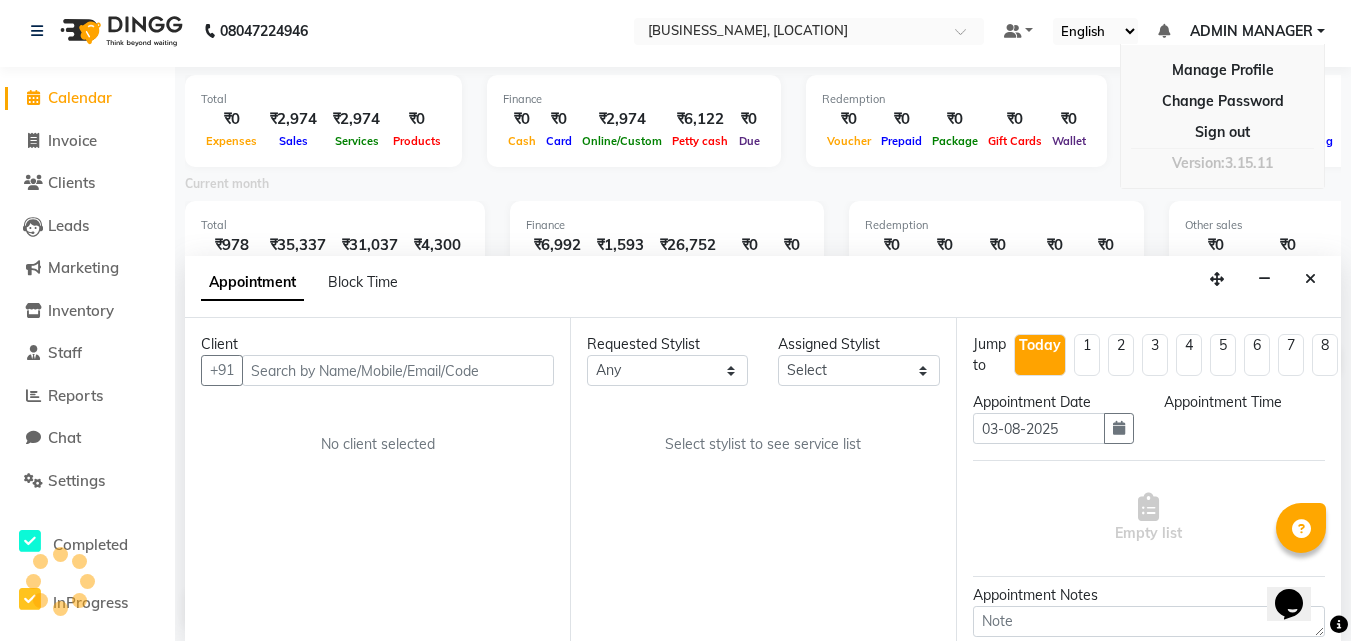 select on "840" 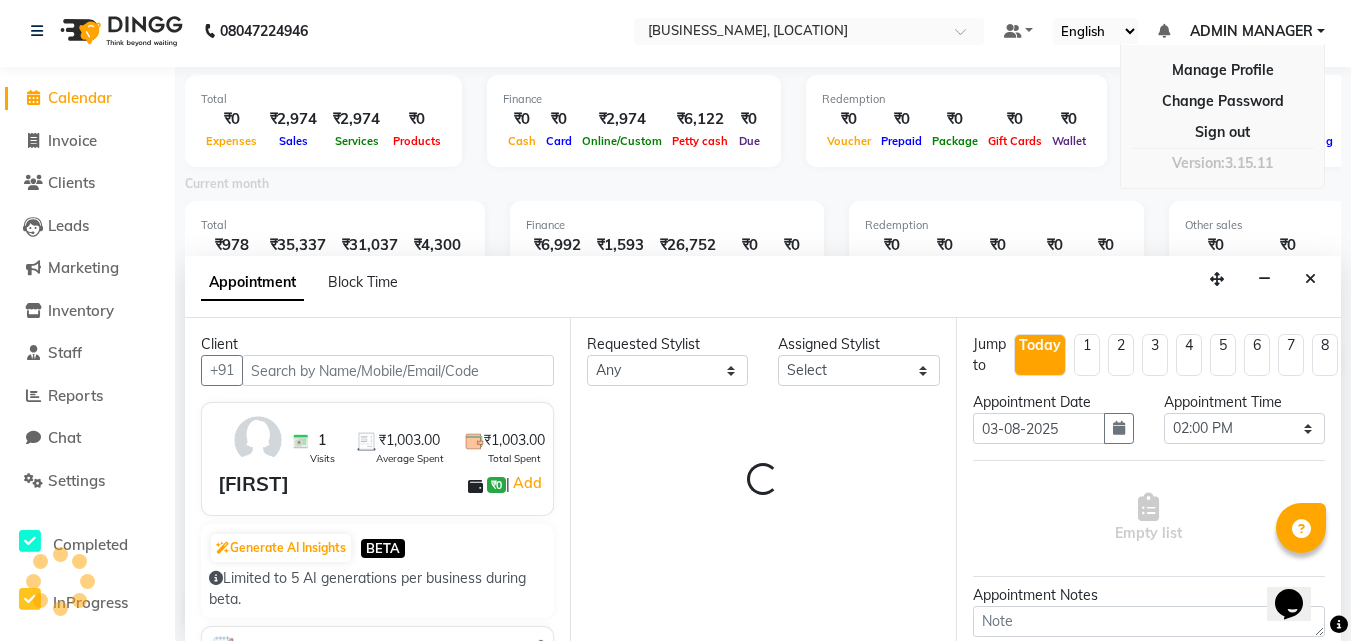 select on "69718" 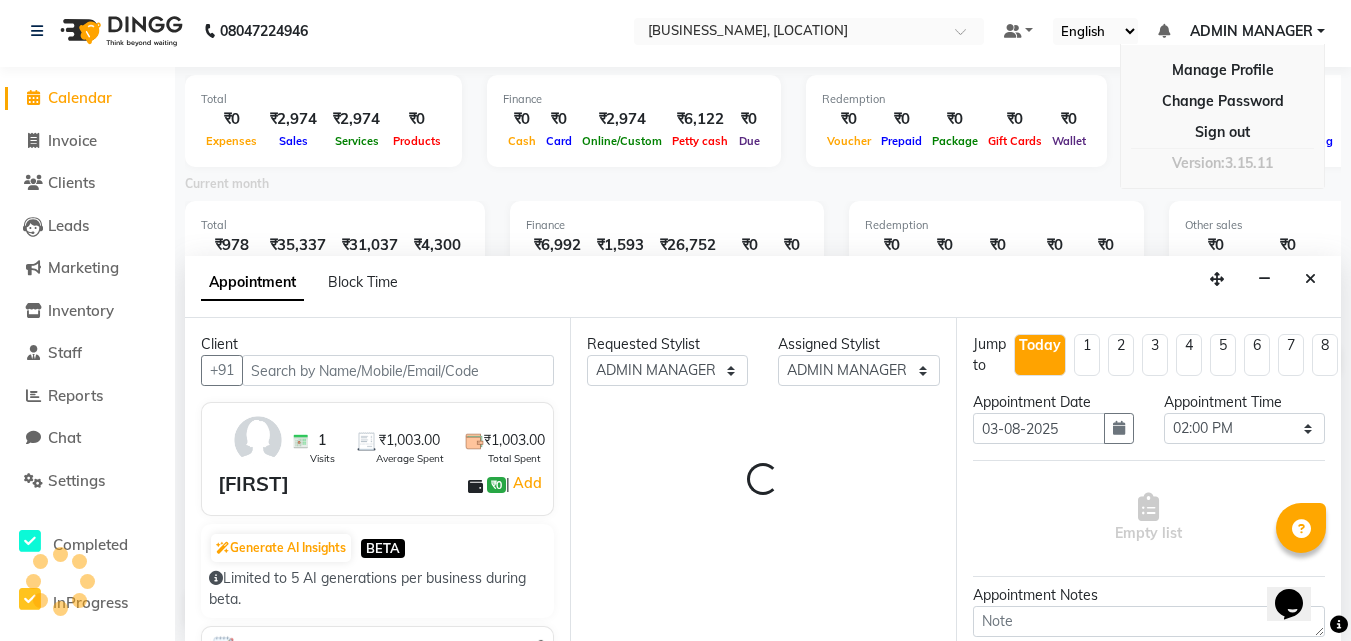 select on "3912" 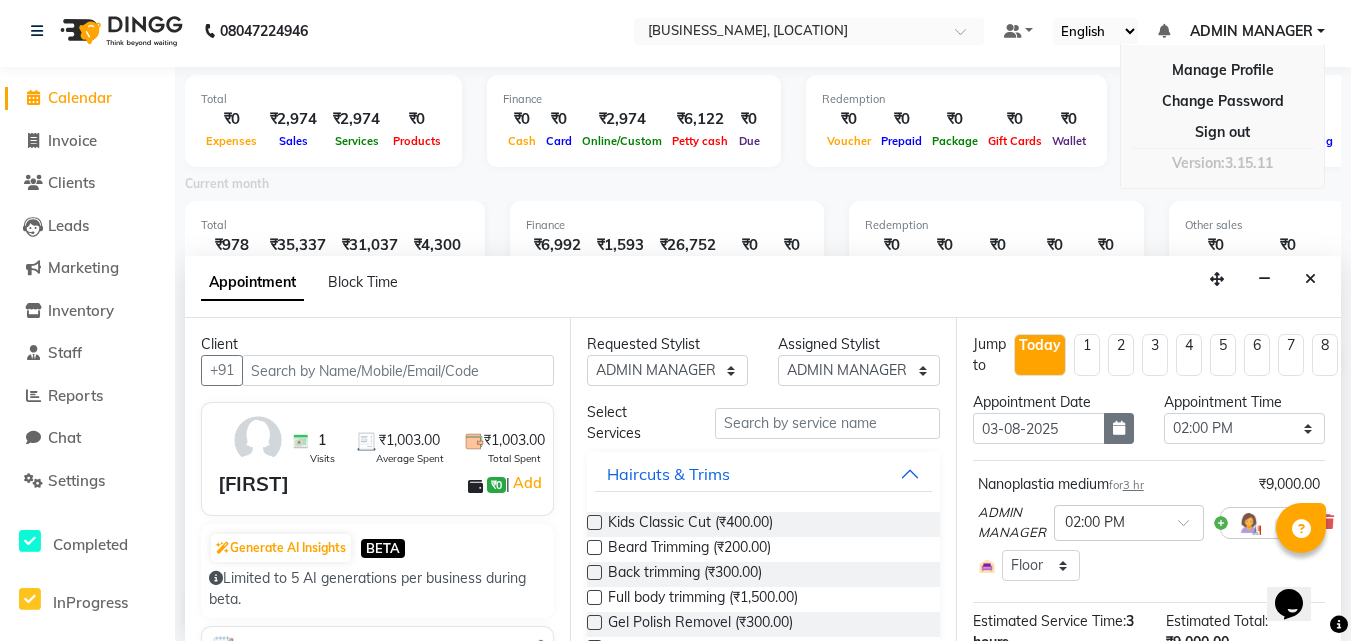 click at bounding box center (1119, 428) 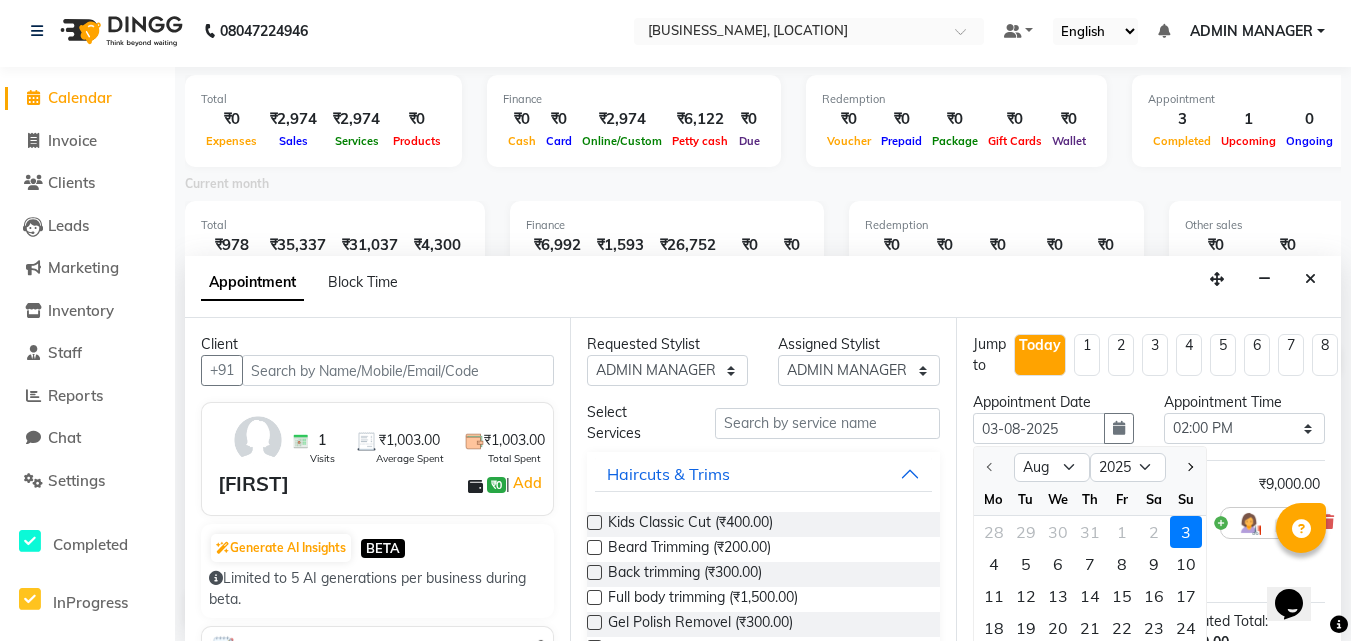 click on "10" at bounding box center [1186, 564] 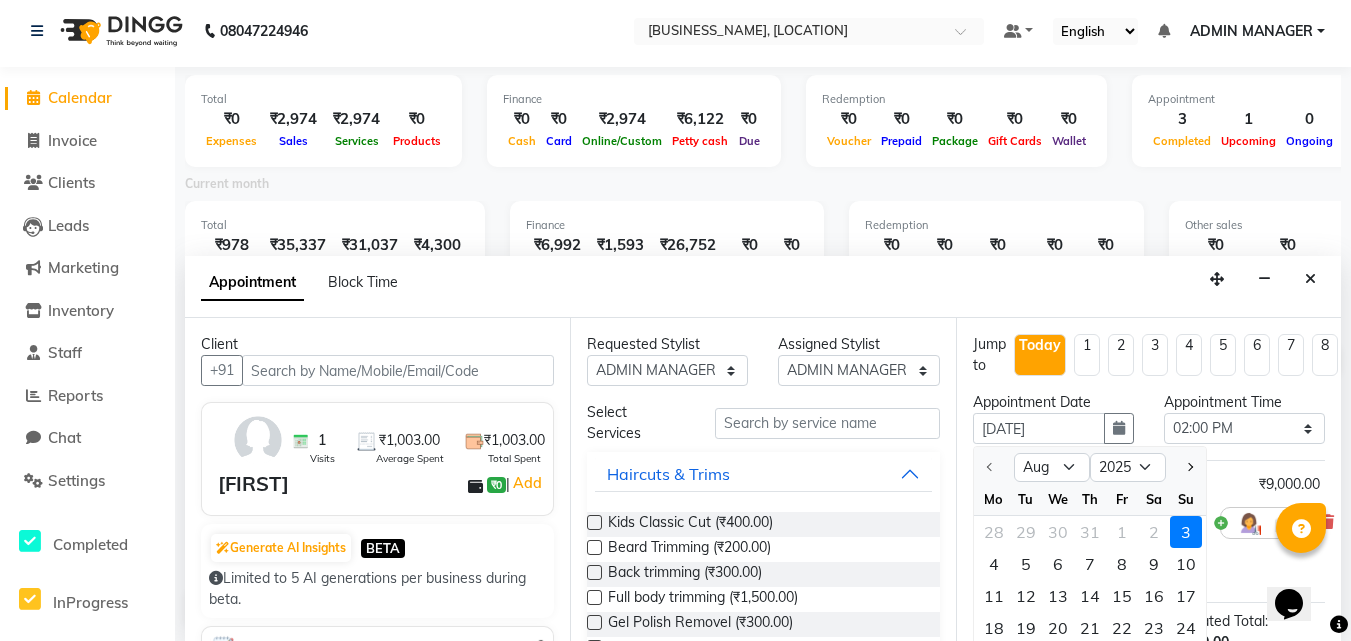 scroll, scrollTop: 441, scrollLeft: 0, axis: vertical 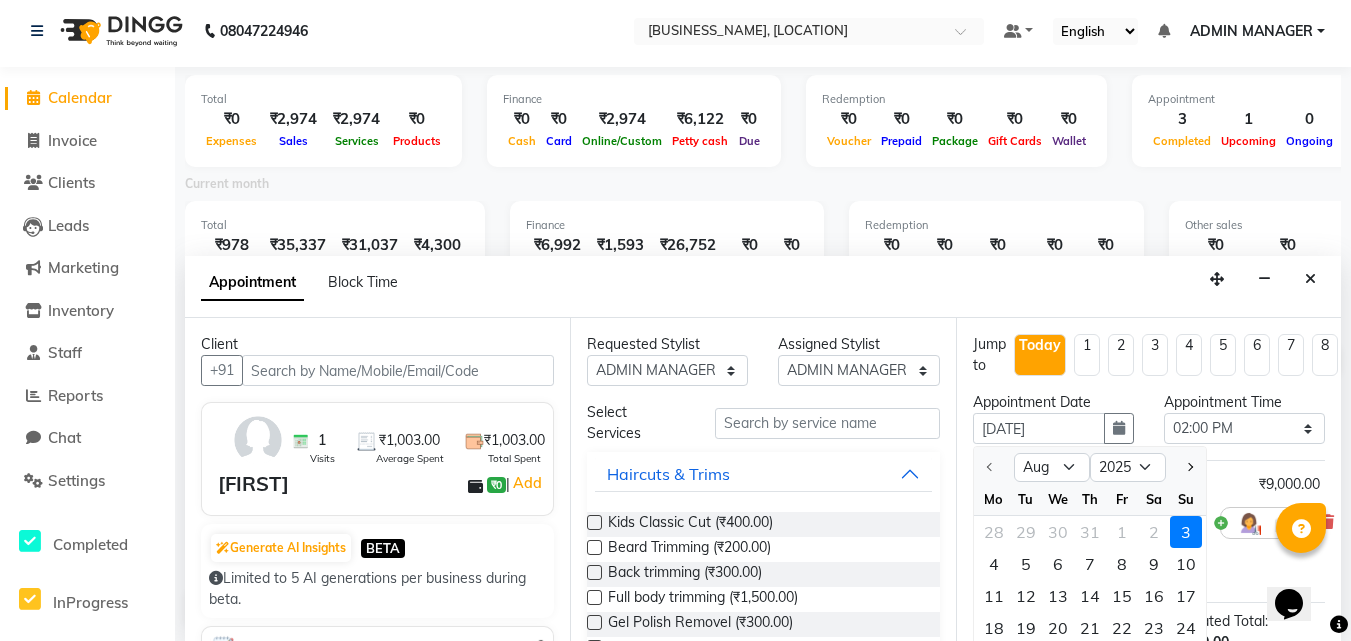 select on "840" 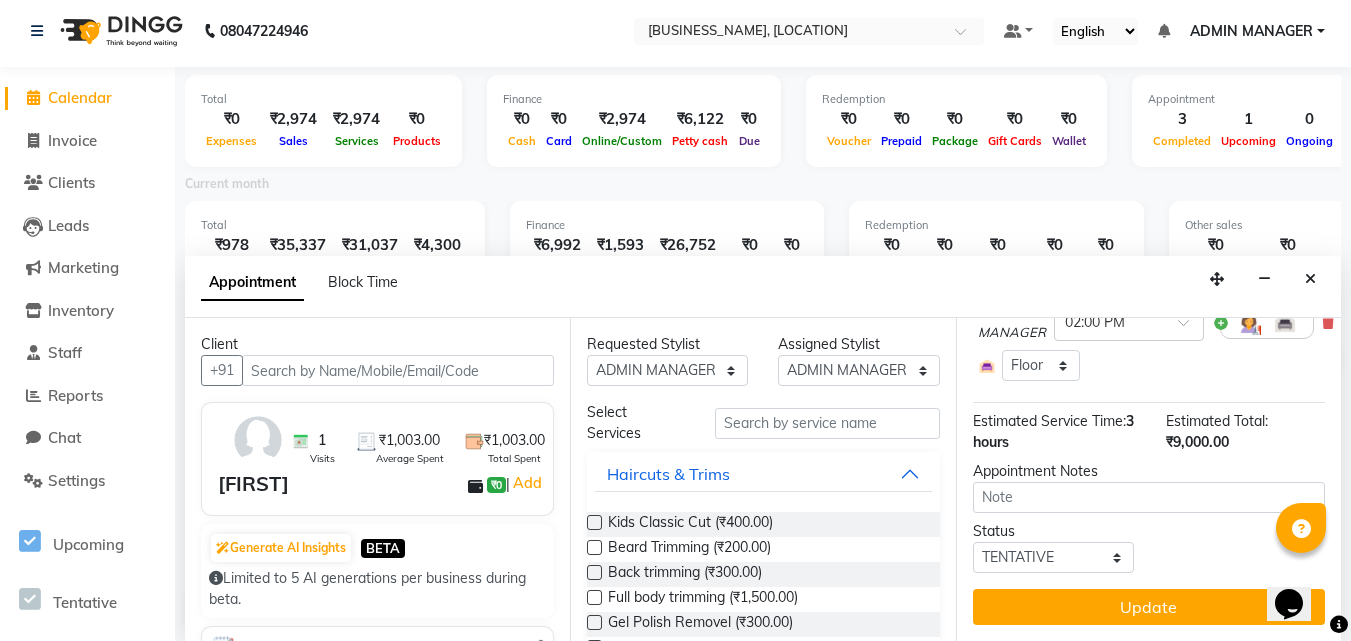scroll, scrollTop: 215, scrollLeft: 0, axis: vertical 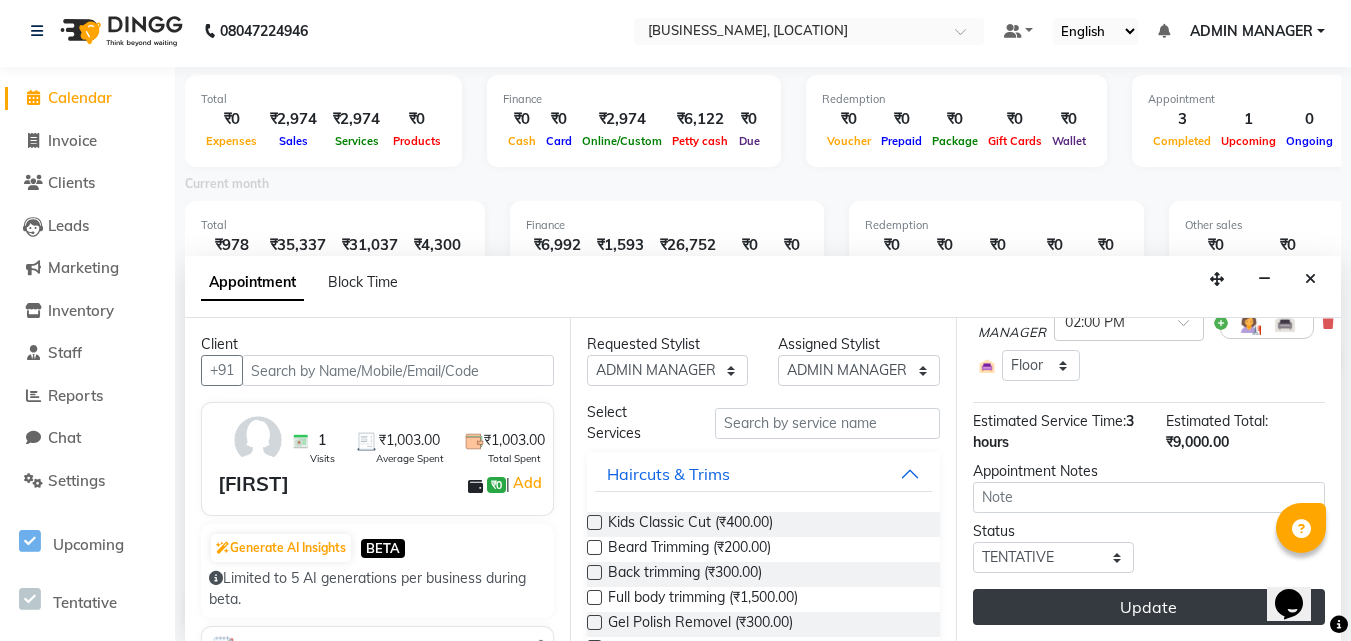 click on "Update" at bounding box center [1149, 607] 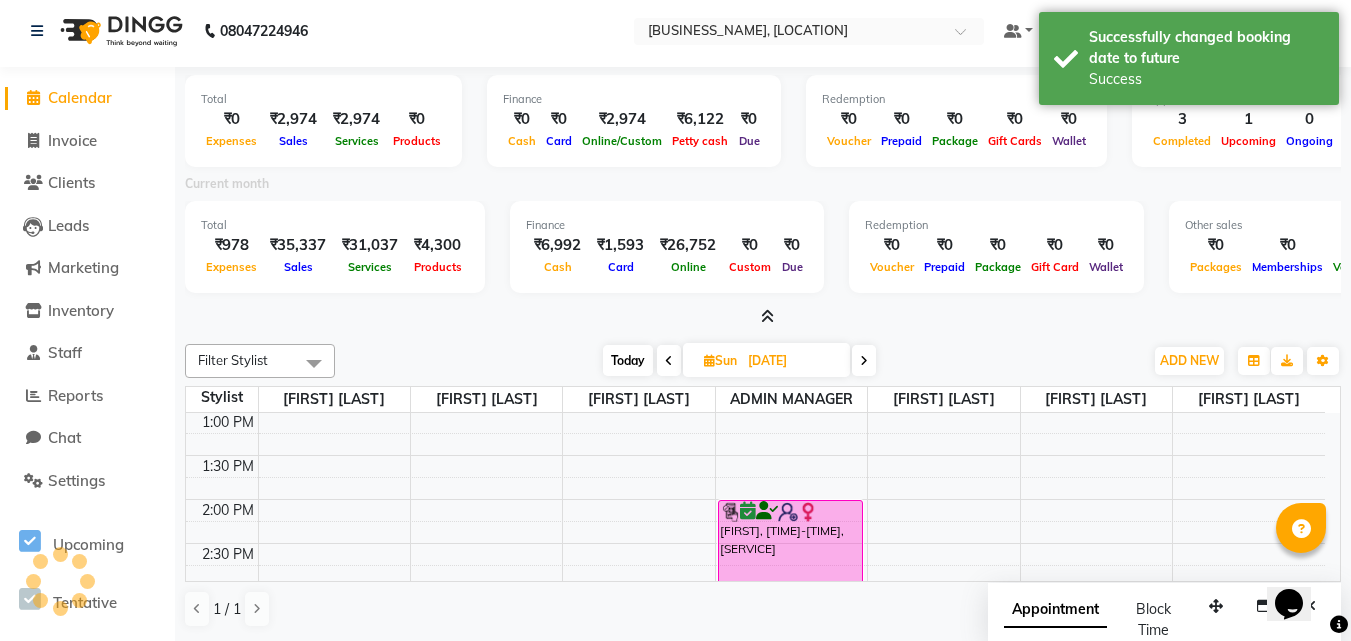 scroll, scrollTop: 0, scrollLeft: 0, axis: both 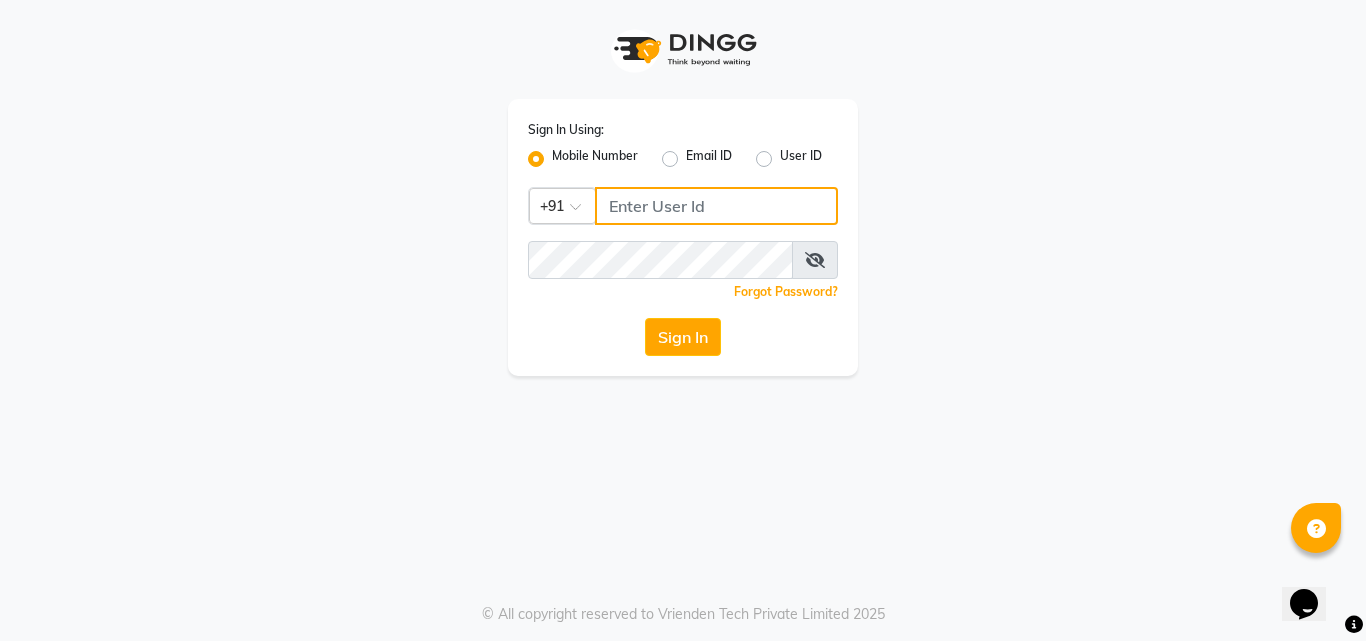 type on "9657515199" 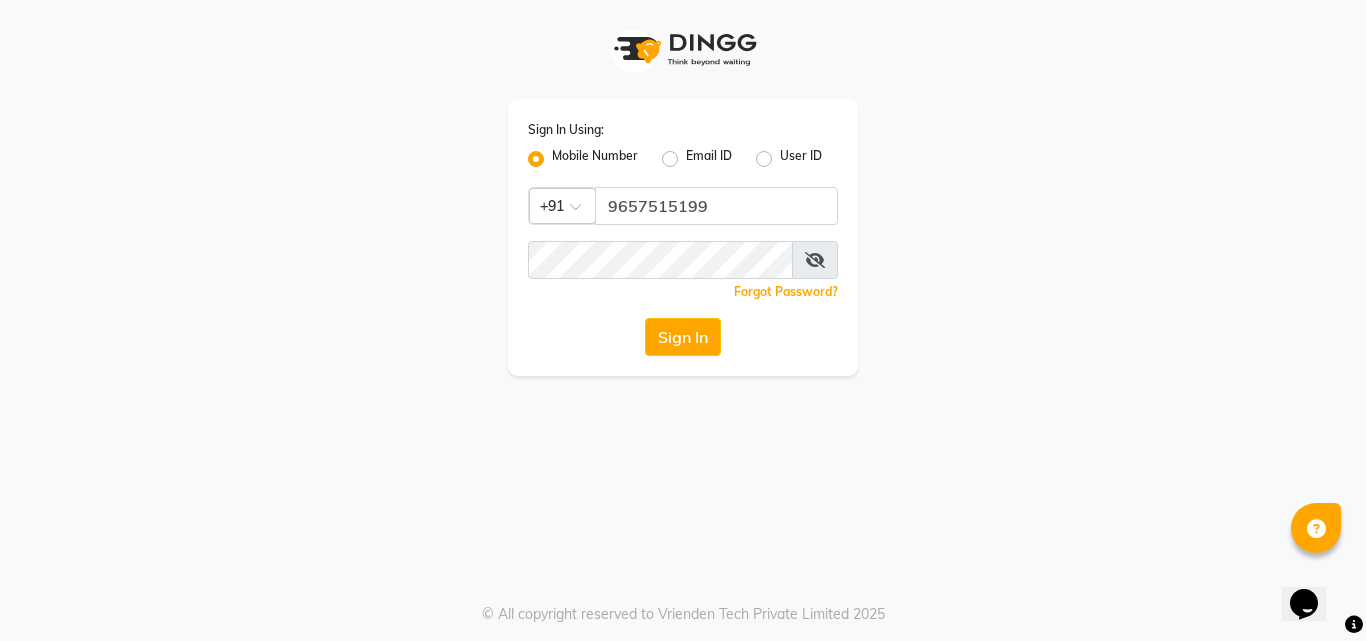 click on "Sign In Using: Mobile Number Email ID User ID Country Code × +91 9657515199  Remember me Forgot Password?  Sign In" 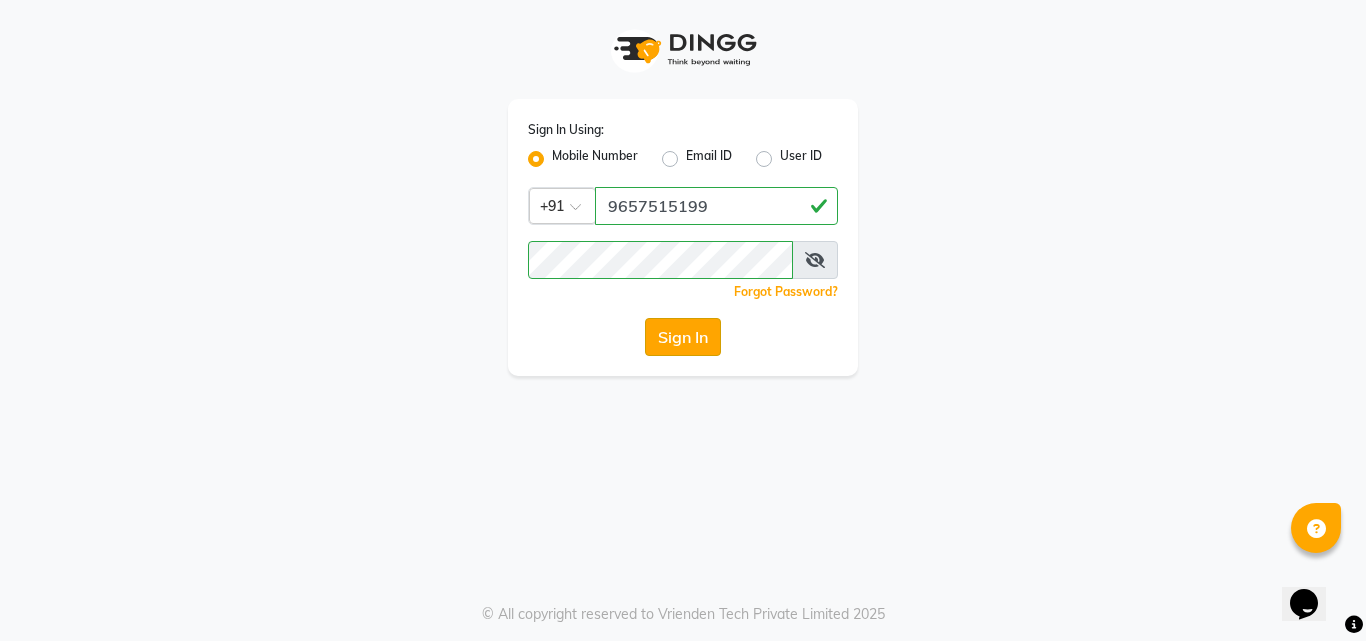 click on "Sign In" 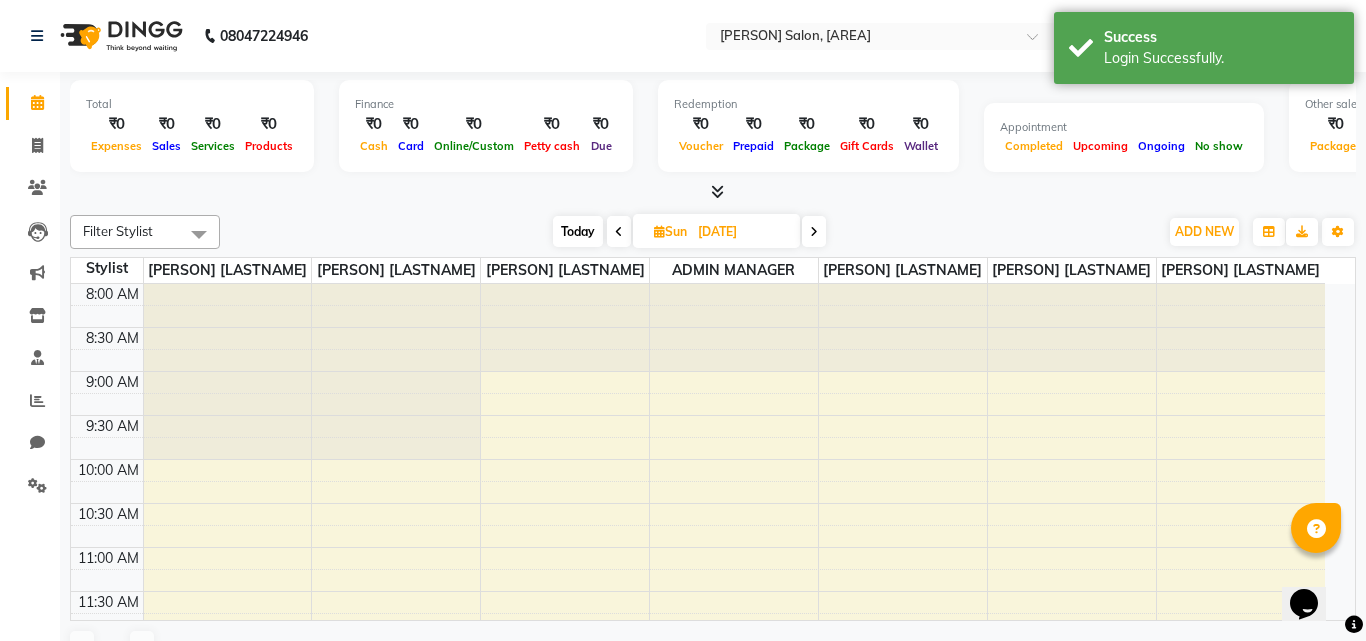 select on "en" 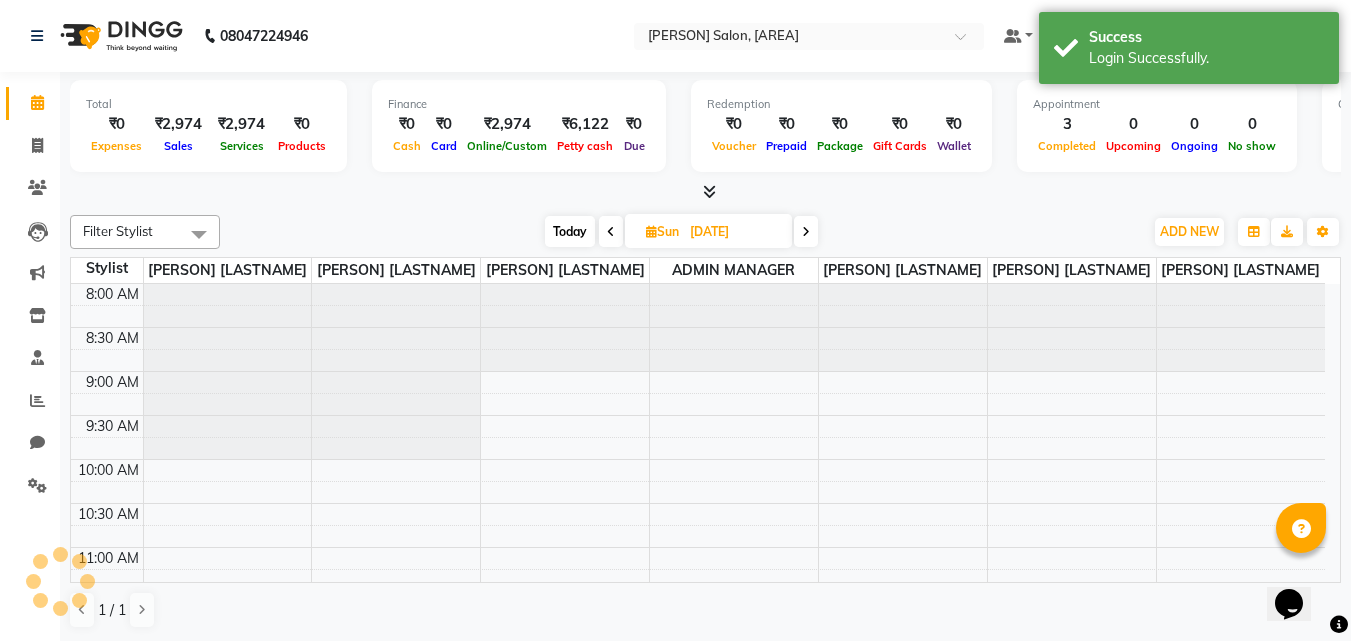 scroll, scrollTop: 0, scrollLeft: 0, axis: both 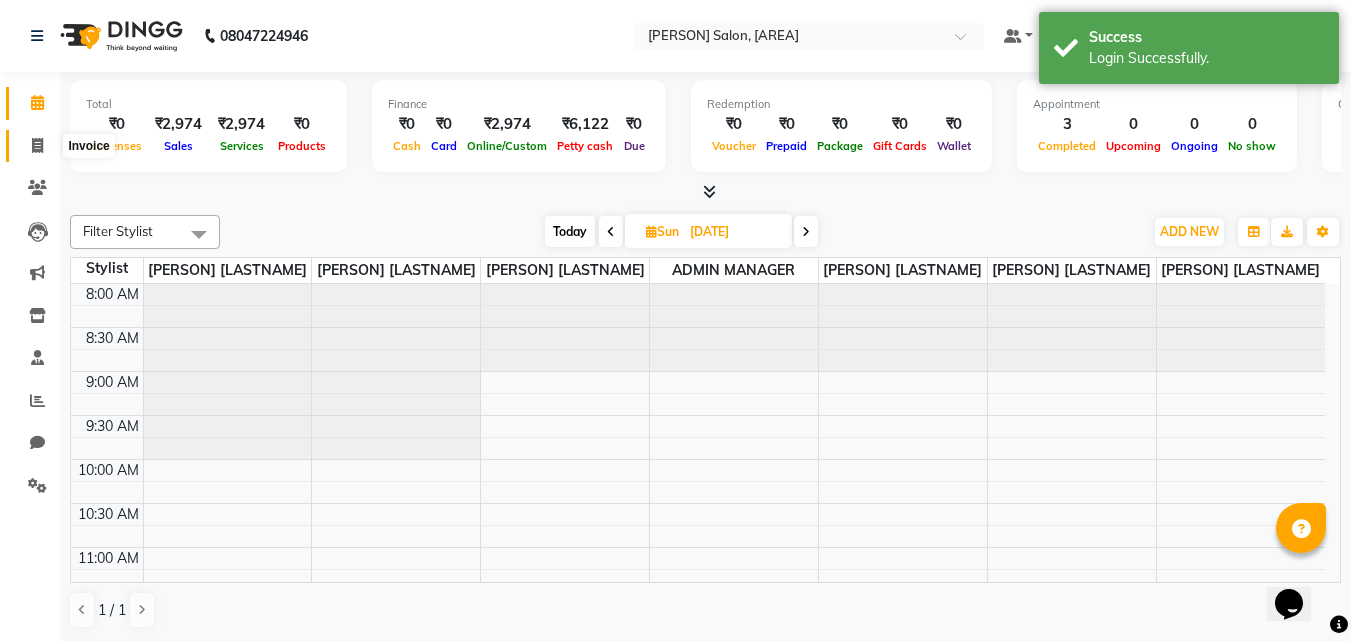 drag, startPoint x: 44, startPoint y: 140, endPoint x: 87, endPoint y: 158, distance: 46.615448 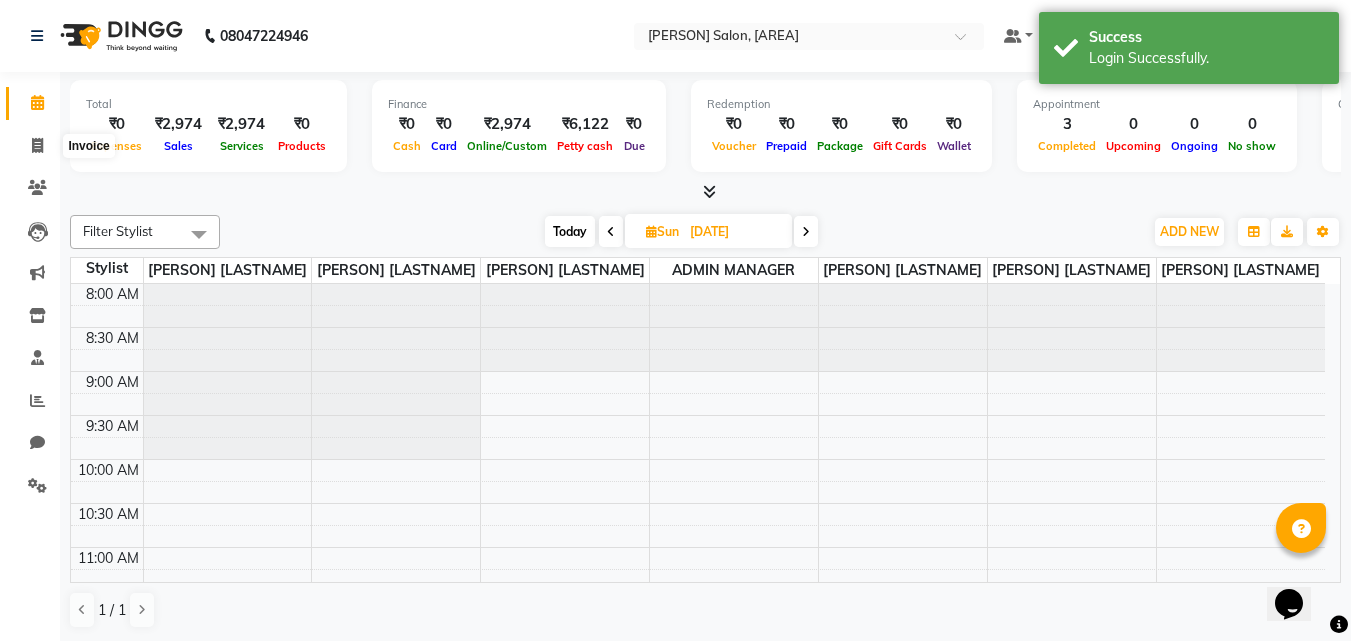 select on "service" 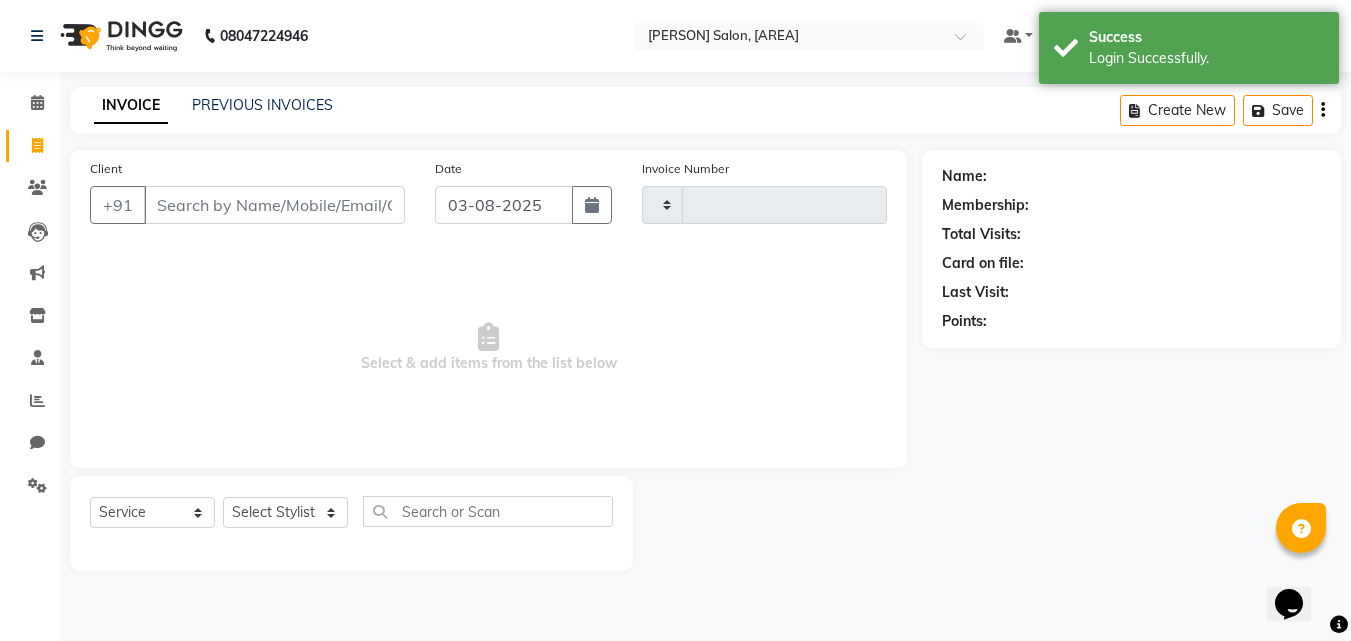 type on "0486" 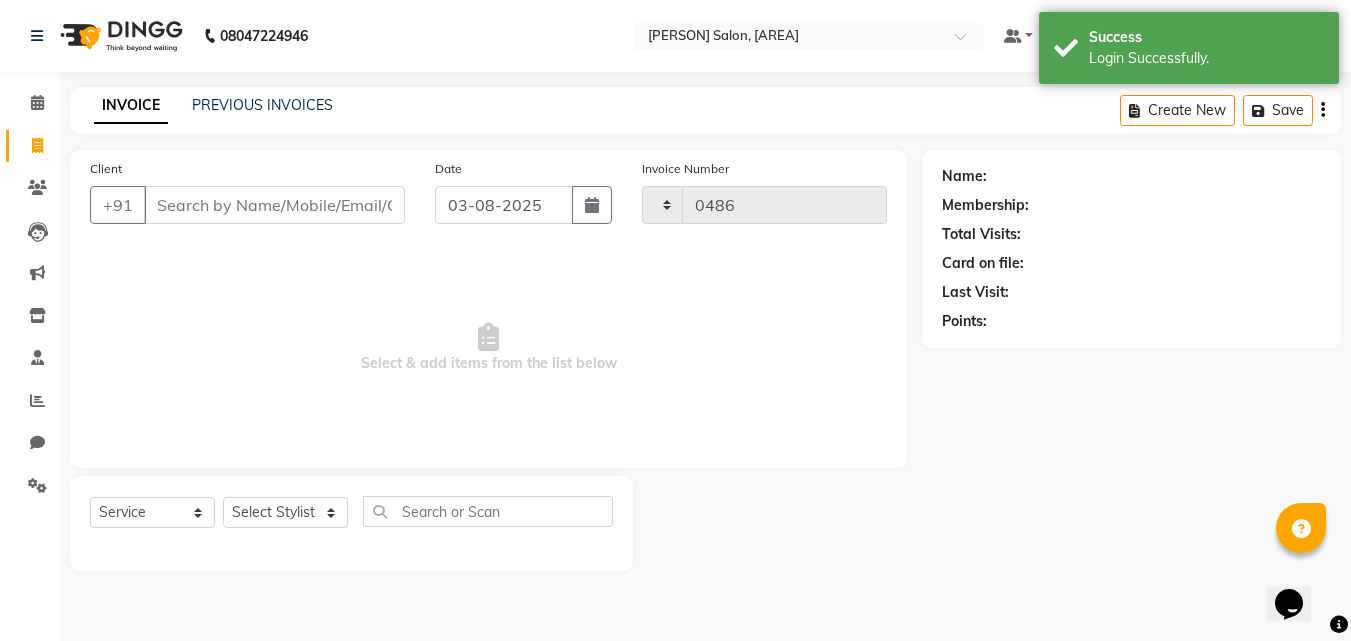 select on "7816" 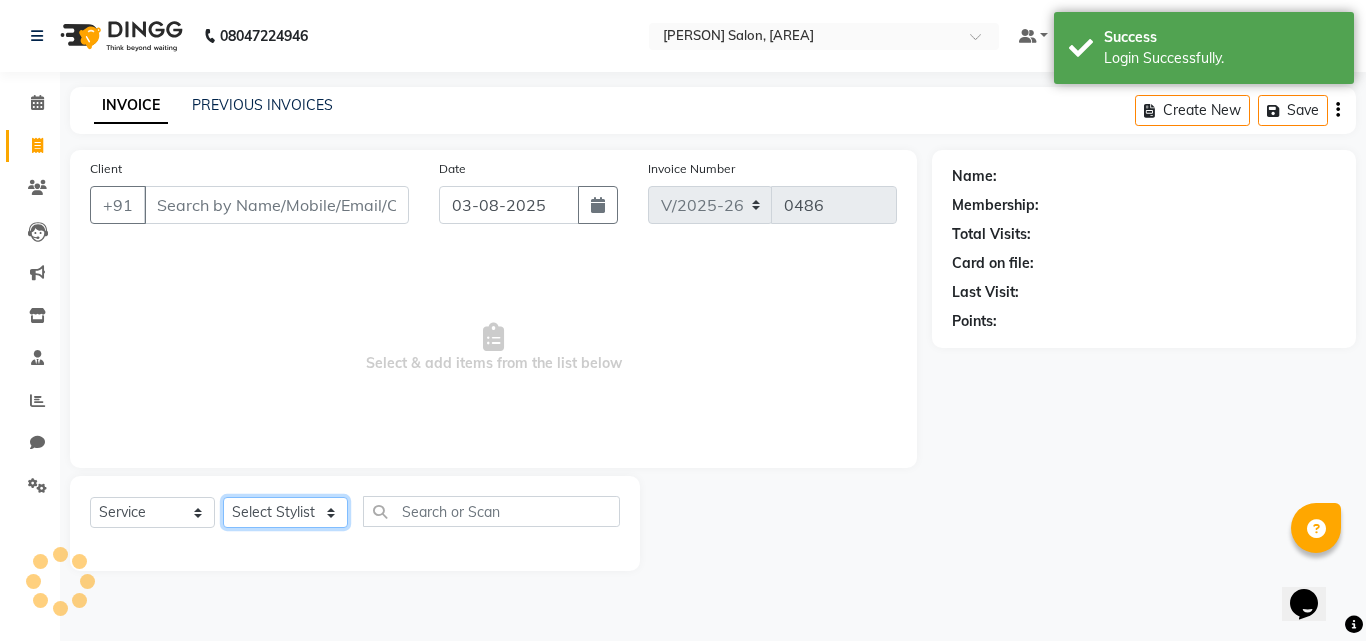 click on "Select Stylist" 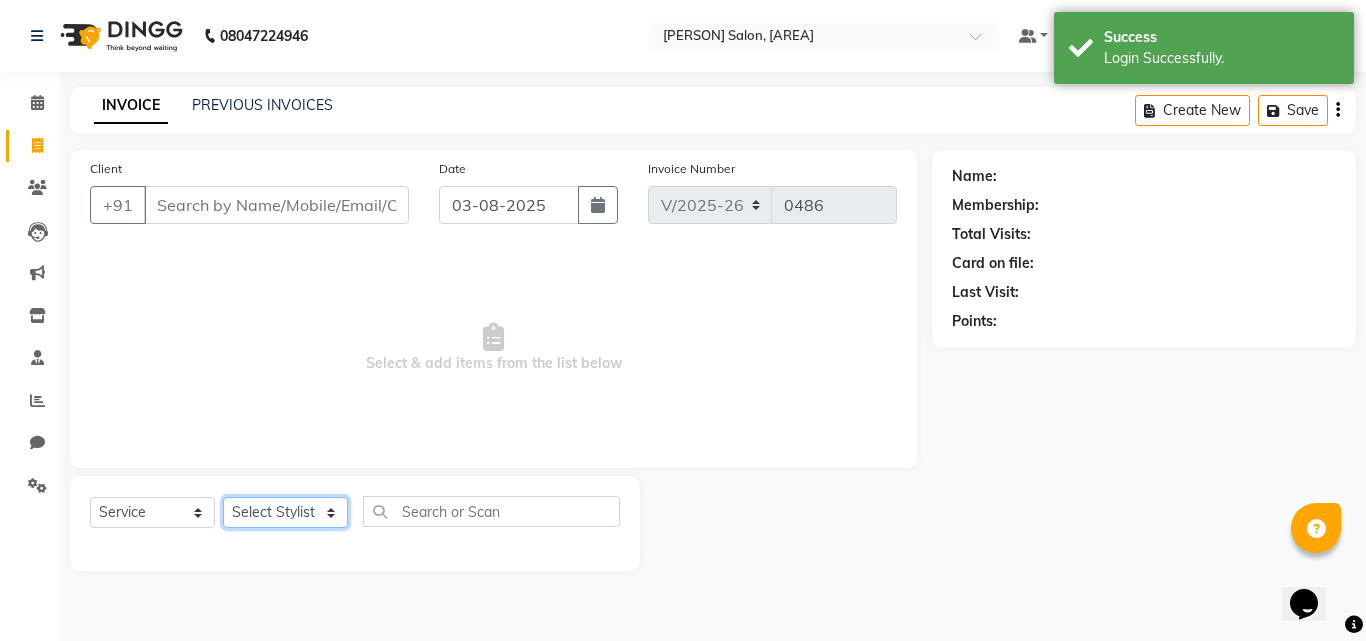 click on "Select Stylist [ROLE] [FIRST] [LAST] [FIRST] [LAST] [FIRST] [LAST] [FIRST] [LAST]" 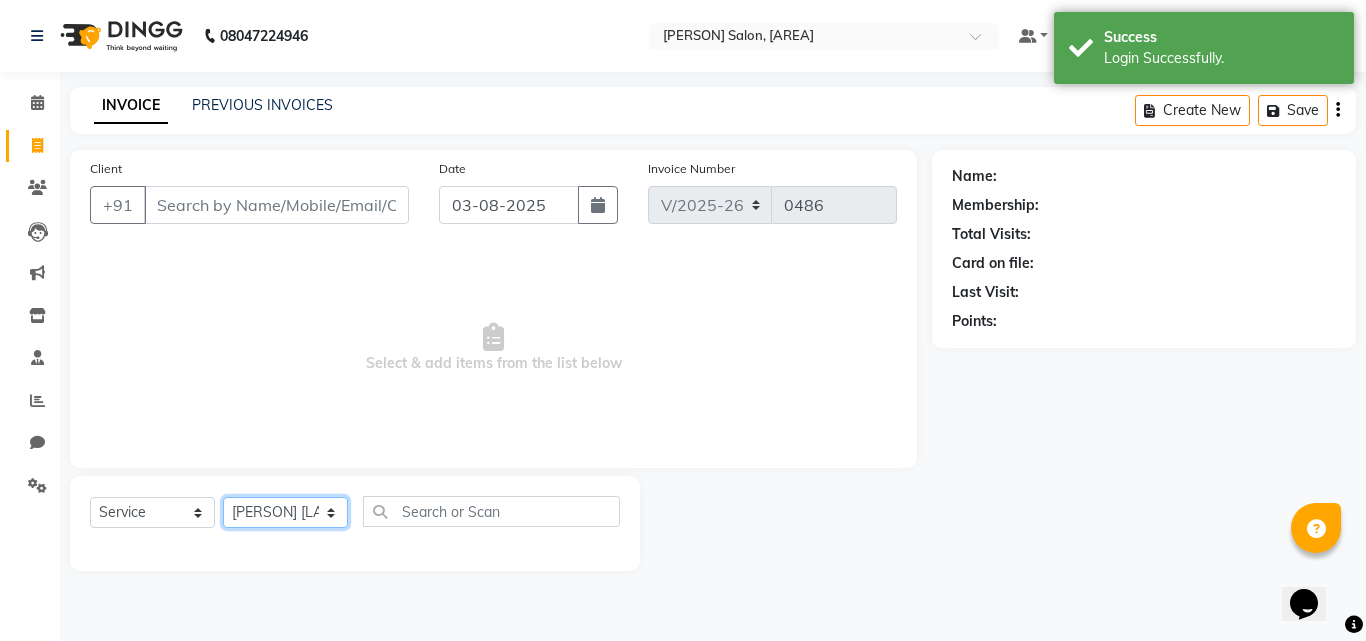 click on "Select Stylist [ROLE] [FIRST] [LAST] [FIRST] [LAST] [FIRST] [LAST] [FIRST] [LAST]" 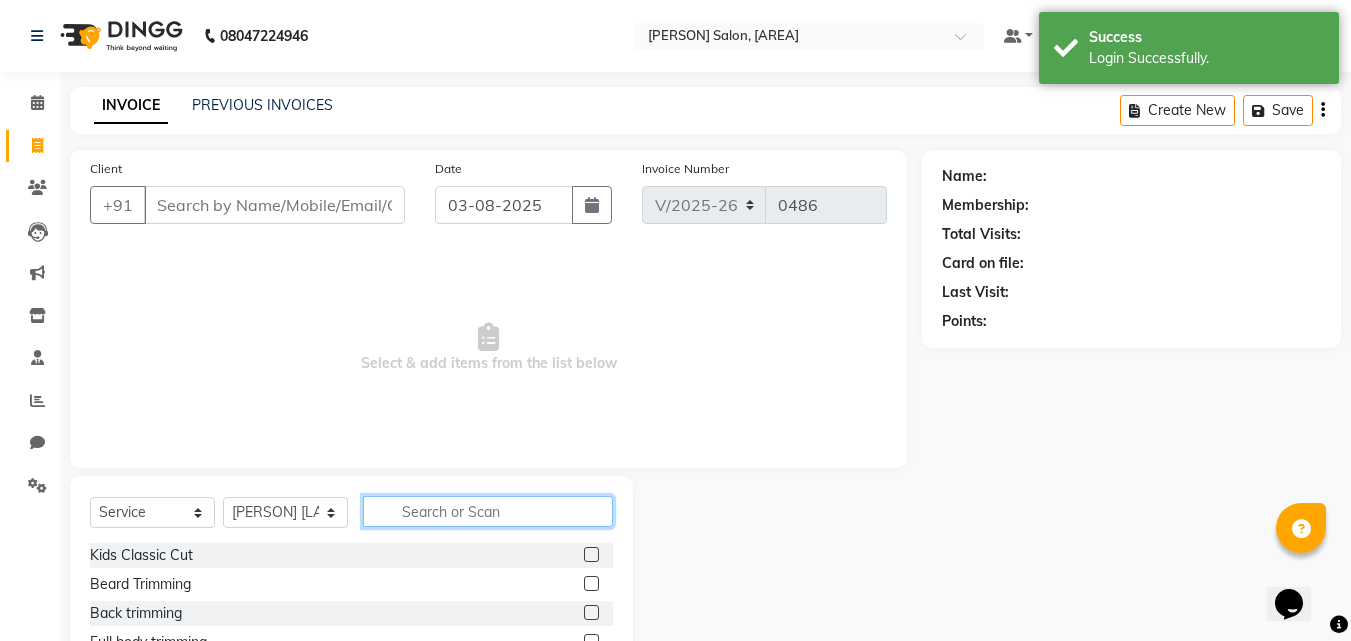click 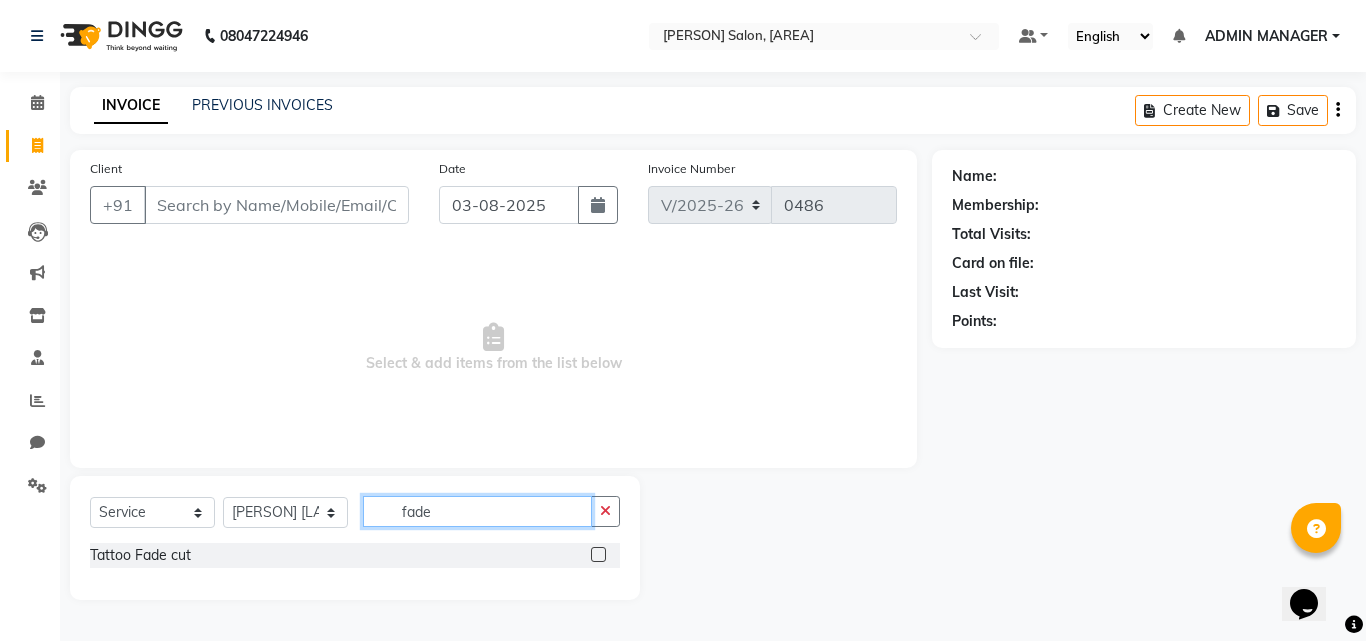 type on "fade" 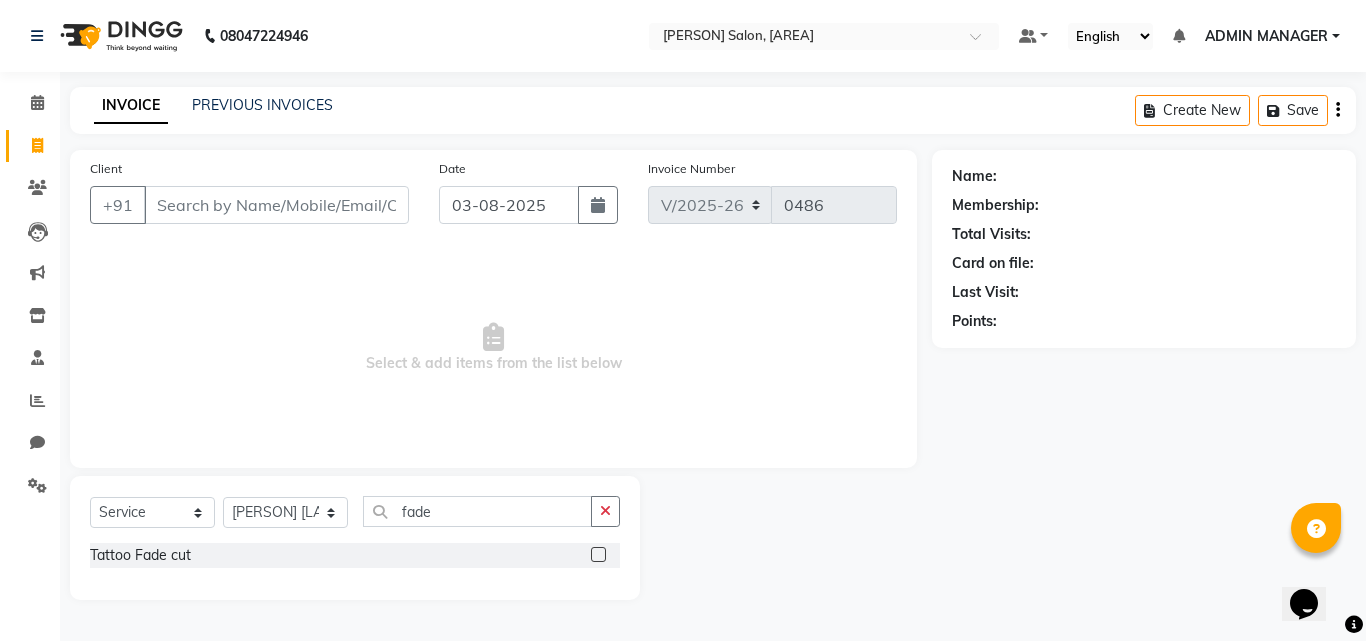 click 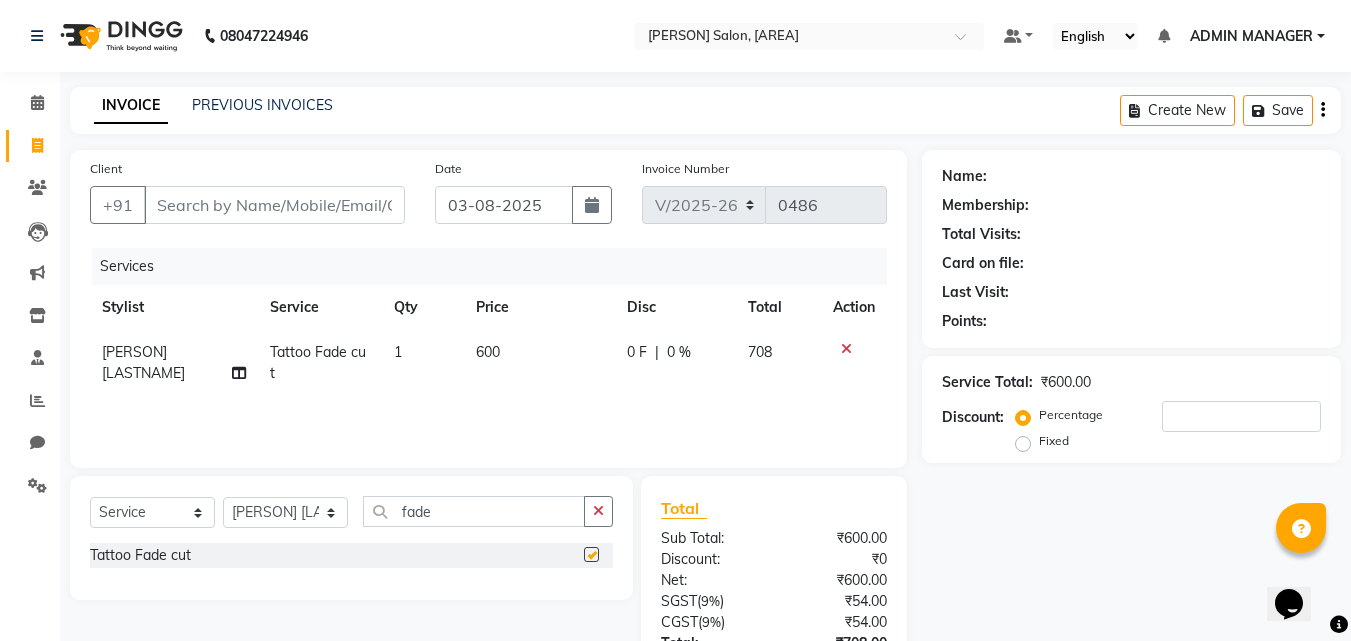 checkbox on "false" 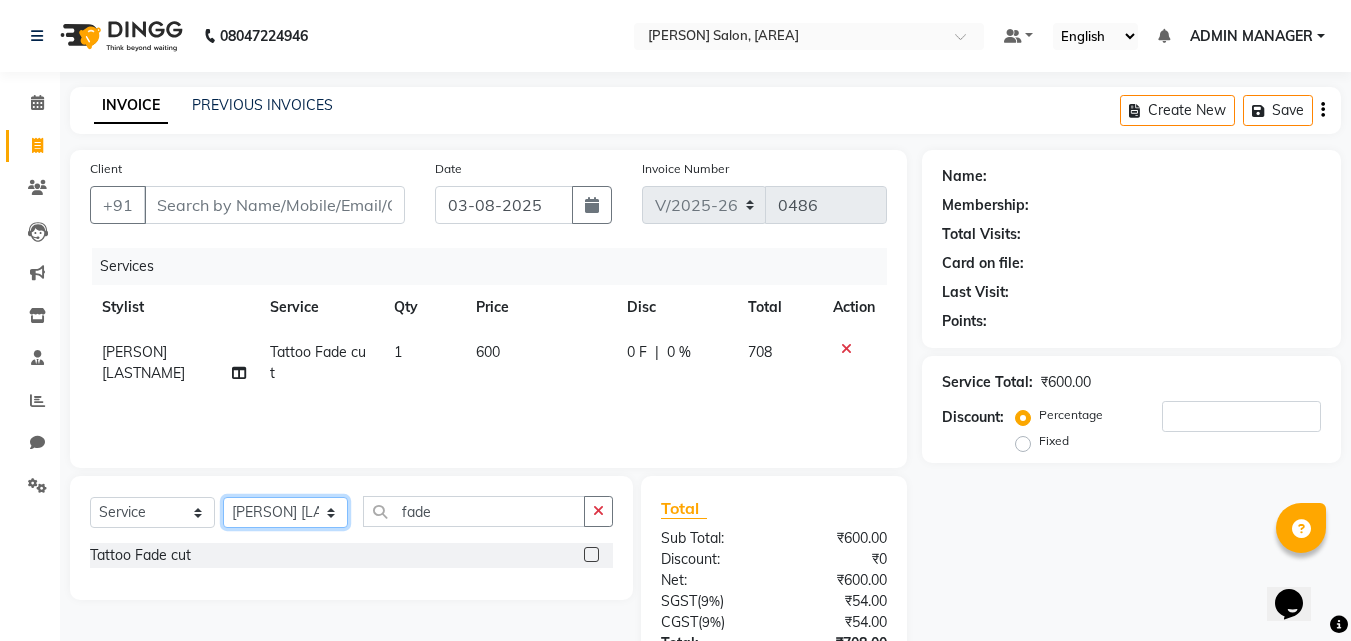 click on "Select Stylist [ROLE] [FIRST] [LAST] [FIRST] [LAST] [FIRST] [LAST] [FIRST] [LAST]" 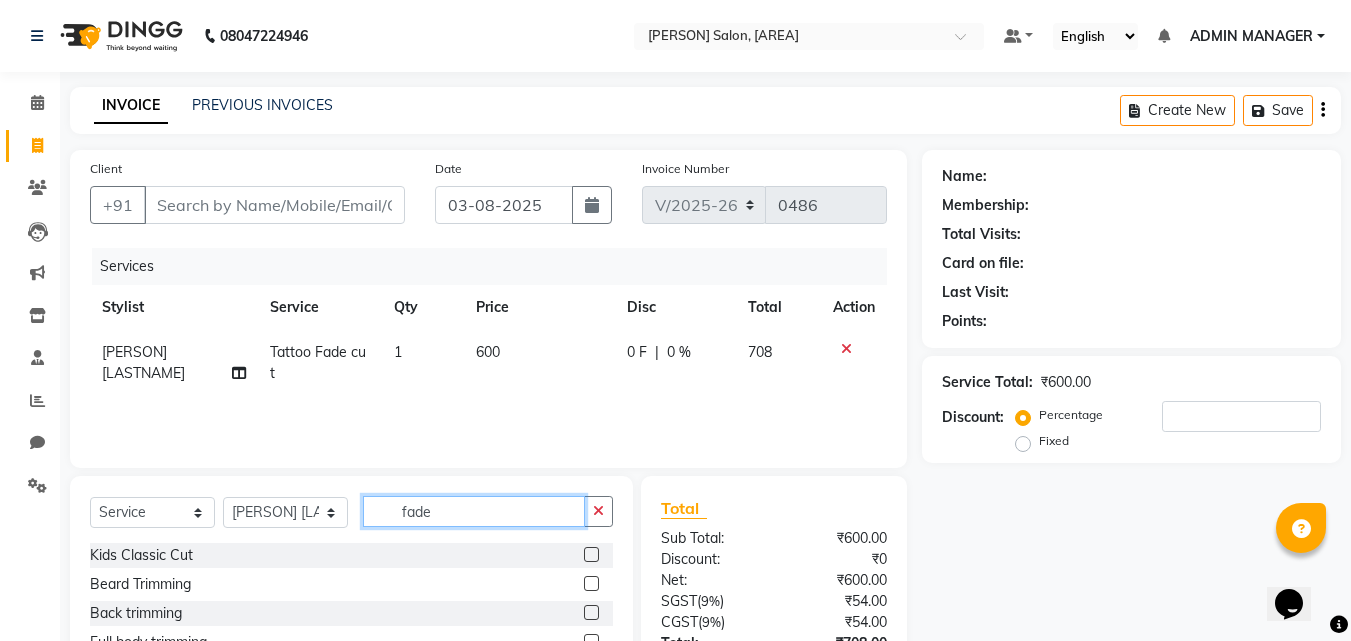 click on "fade" 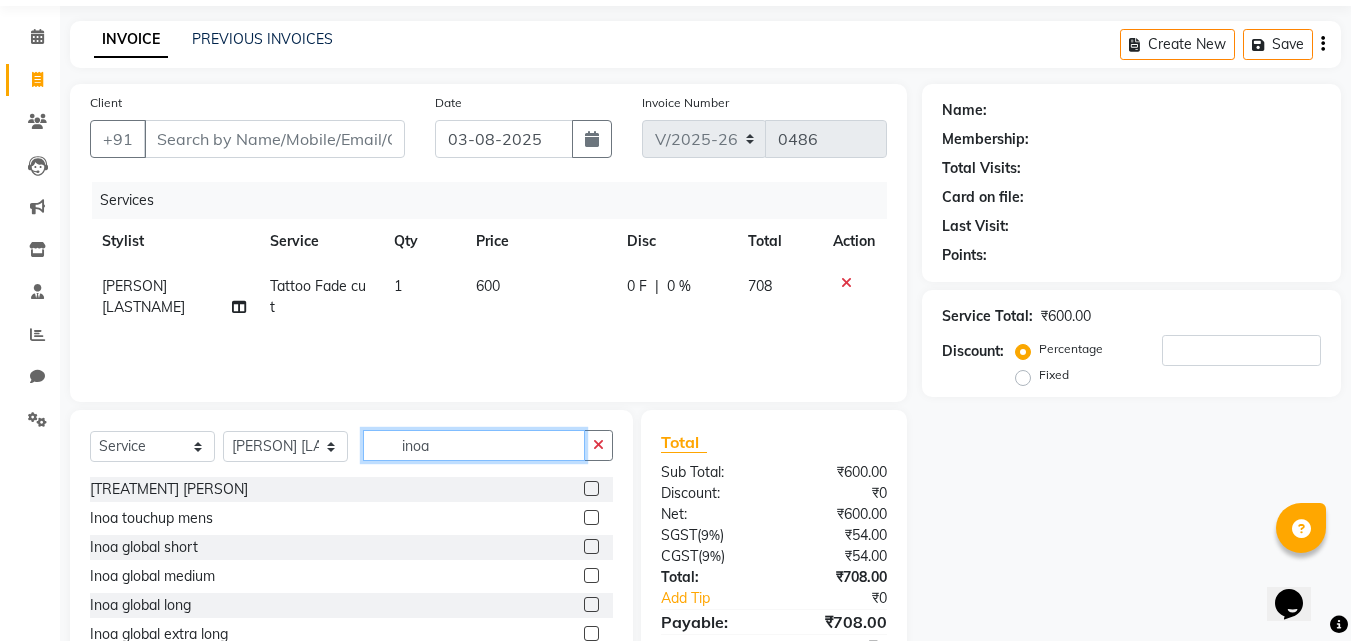 scroll, scrollTop: 160, scrollLeft: 0, axis: vertical 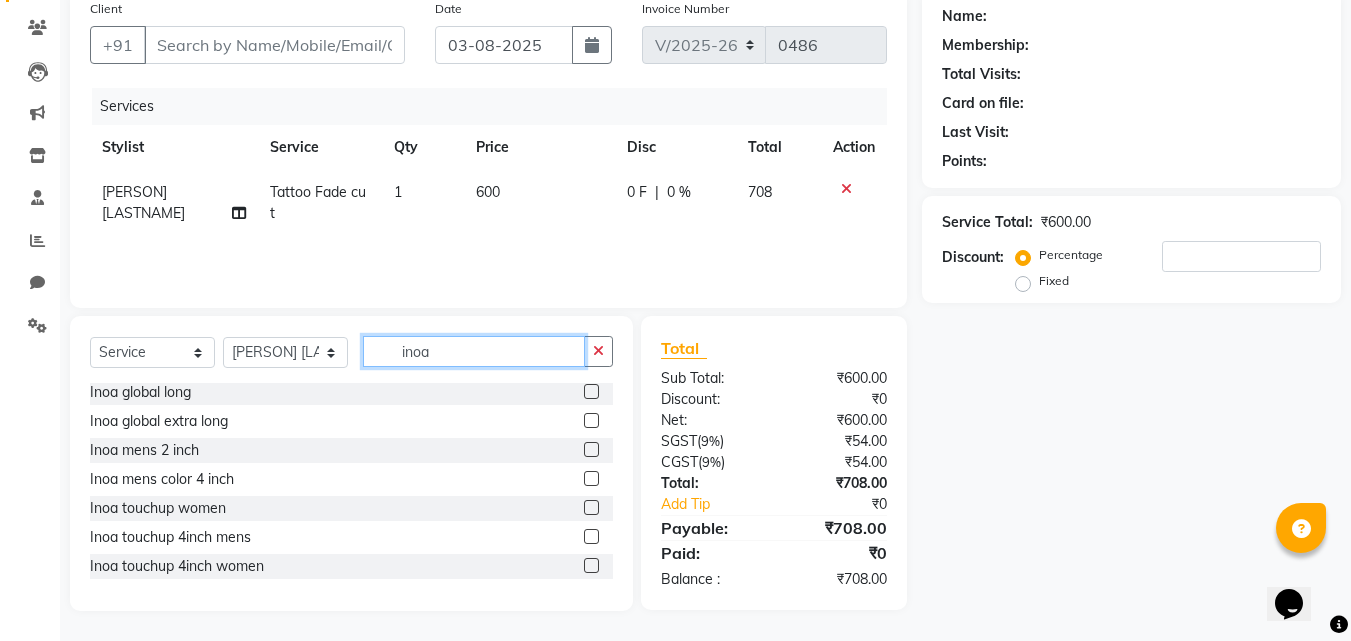 type on "inoa" 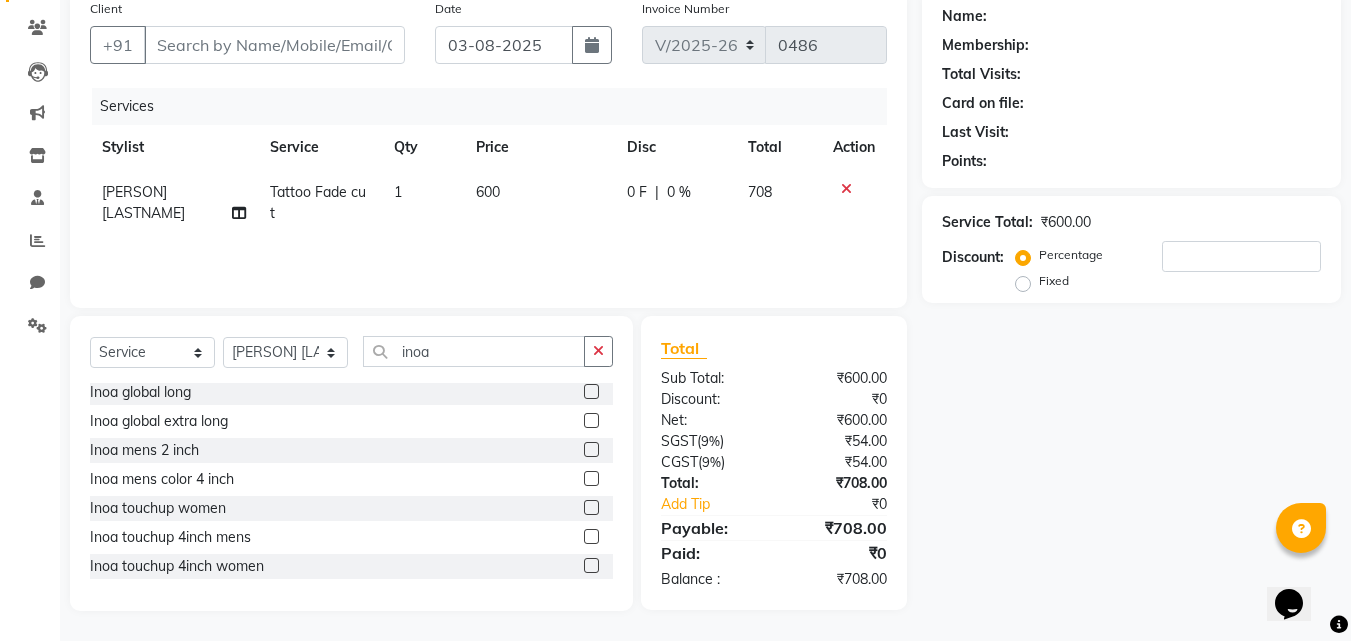 click 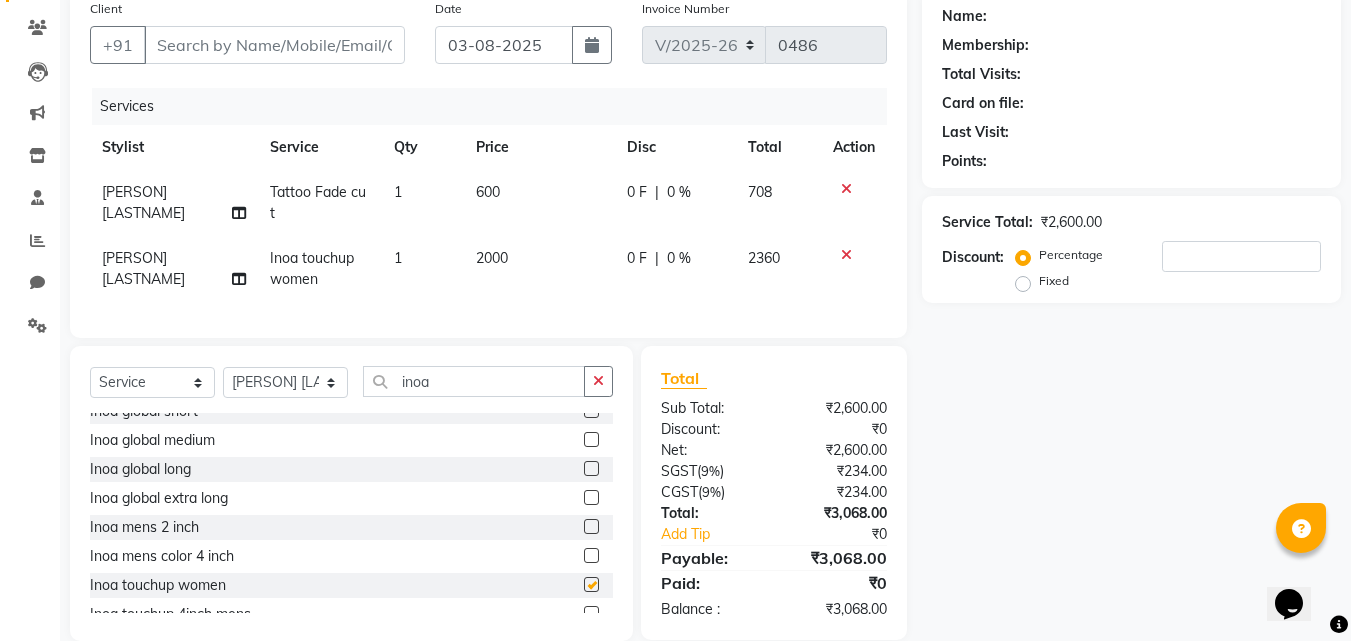 scroll, scrollTop: 0, scrollLeft: 0, axis: both 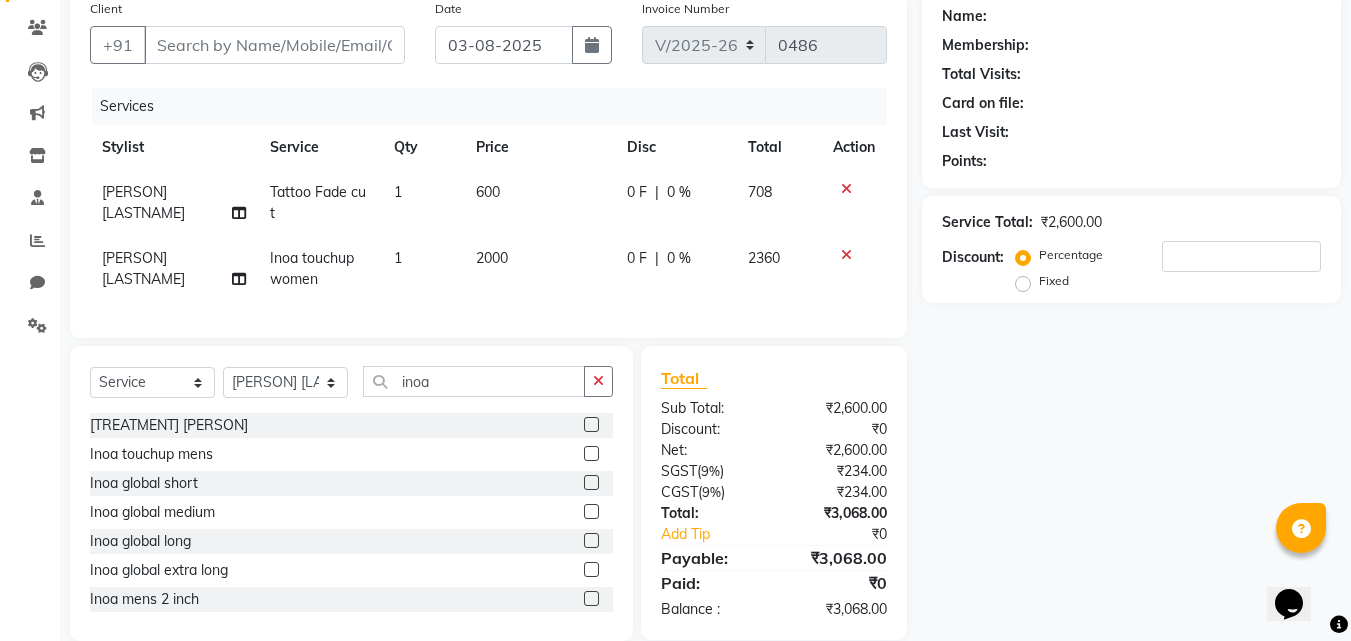 checkbox on "false" 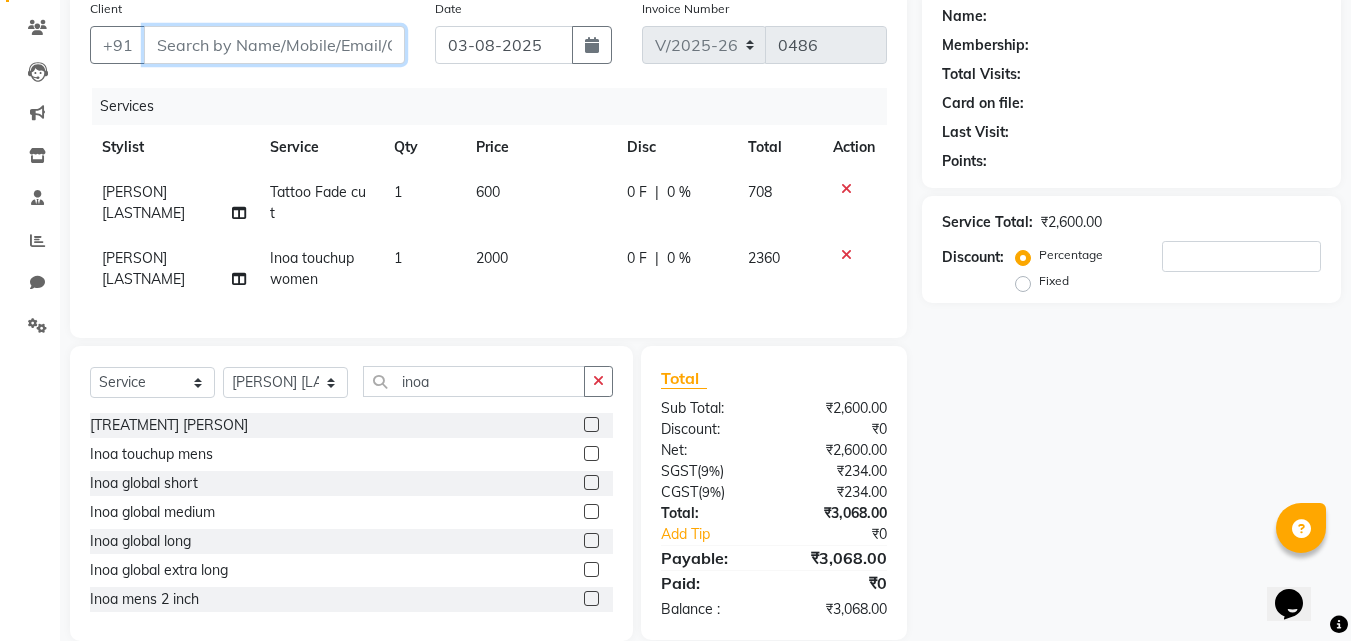 click on "Client" at bounding box center [274, 45] 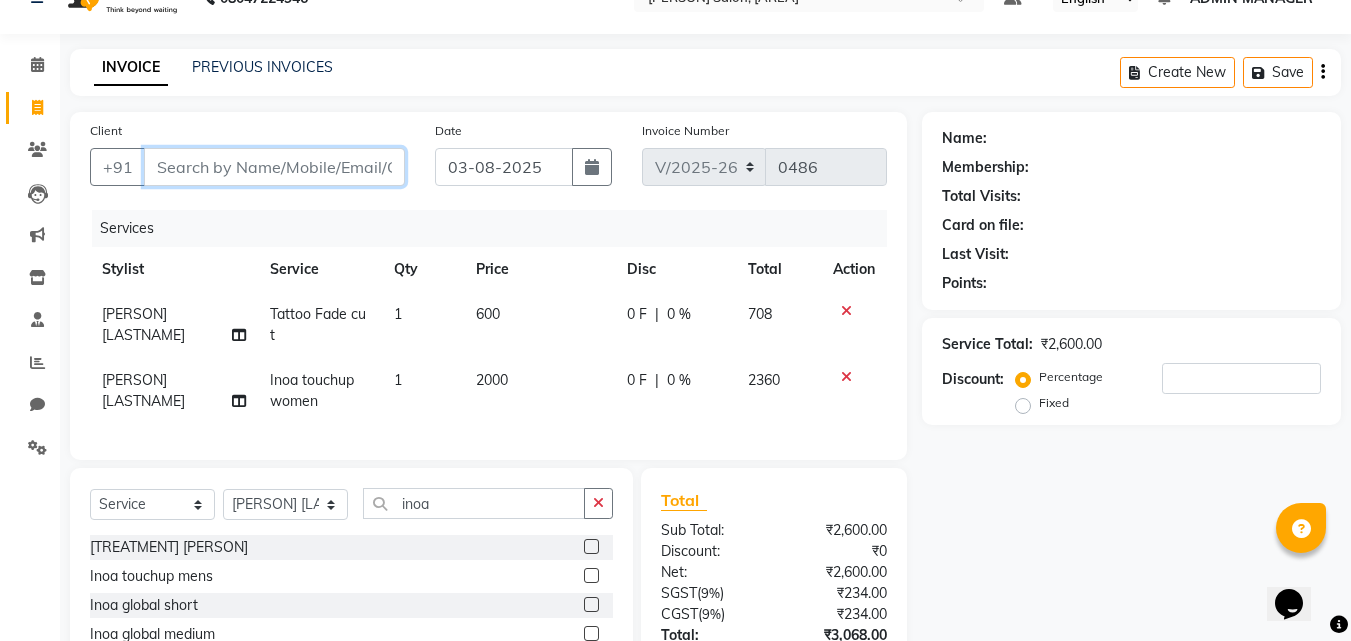 scroll, scrollTop: 0, scrollLeft: 0, axis: both 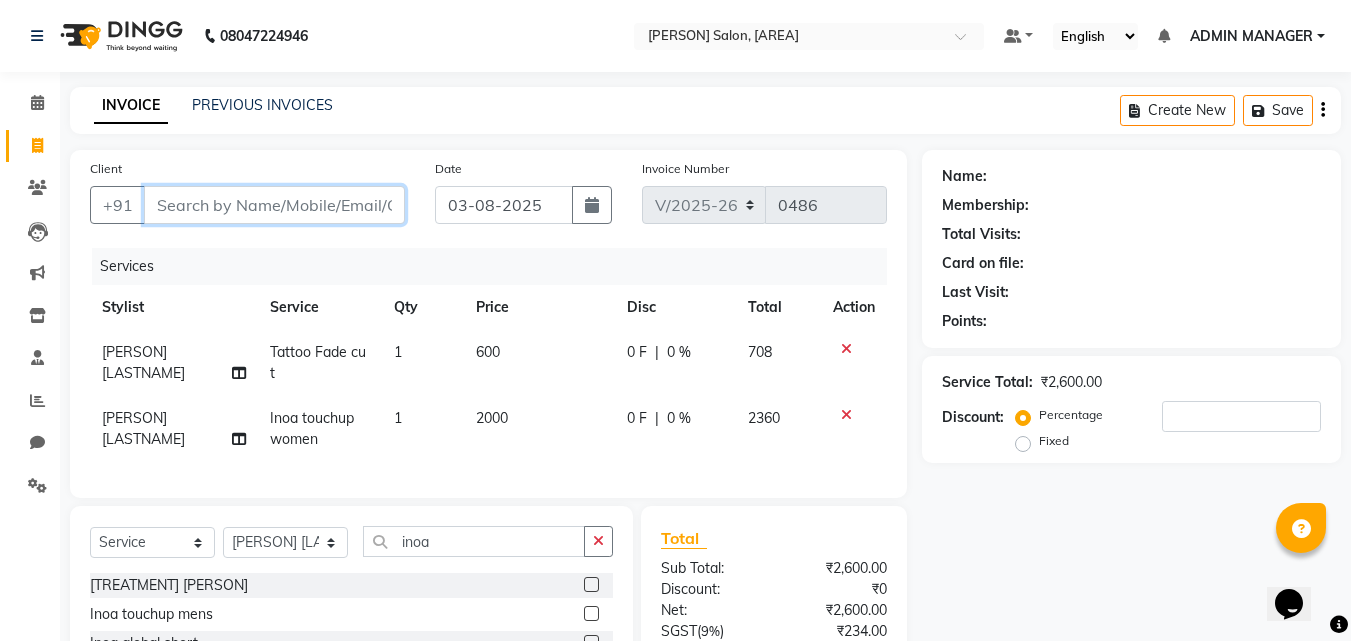 type on "8" 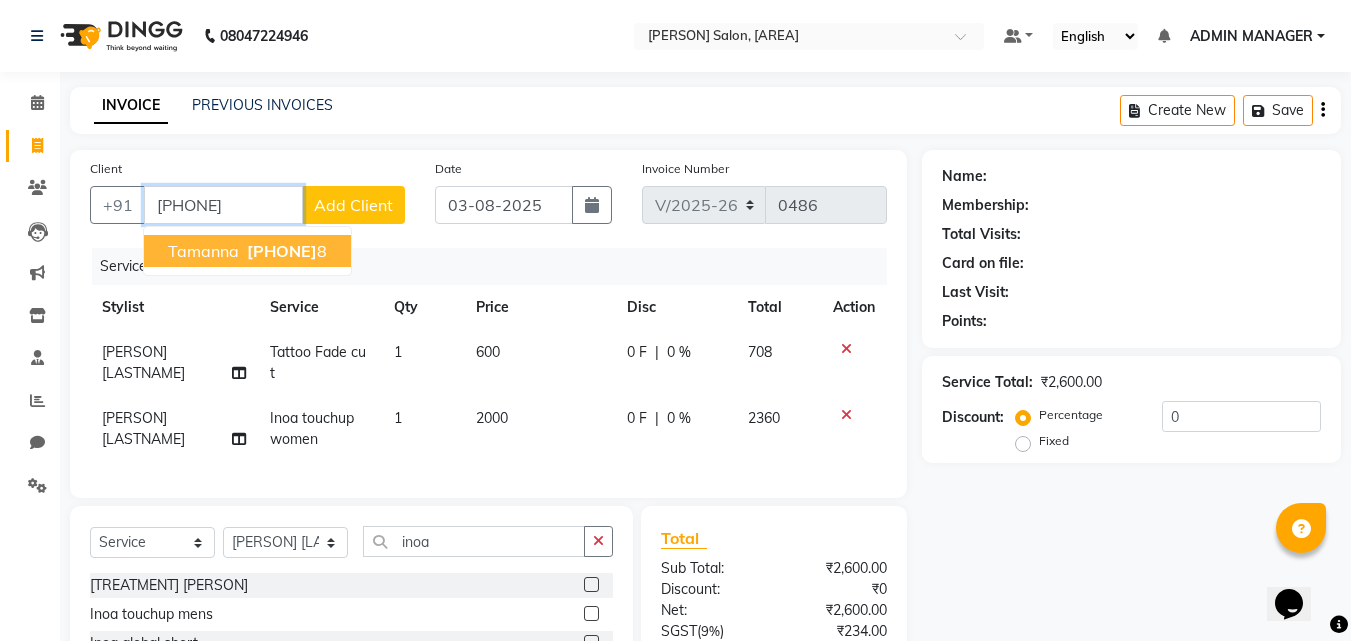 click on "839007080 8" at bounding box center [285, 251] 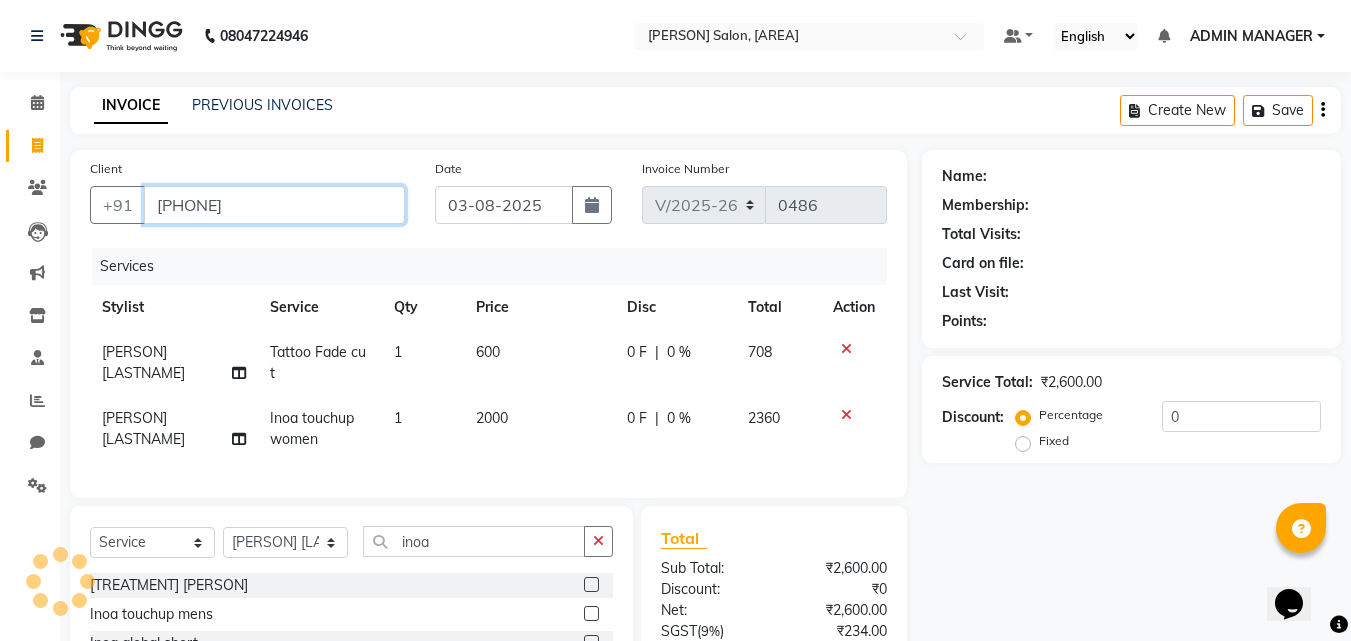 type on "8390070808" 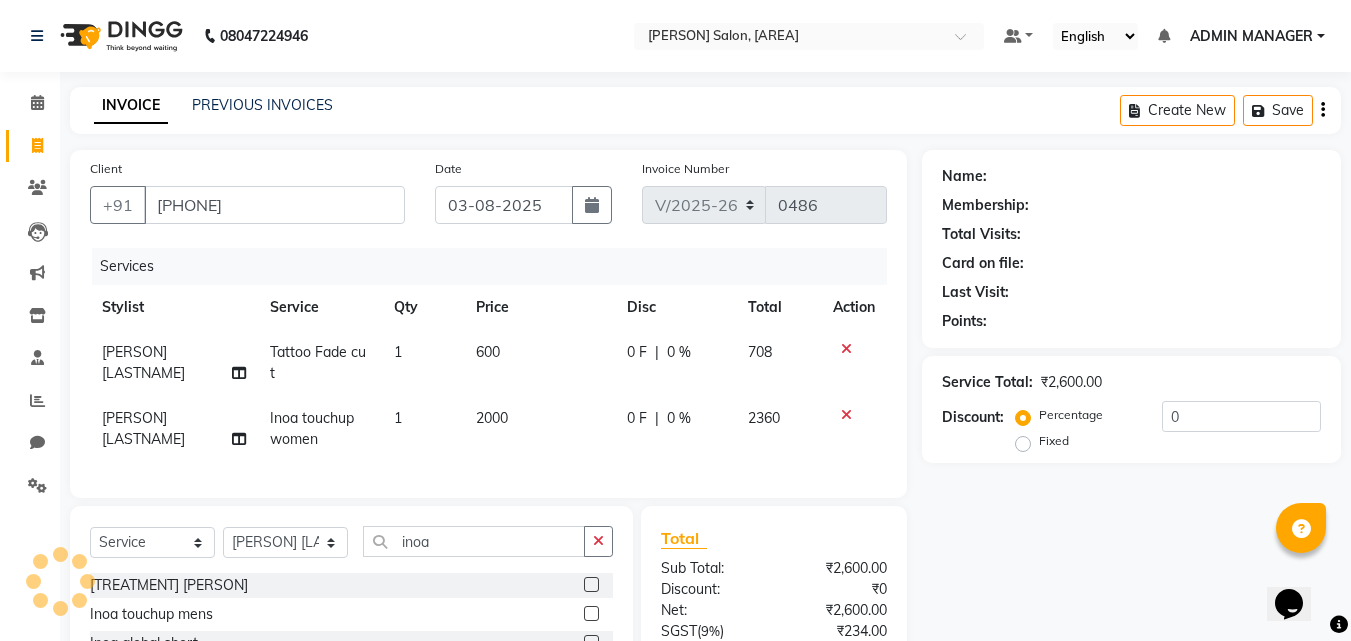select on "1: Object" 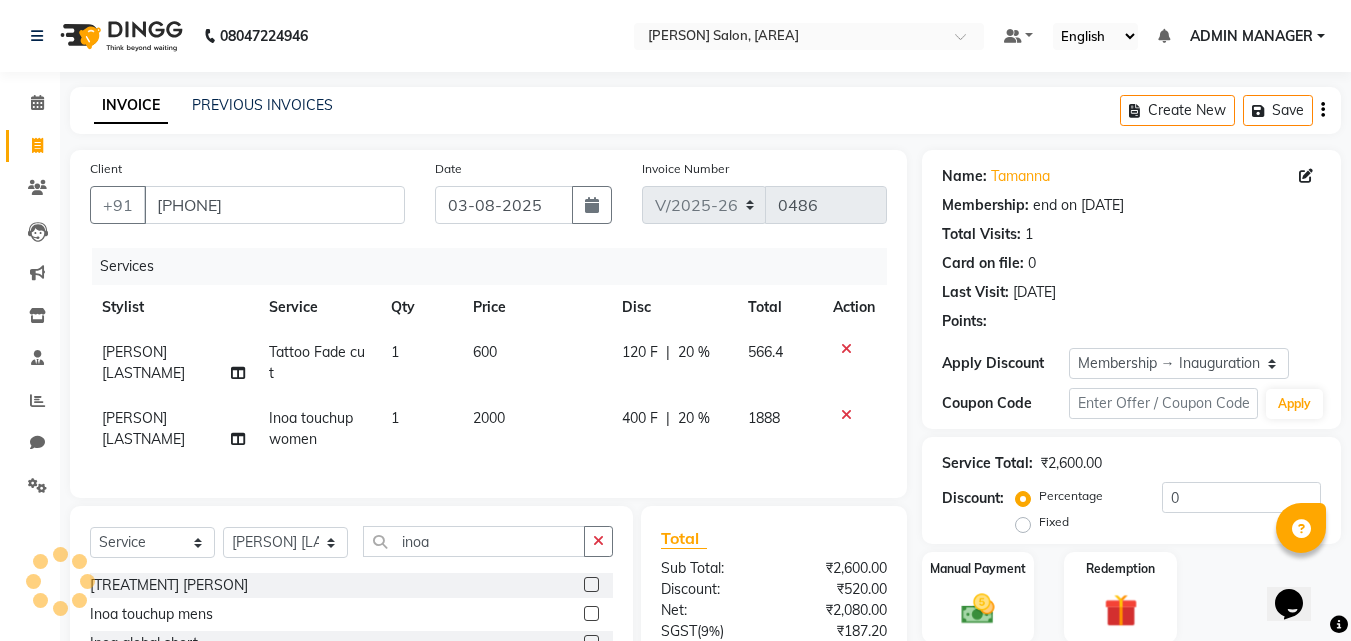 type on "20" 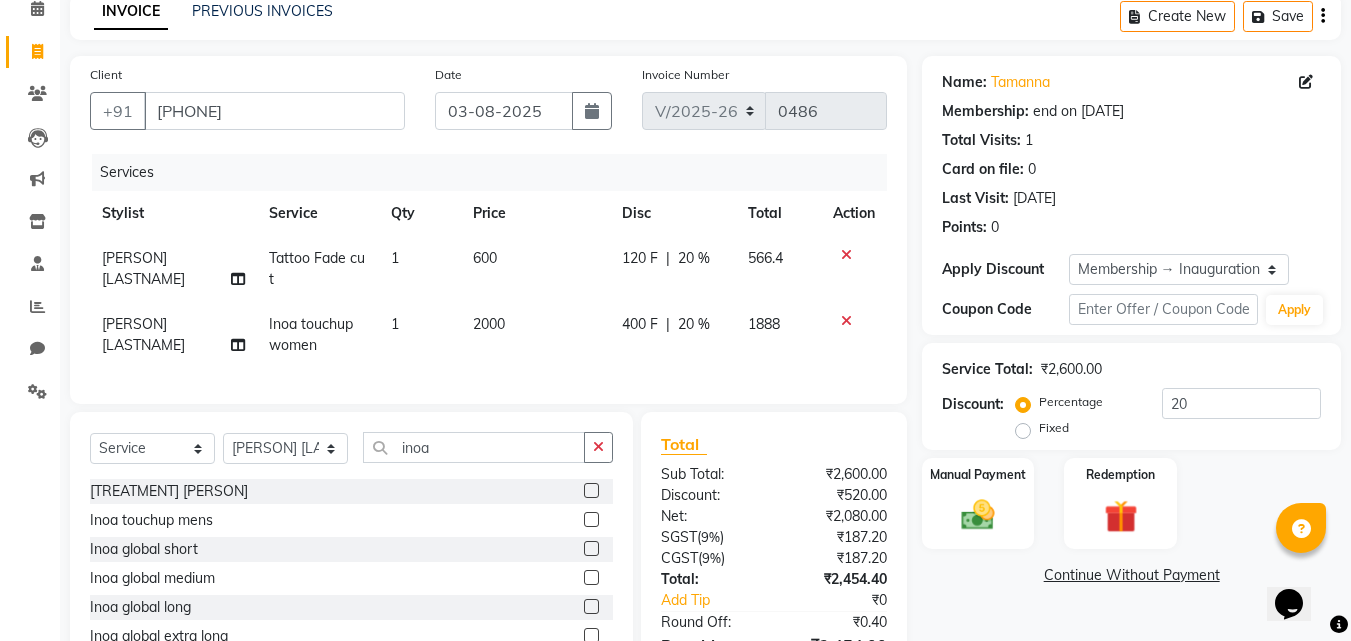 scroll, scrollTop: 225, scrollLeft: 0, axis: vertical 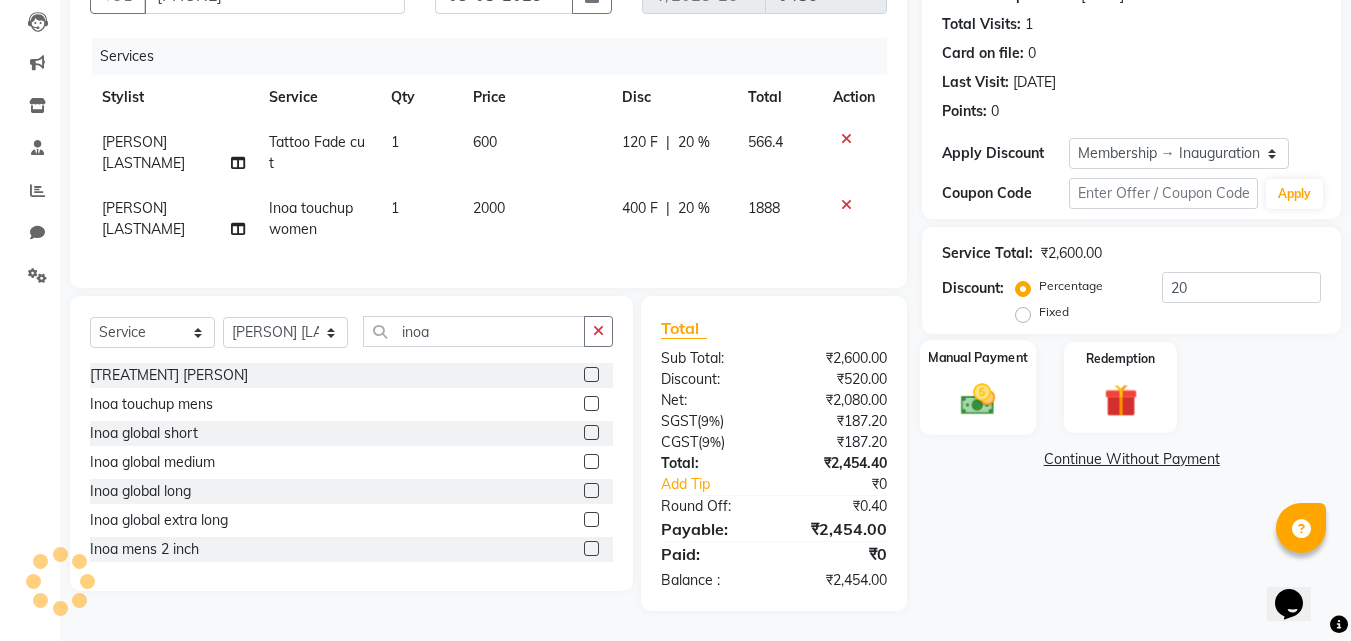 click 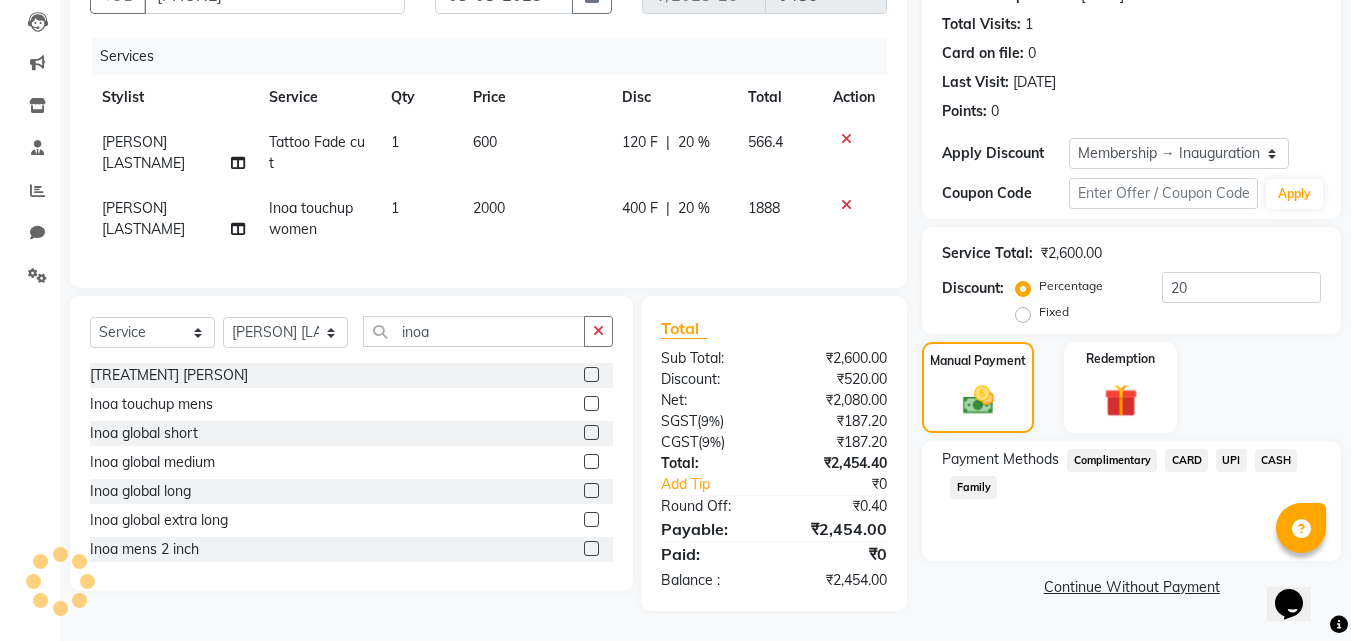 click on "CARD" 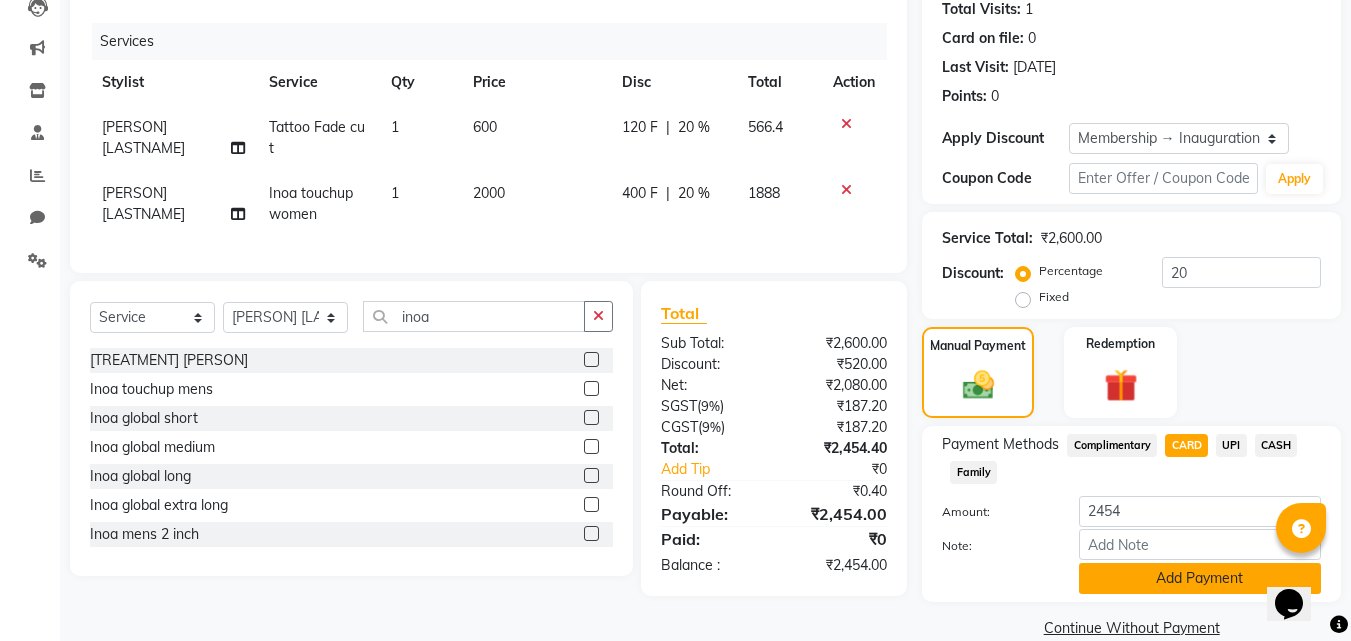 click on "Add Payment" 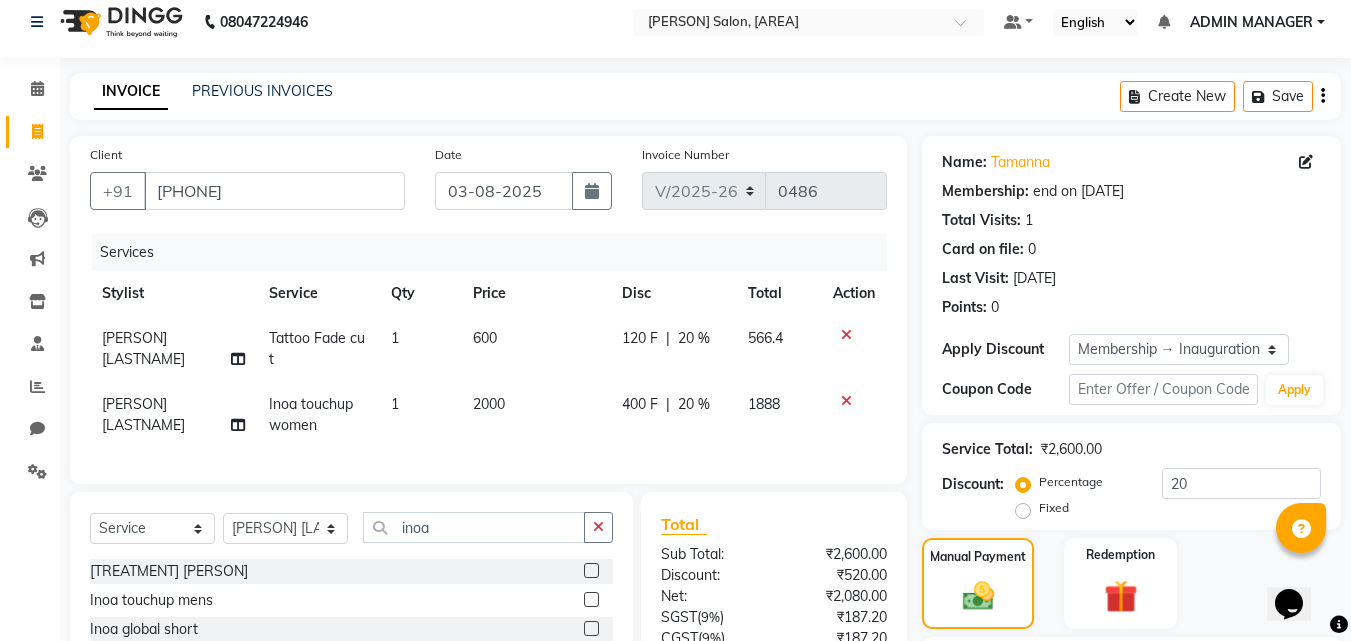 scroll, scrollTop: 314, scrollLeft: 0, axis: vertical 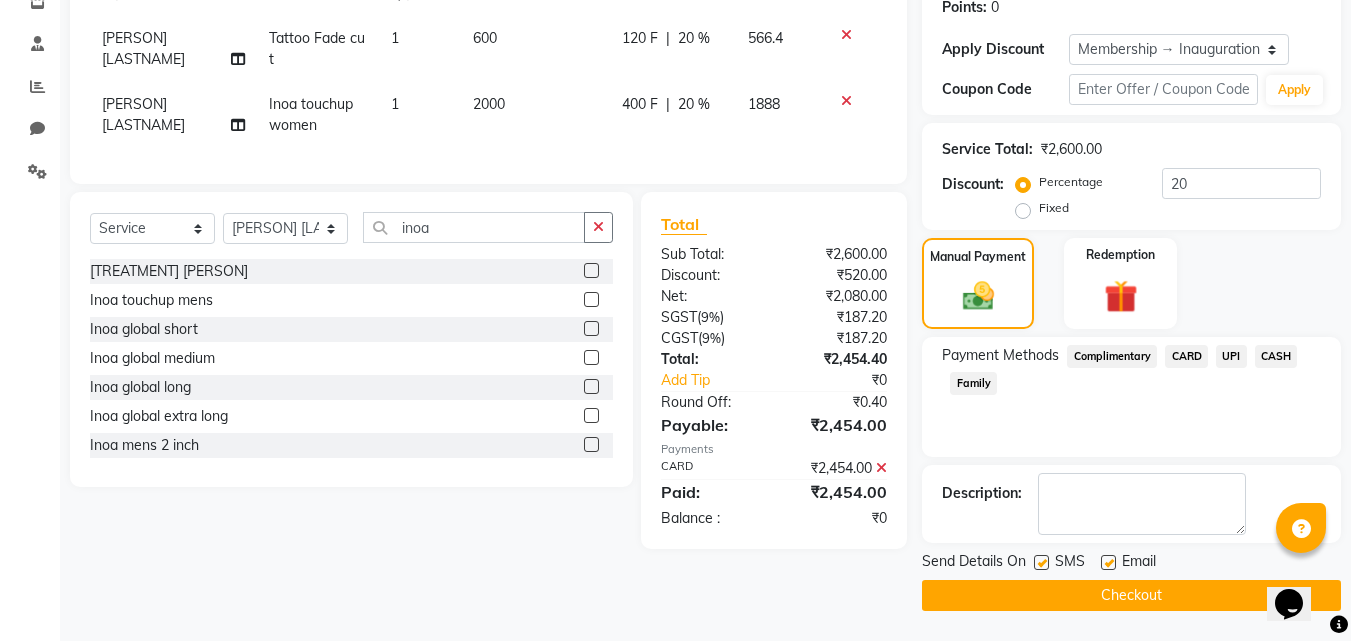 click on "Checkout" 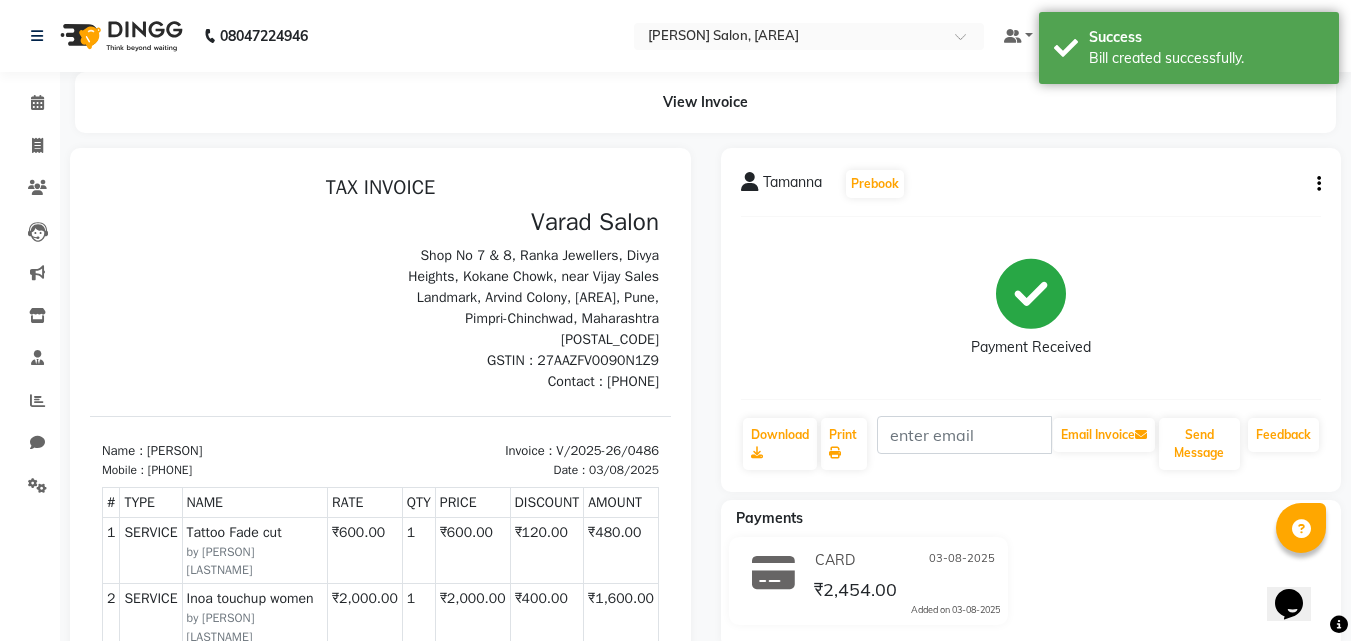 scroll, scrollTop: 0, scrollLeft: 0, axis: both 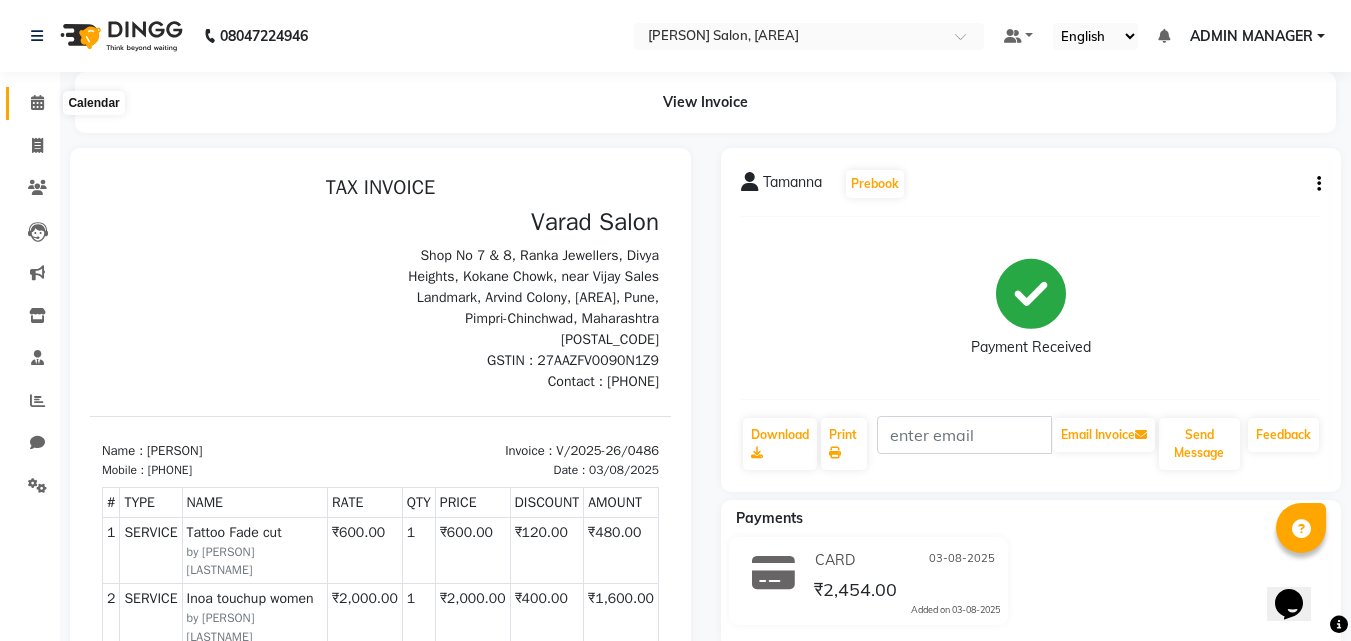 click 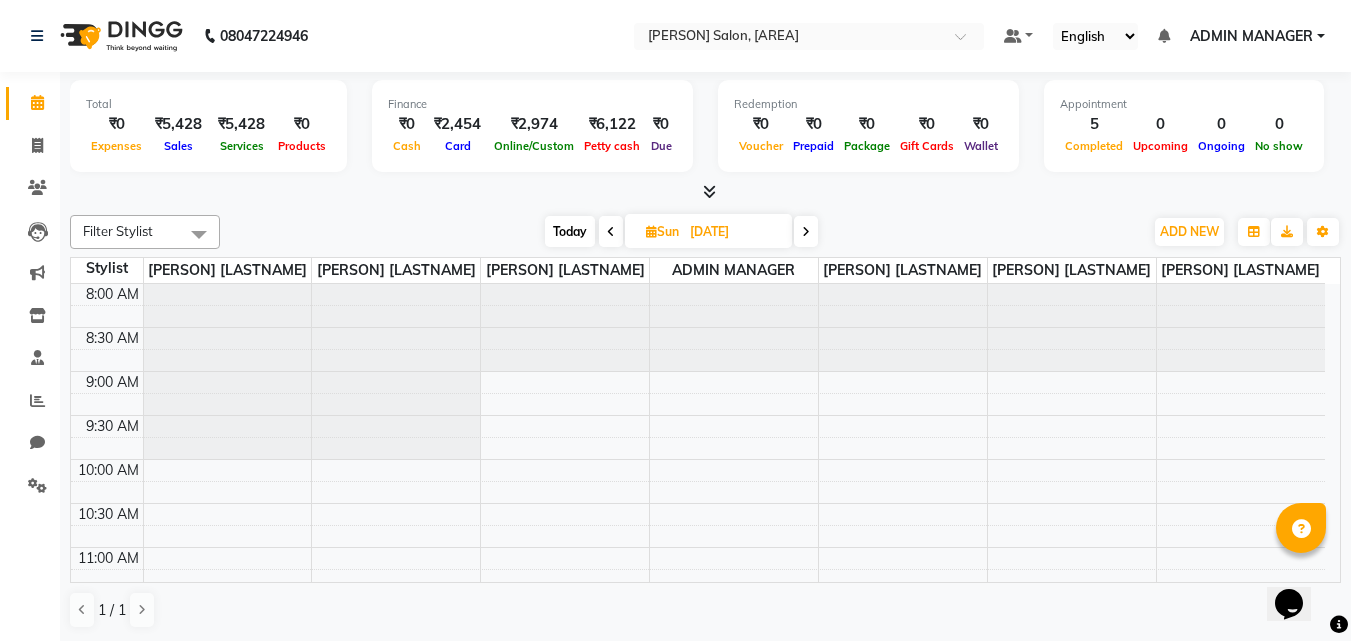 click at bounding box center (709, 191) 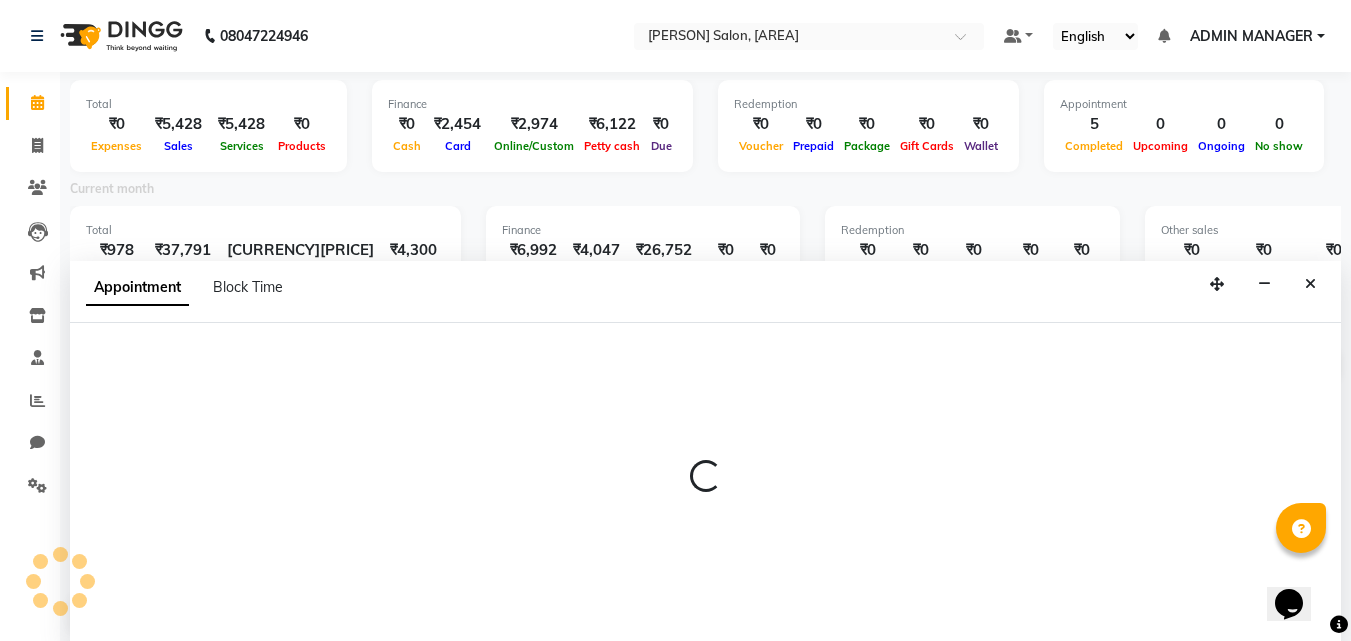 scroll, scrollTop: 5, scrollLeft: 0, axis: vertical 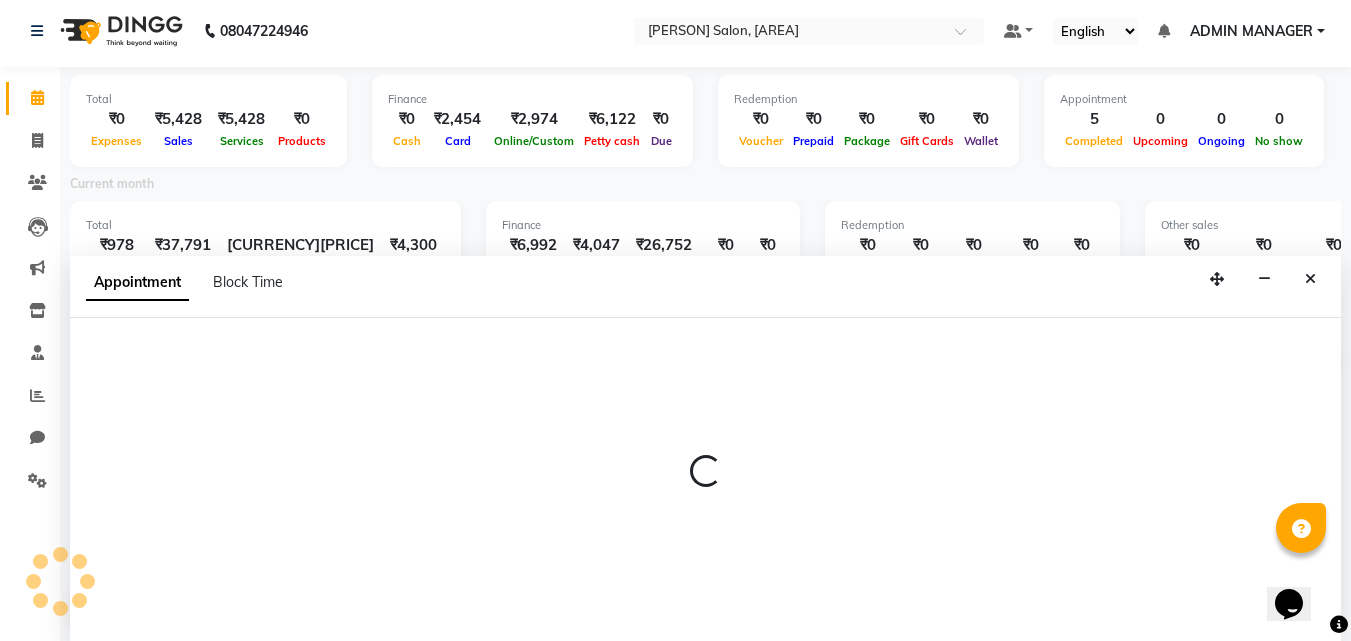 select on "69717" 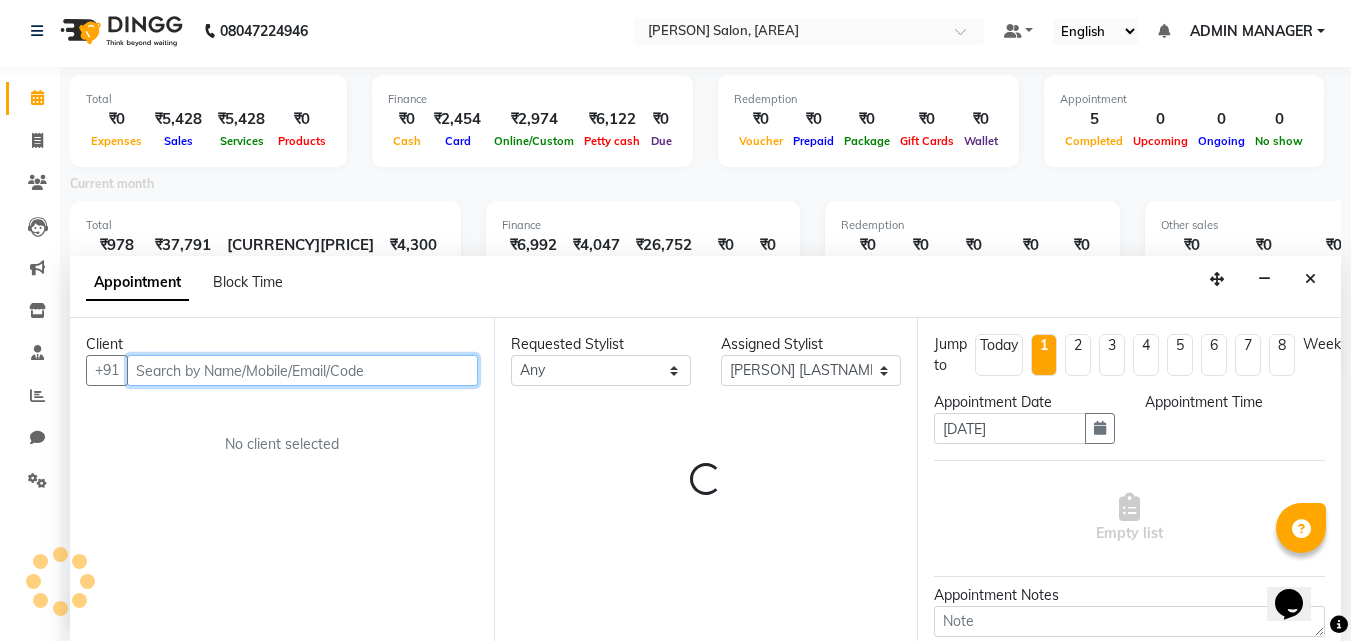 select on "585" 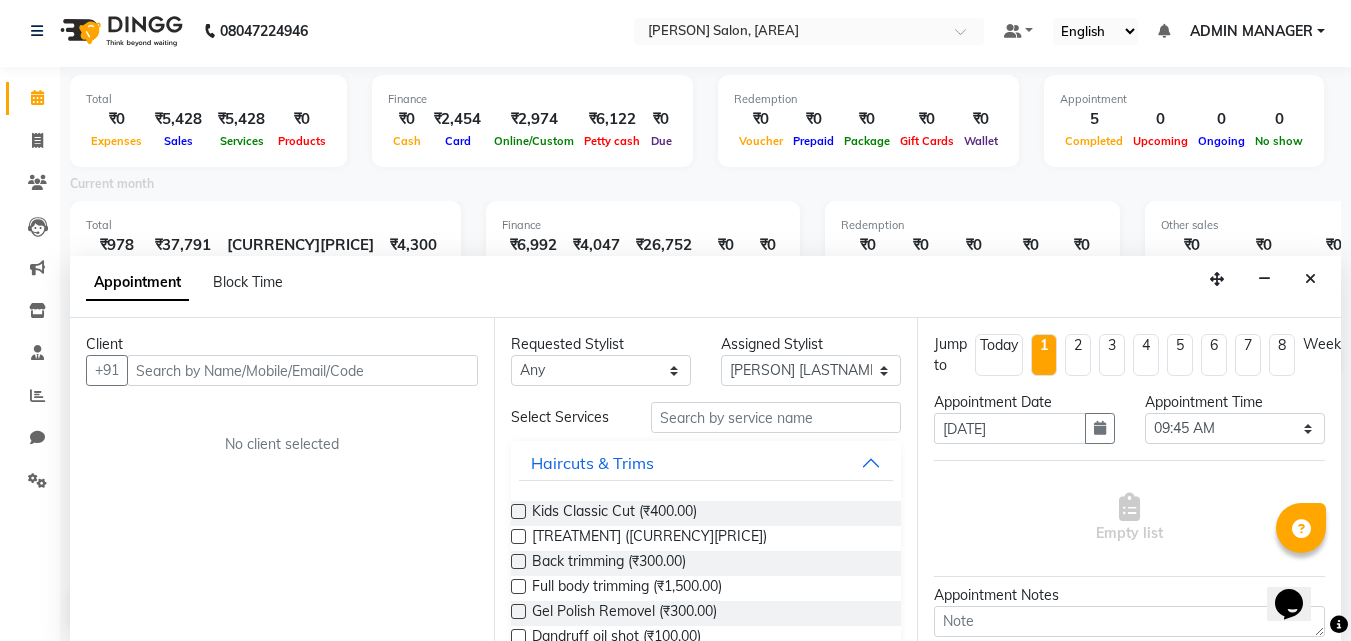 click on "ADMIN MANAGER" at bounding box center [1251, 31] 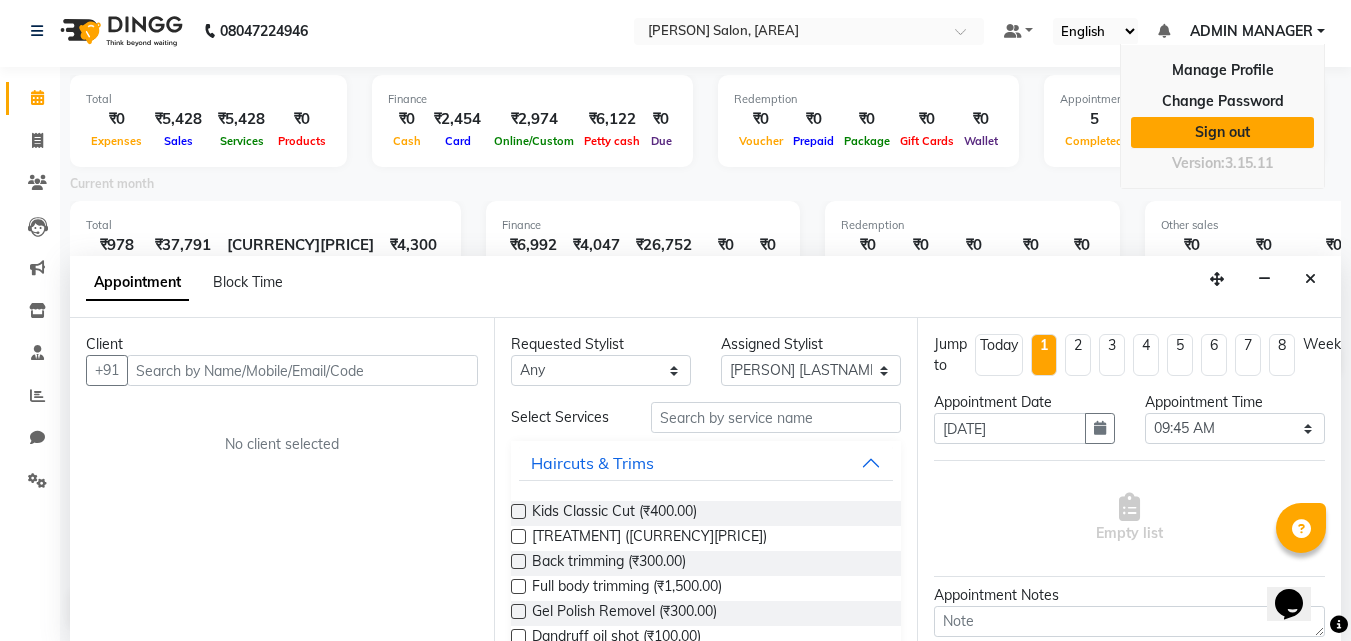 click on "Sign out" at bounding box center [1222, 132] 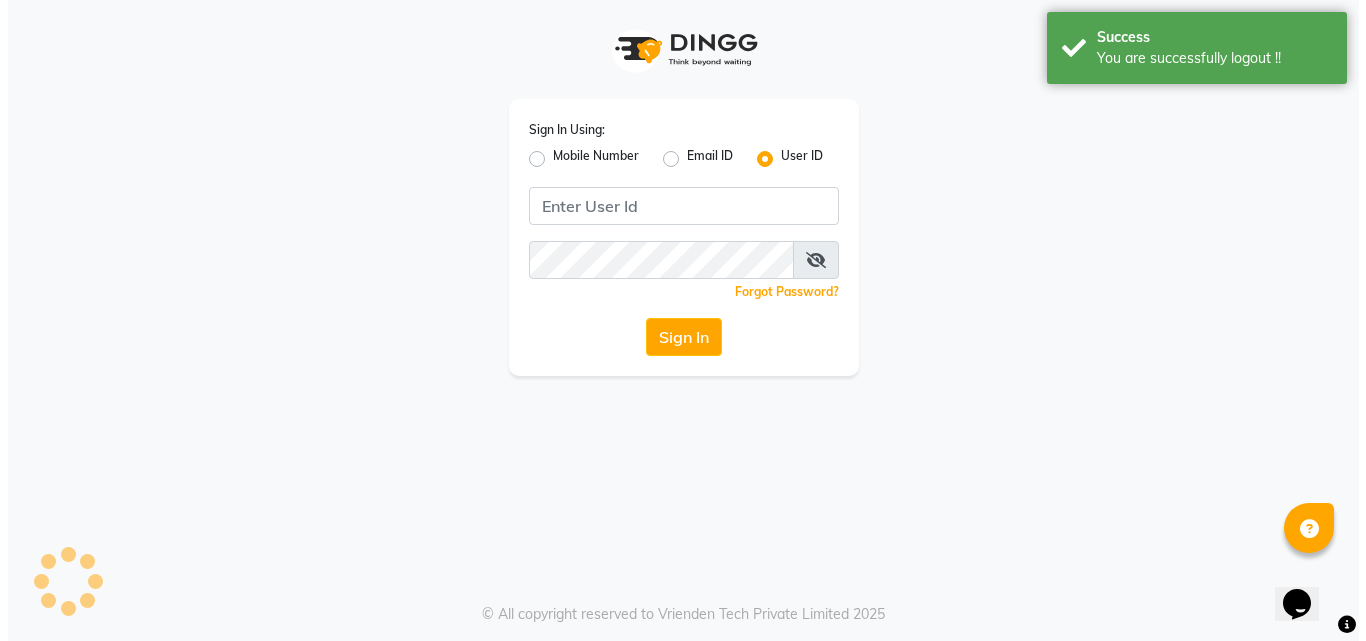 scroll, scrollTop: 0, scrollLeft: 0, axis: both 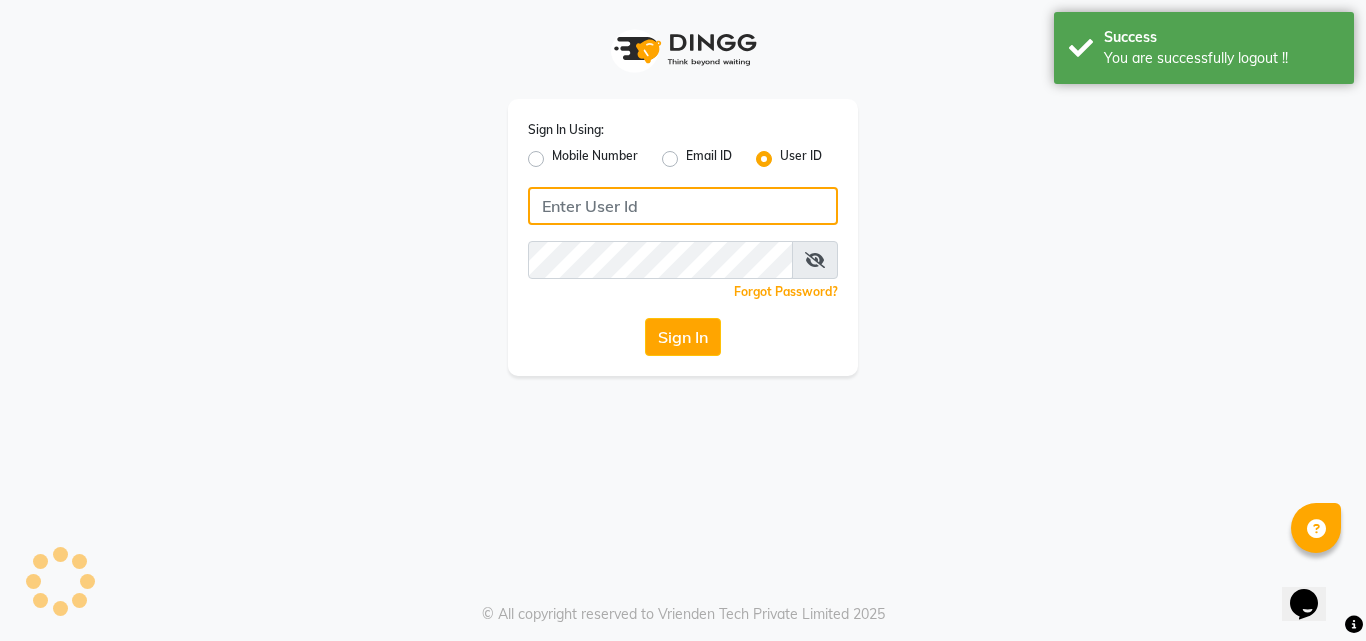 type on "9657515199" 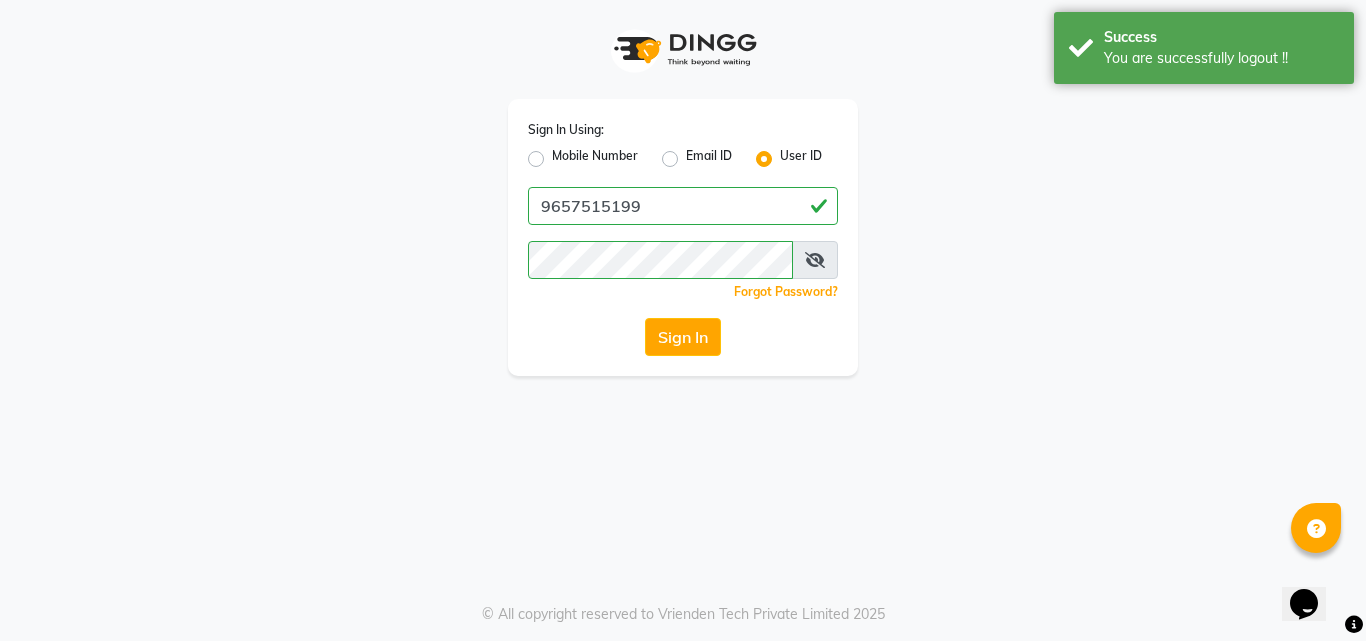 drag, startPoint x: 539, startPoint y: 160, endPoint x: 548, endPoint y: 176, distance: 18.35756 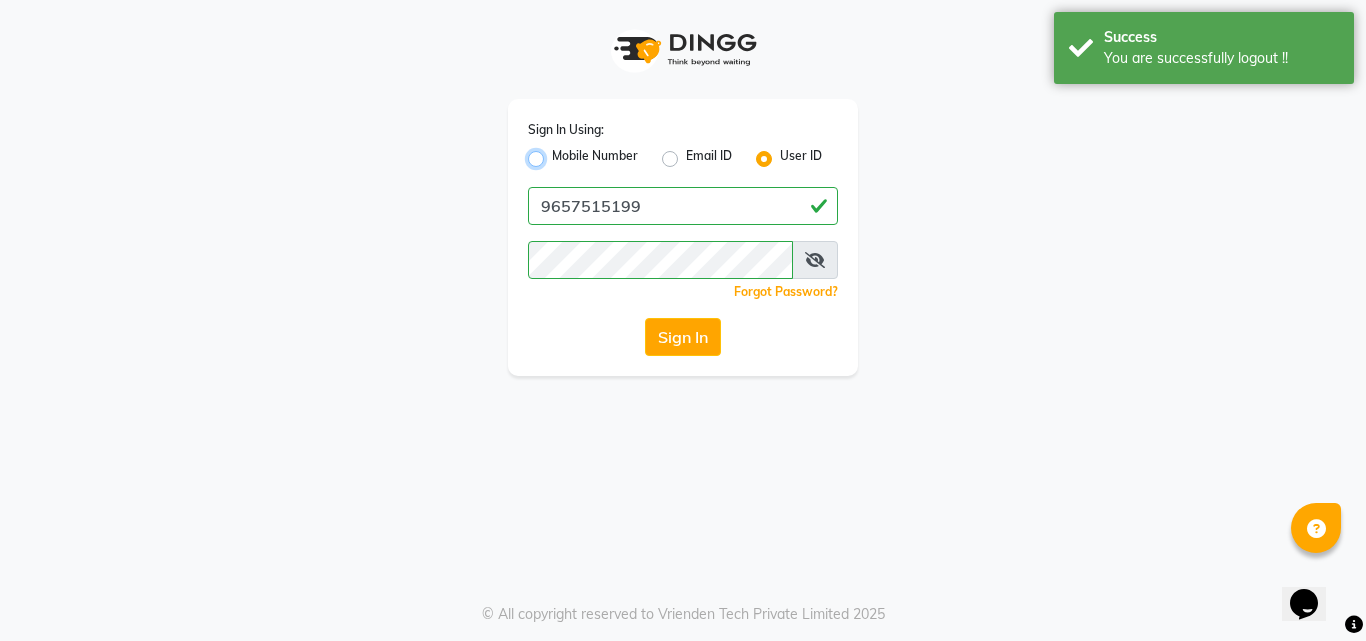 click on "Mobile Number" at bounding box center [558, 153] 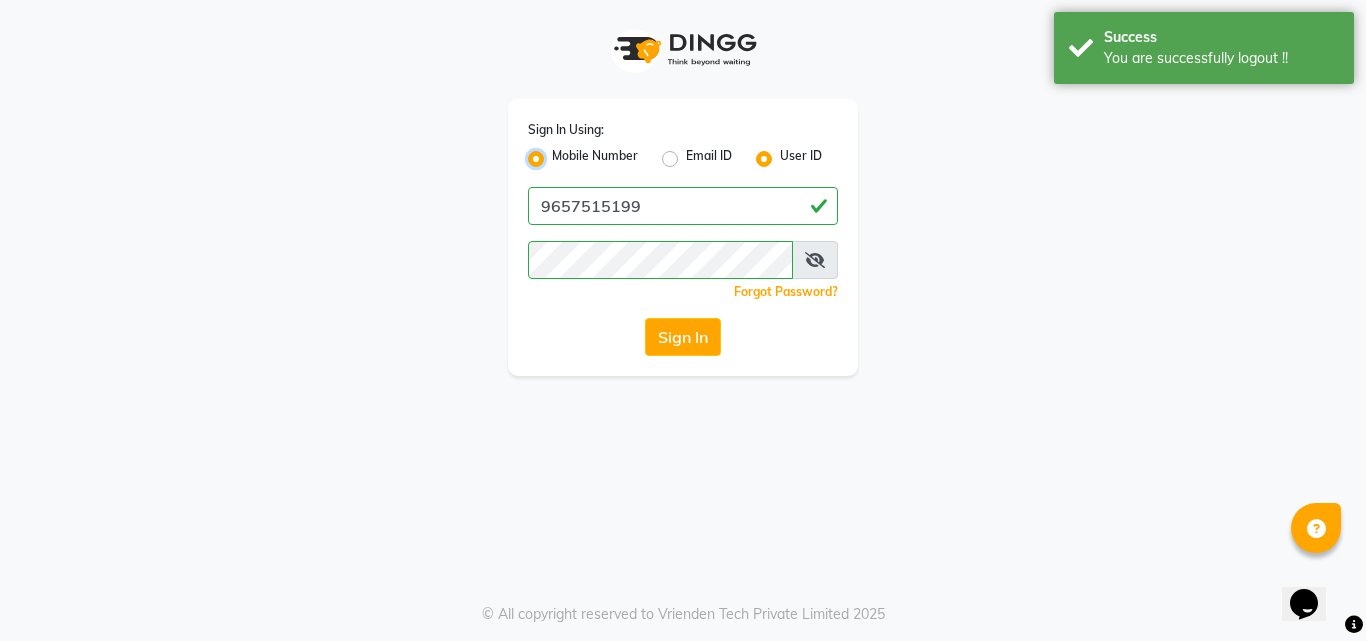 radio on "false" 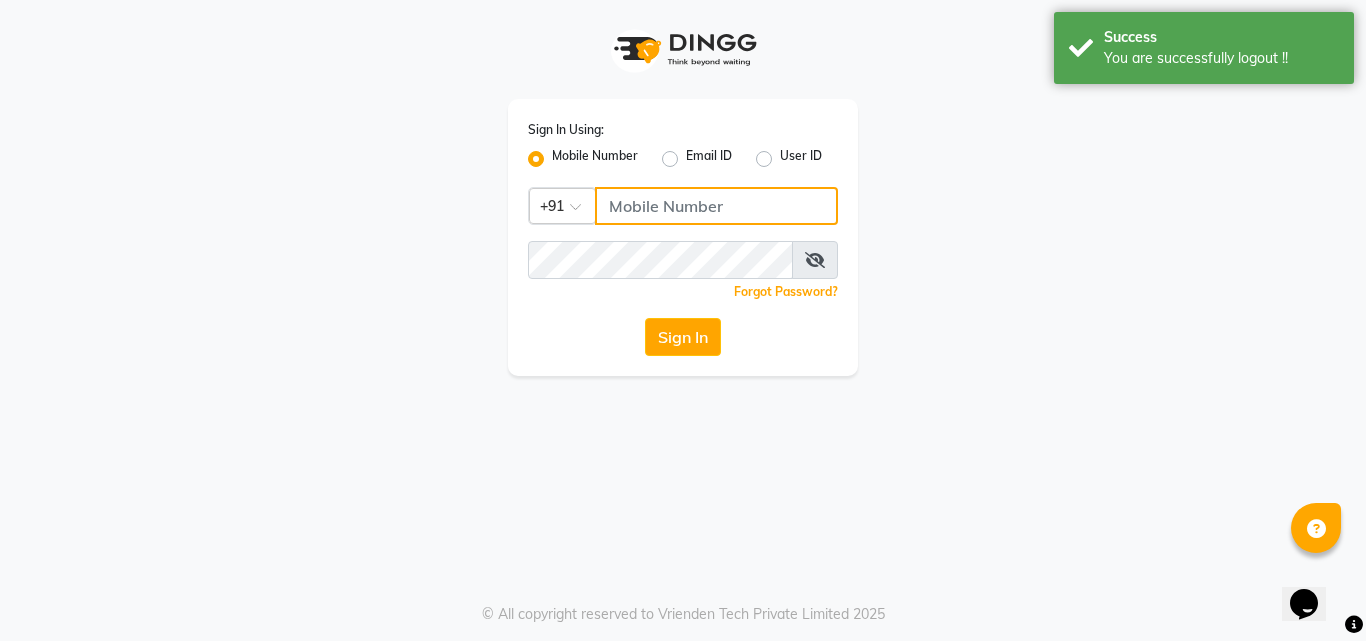 click 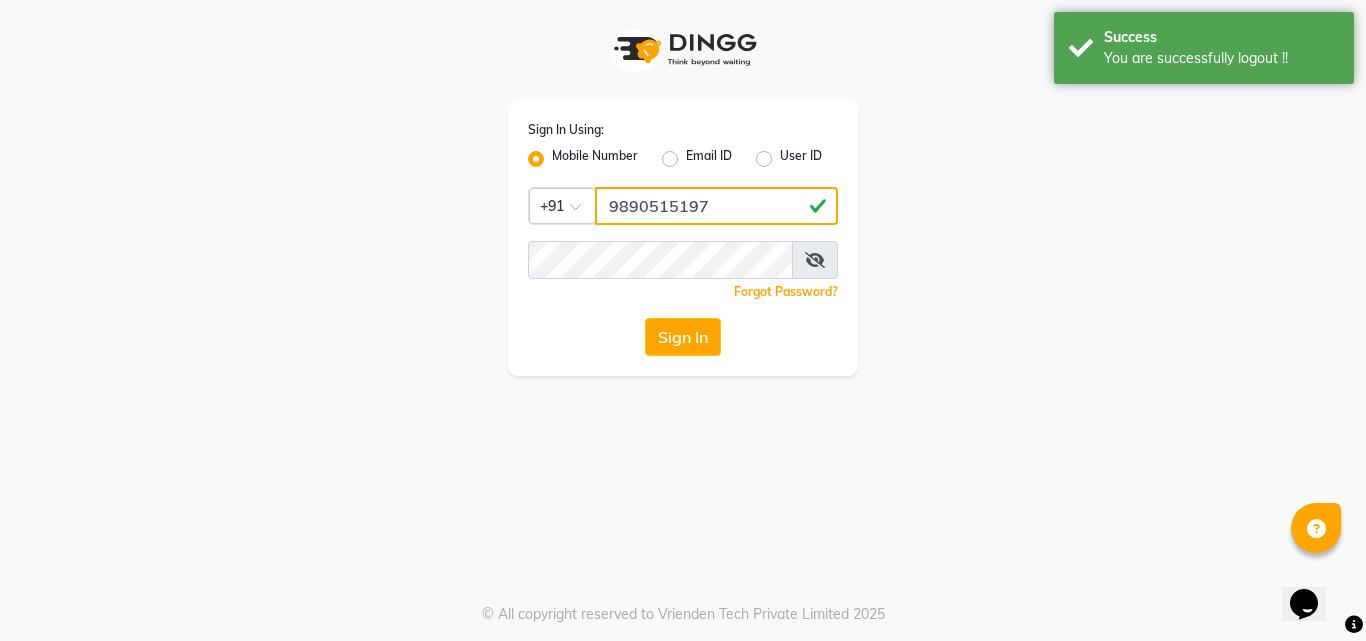 type on "9890515197" 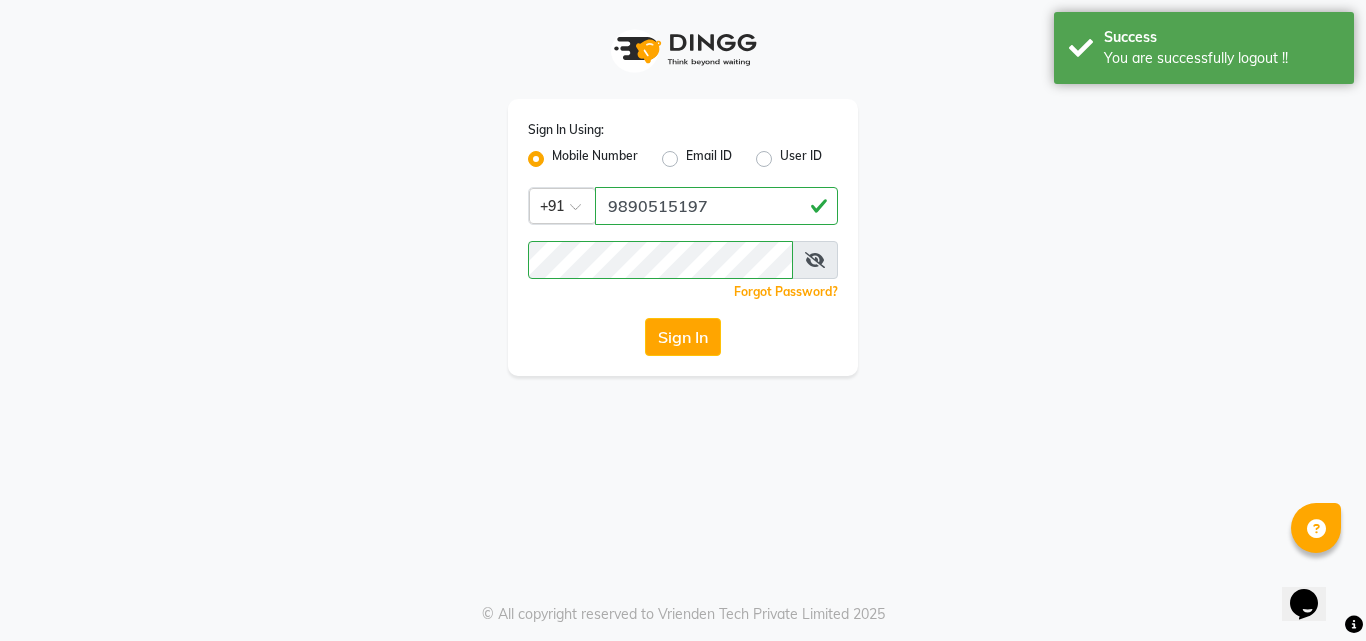 click on "Sign In" 